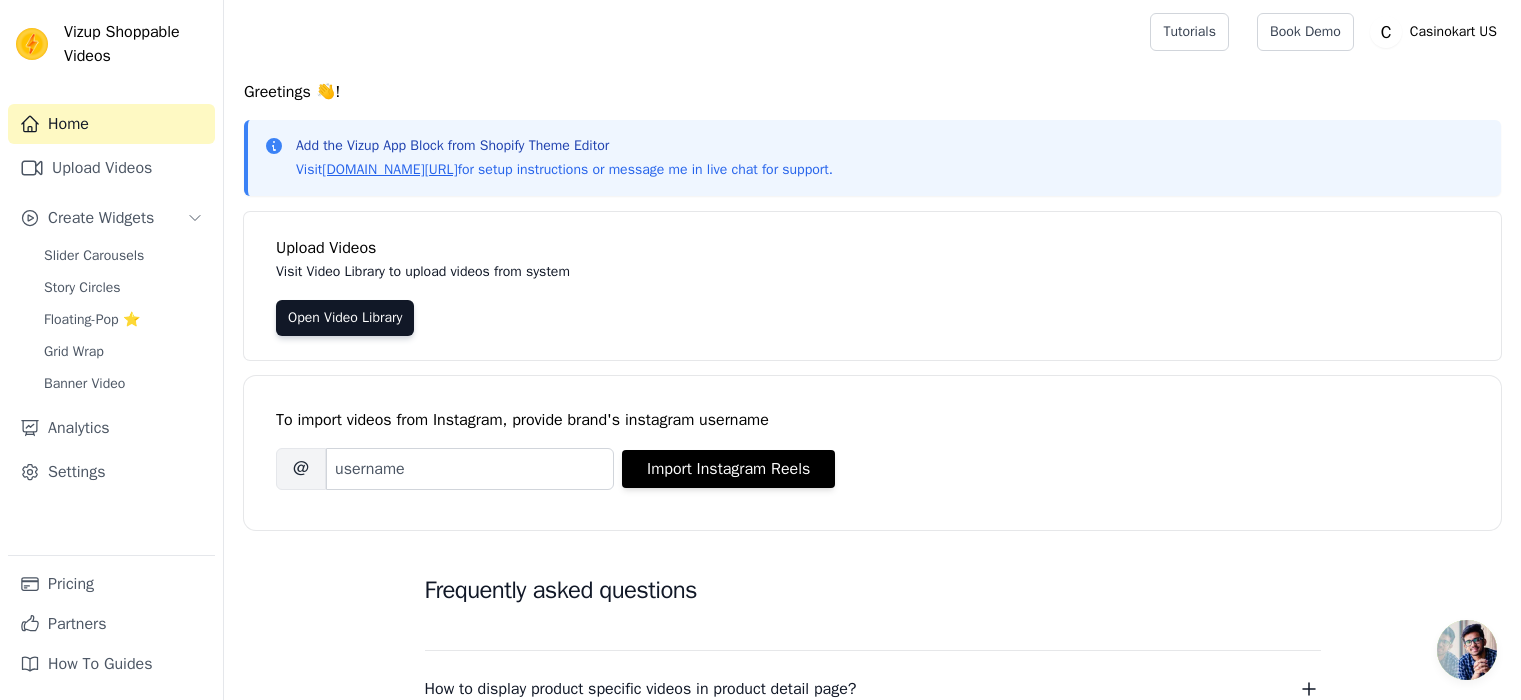 scroll, scrollTop: 0, scrollLeft: 0, axis: both 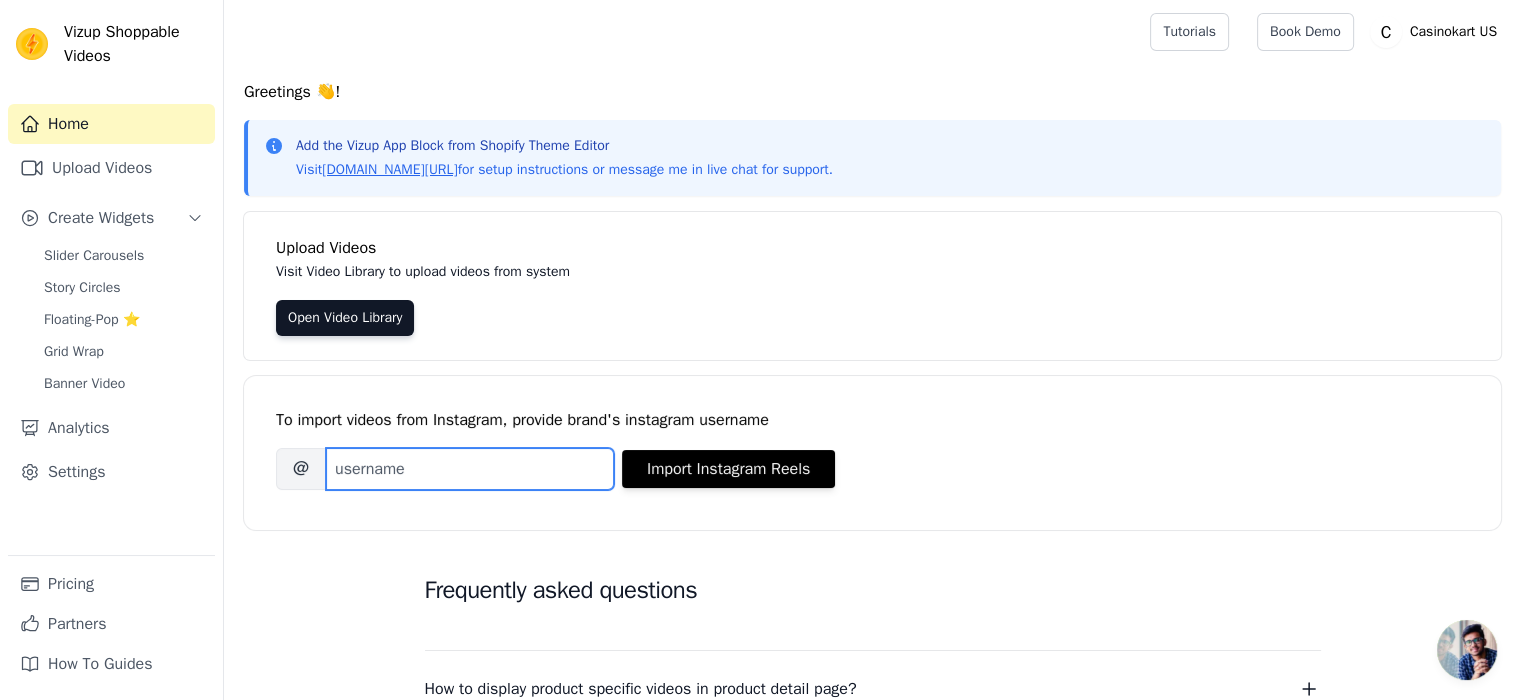 click on "Brand's Instagram Username" at bounding box center [470, 469] 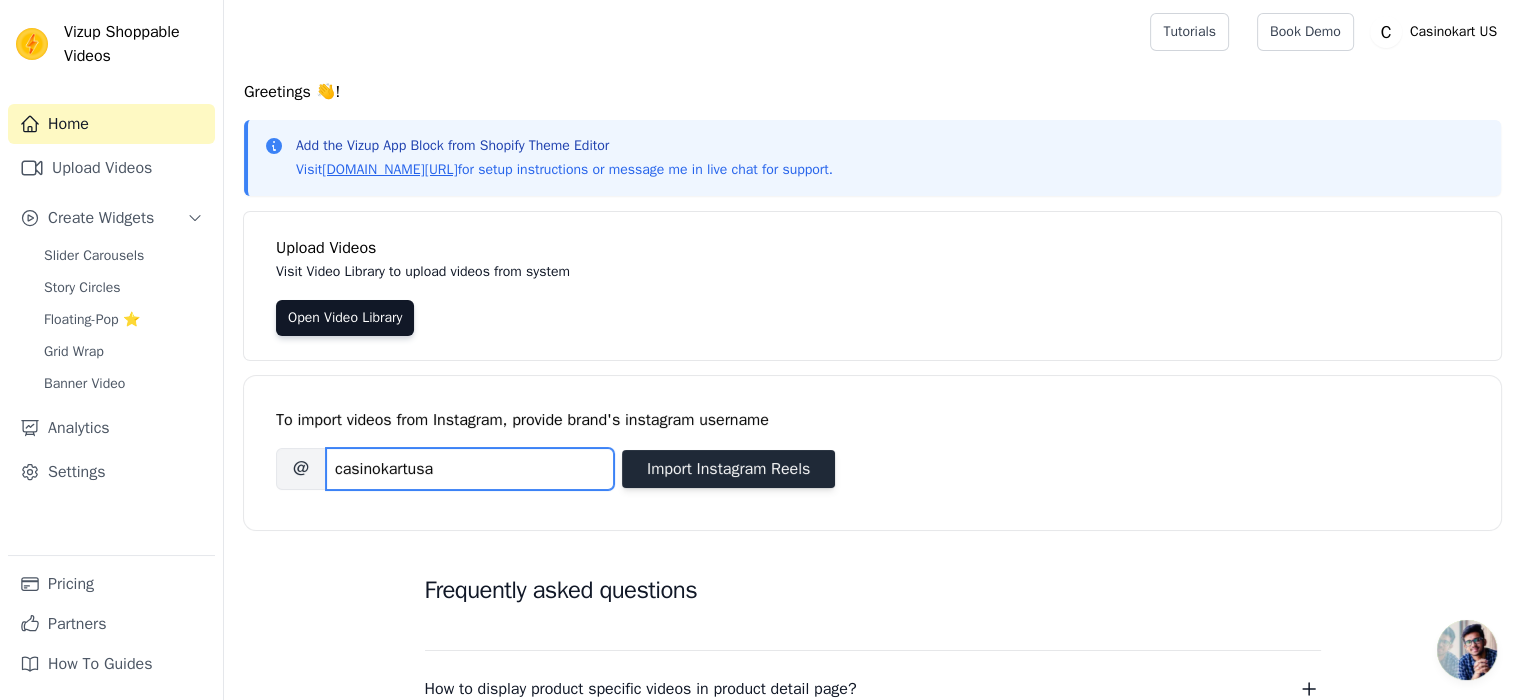 type on "casinokartusa" 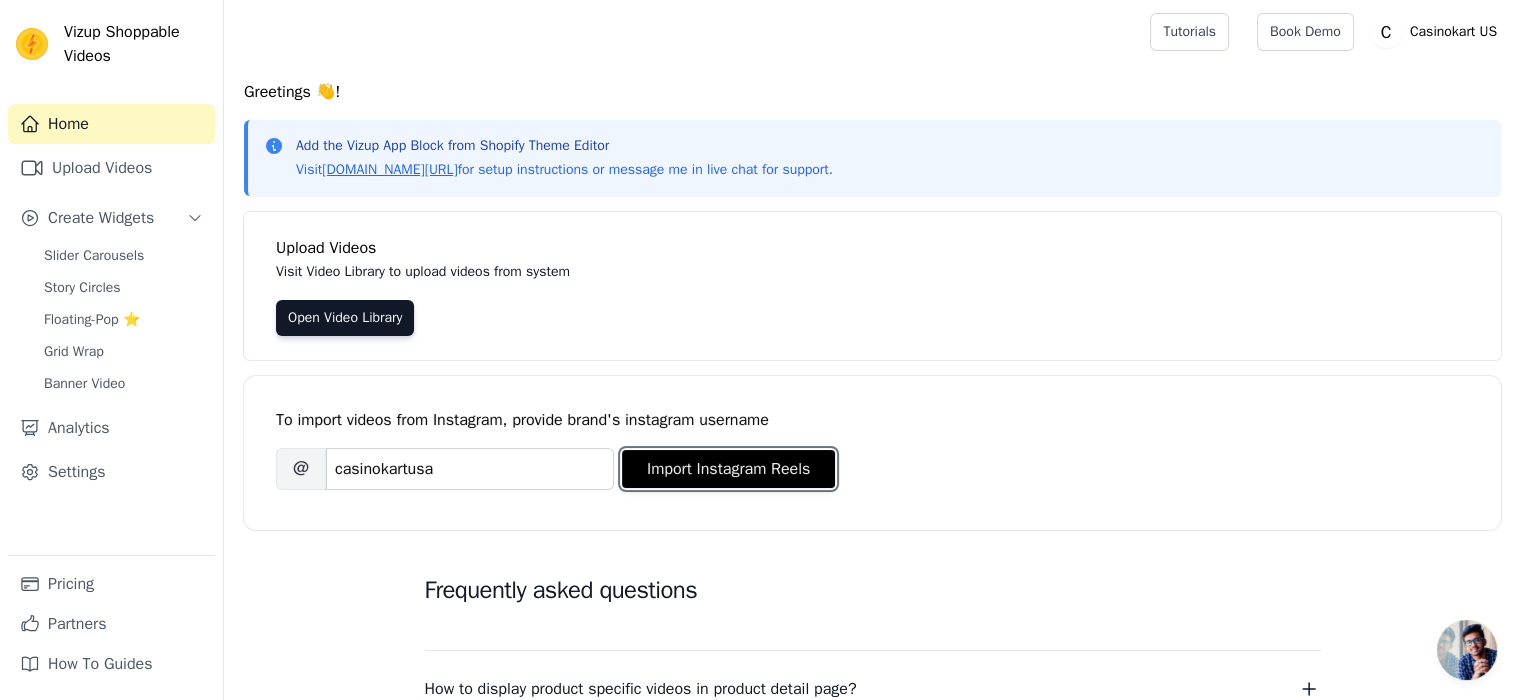 click on "Import Instagram Reels" at bounding box center (728, 469) 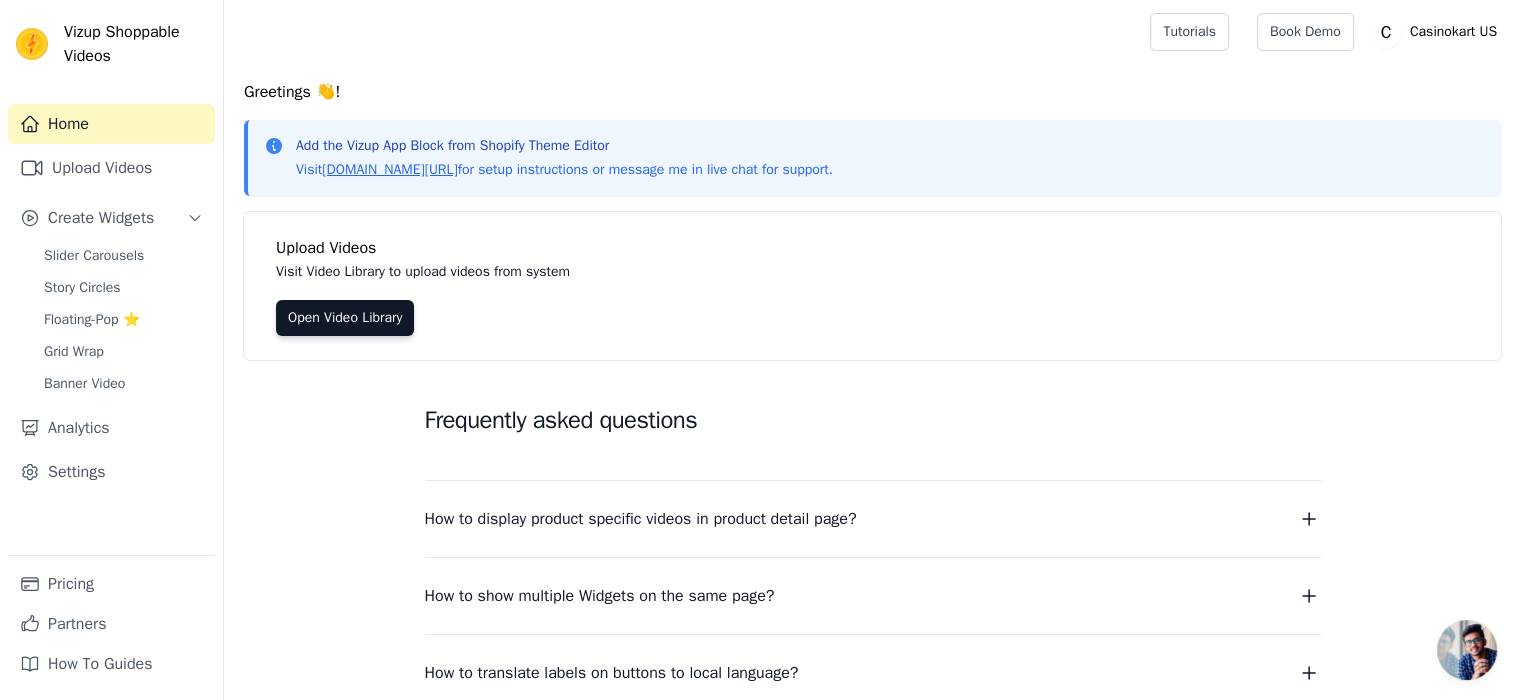 click on "Open Video Library" at bounding box center (345, 318) 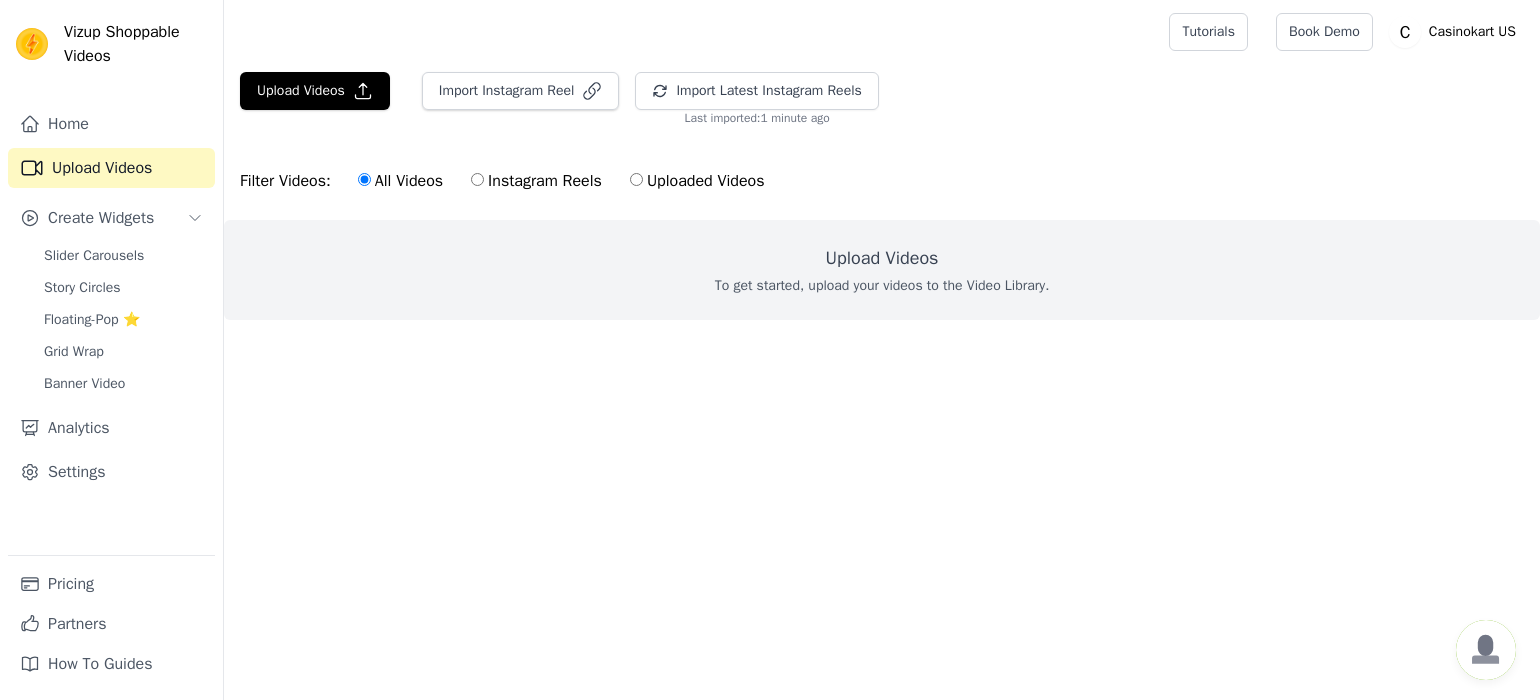 scroll, scrollTop: 0, scrollLeft: 0, axis: both 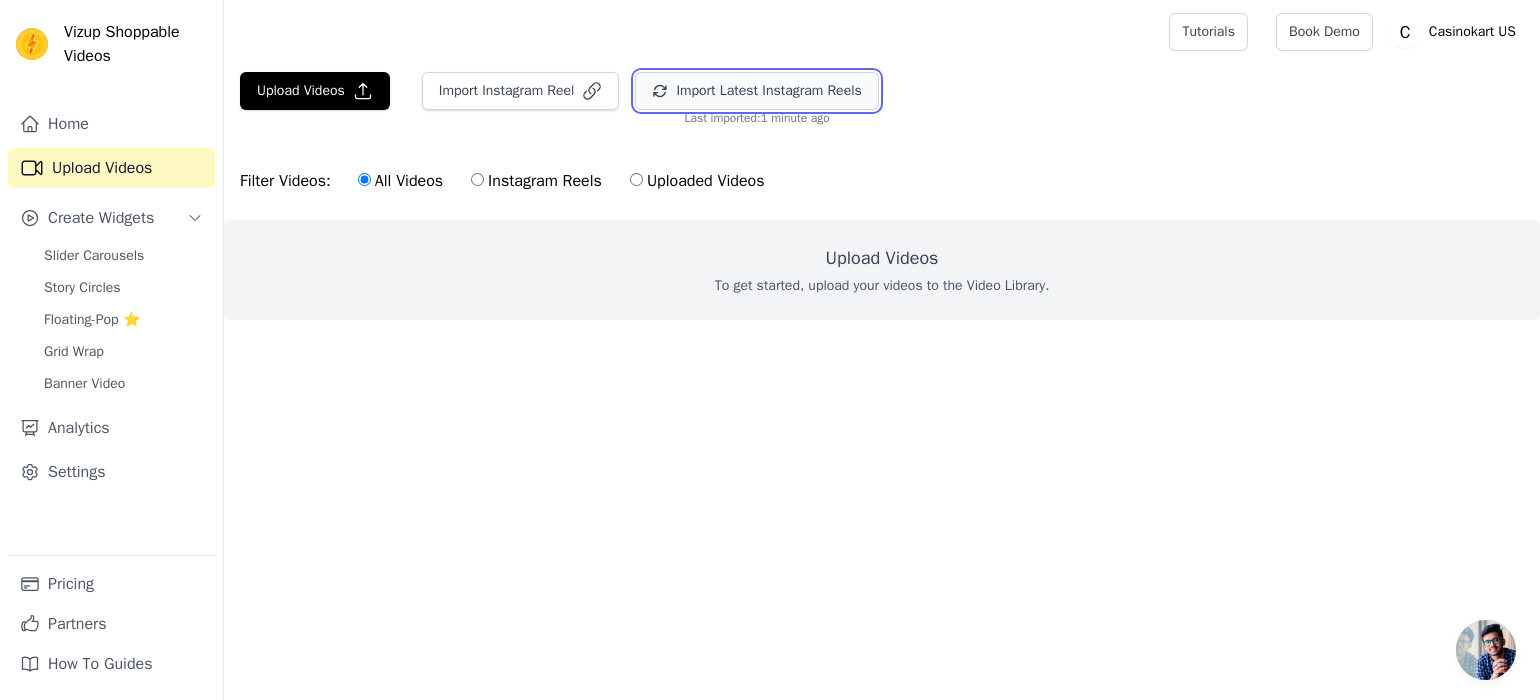 click on "Import Latest Instagram Reels" at bounding box center (756, 91) 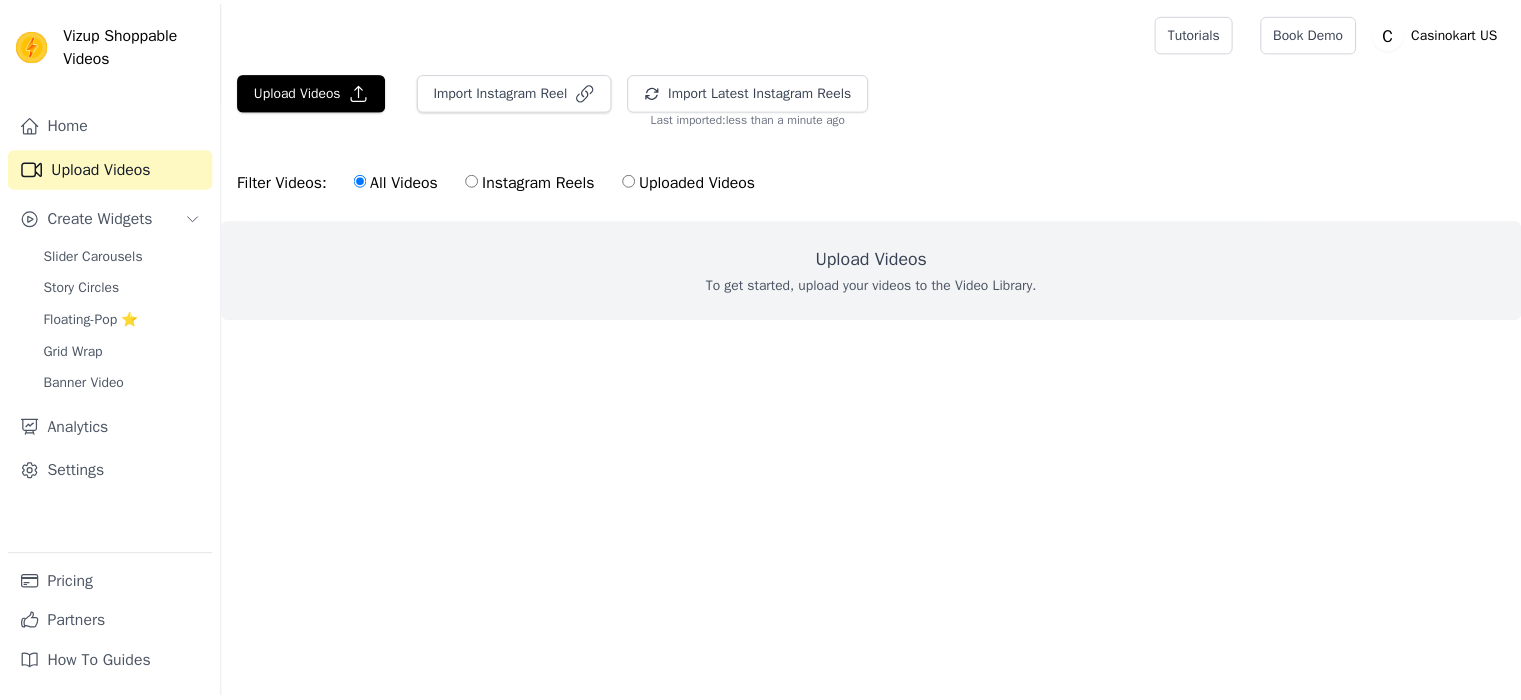 scroll, scrollTop: 0, scrollLeft: 0, axis: both 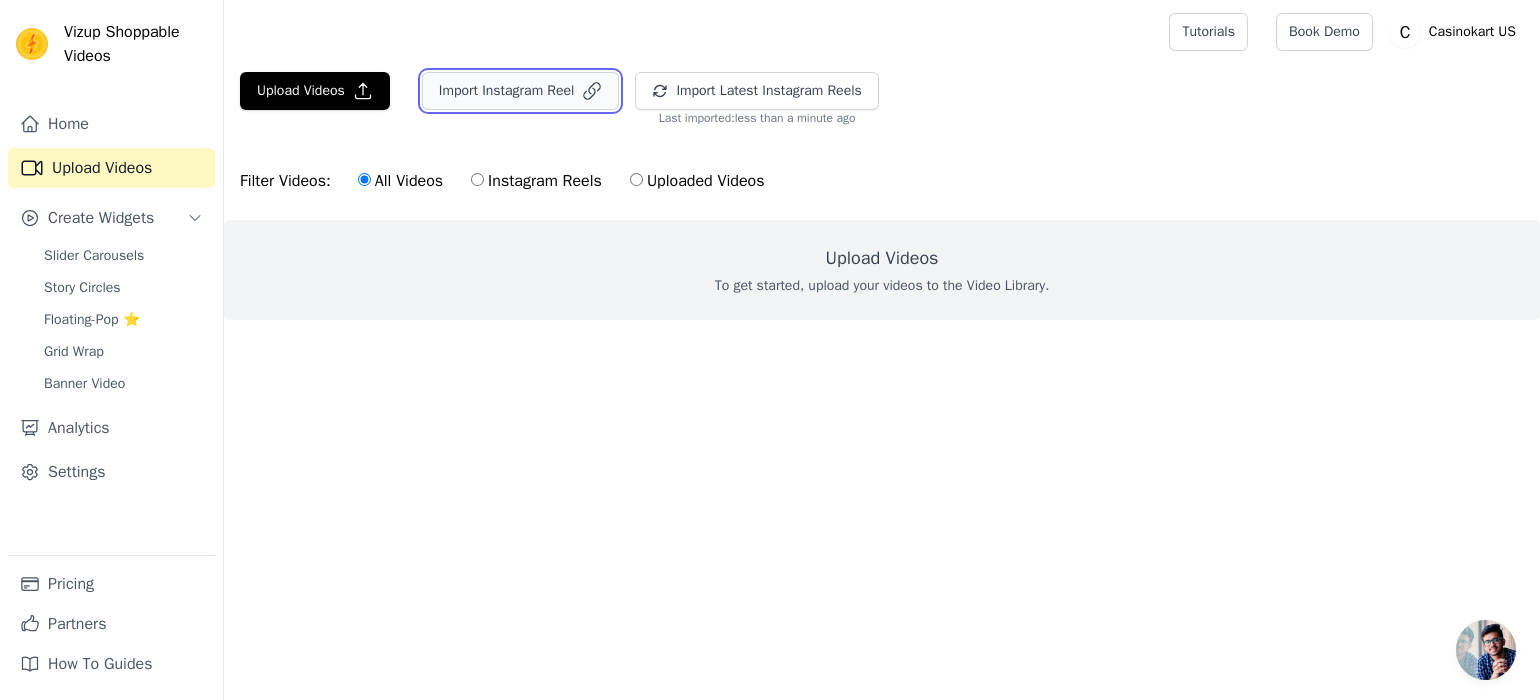 click on "Import Instagram Reel" at bounding box center (521, 91) 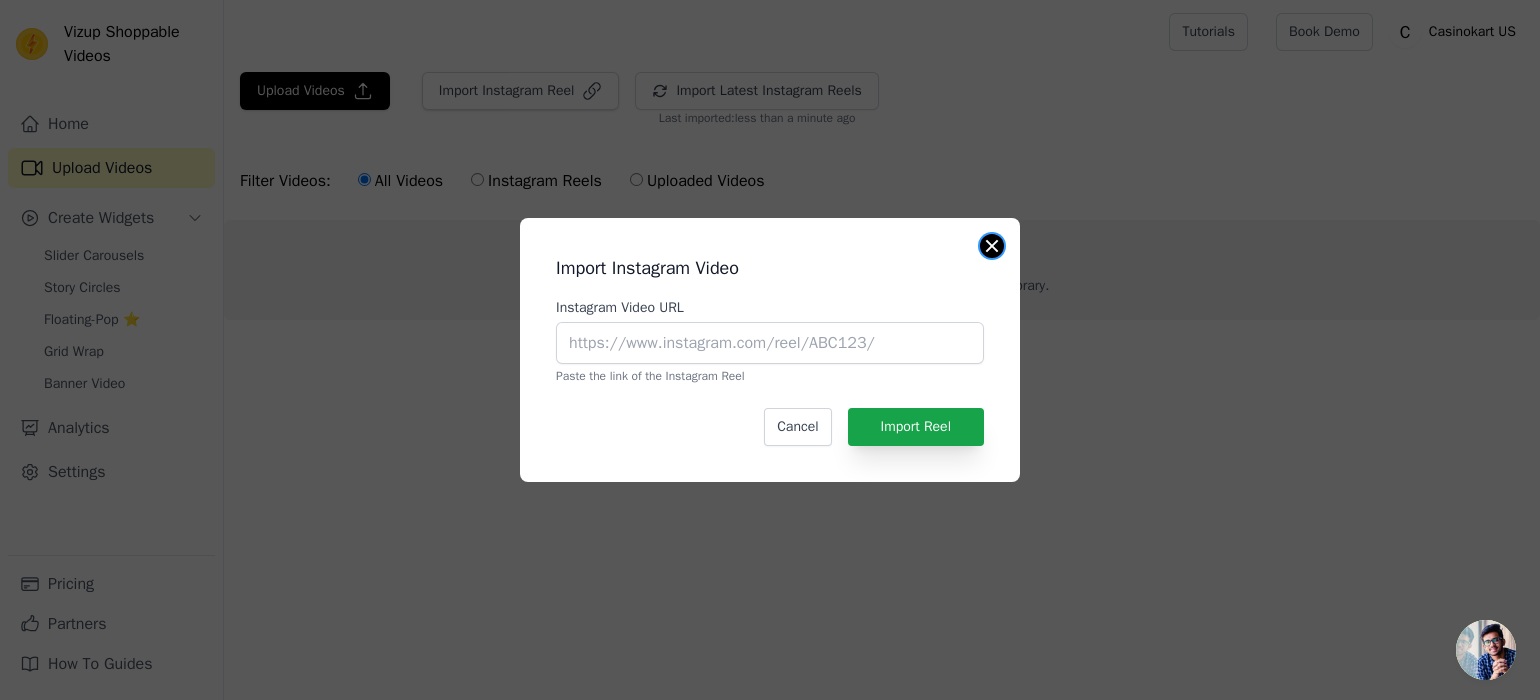 click at bounding box center (992, 246) 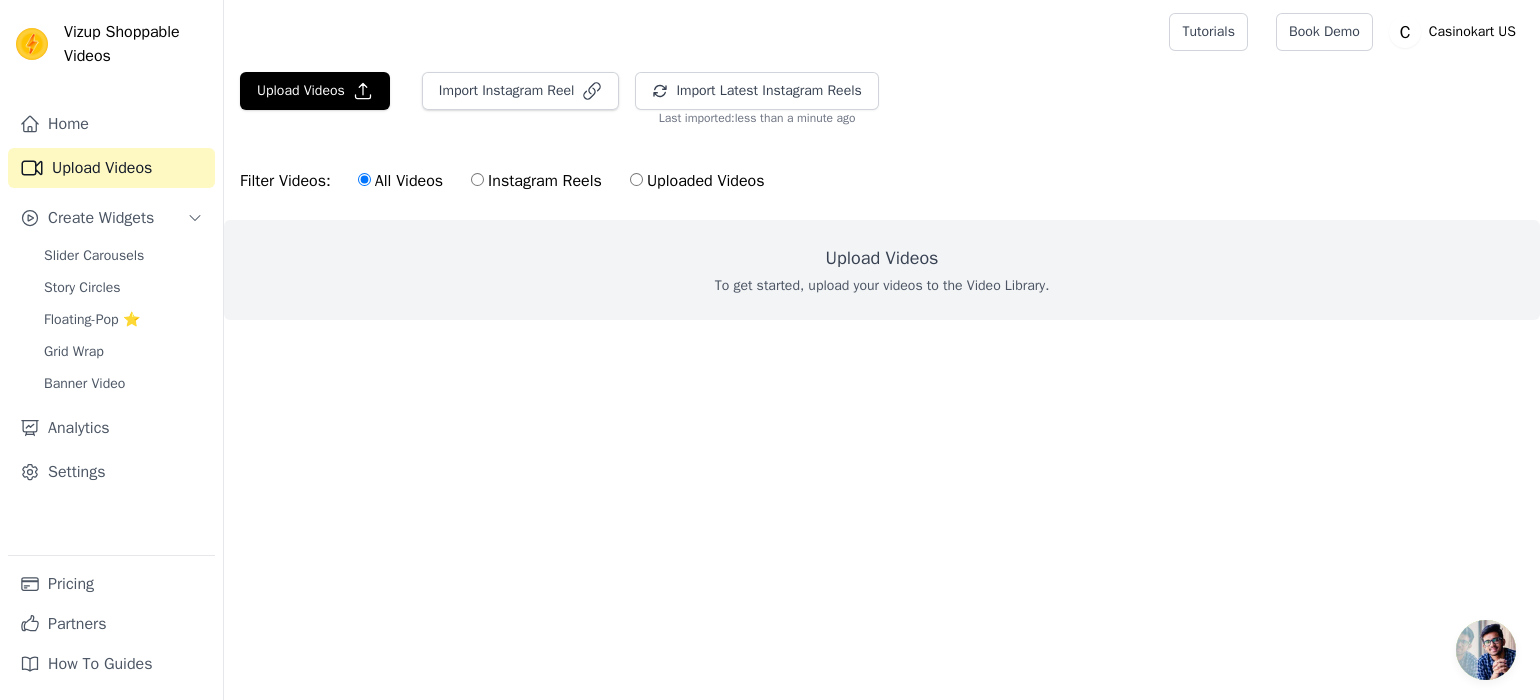 click on "Instagram Reels" at bounding box center [536, 181] 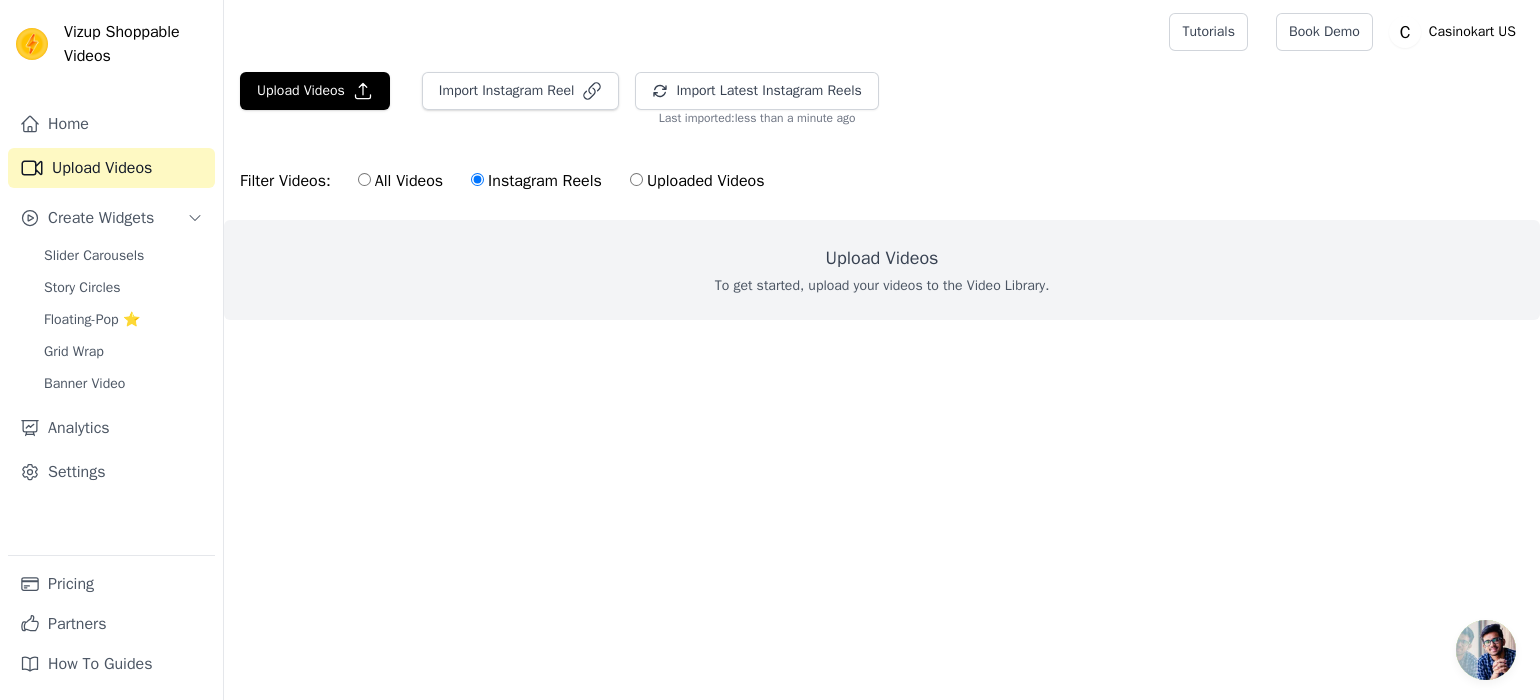 click on "Uploaded Videos" at bounding box center [697, 181] 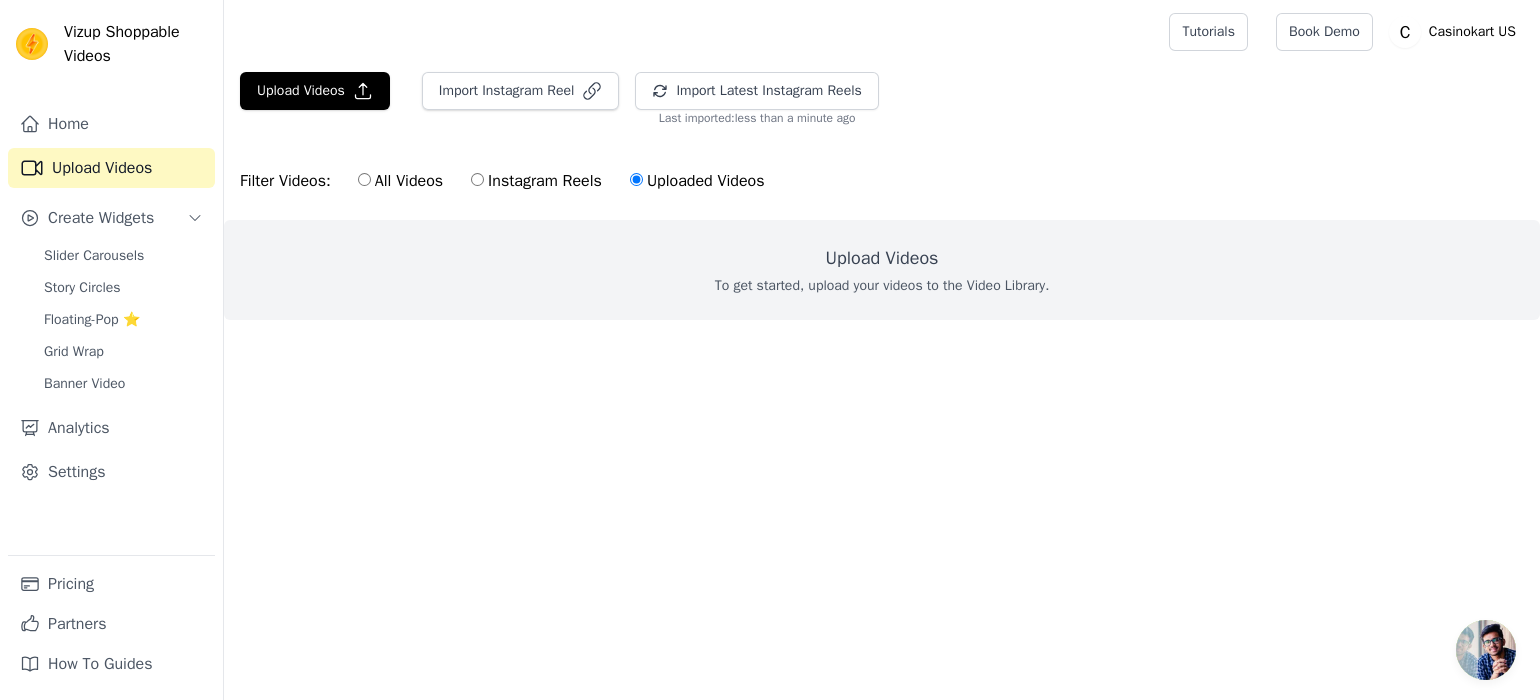 click on "All Videos" at bounding box center [400, 181] 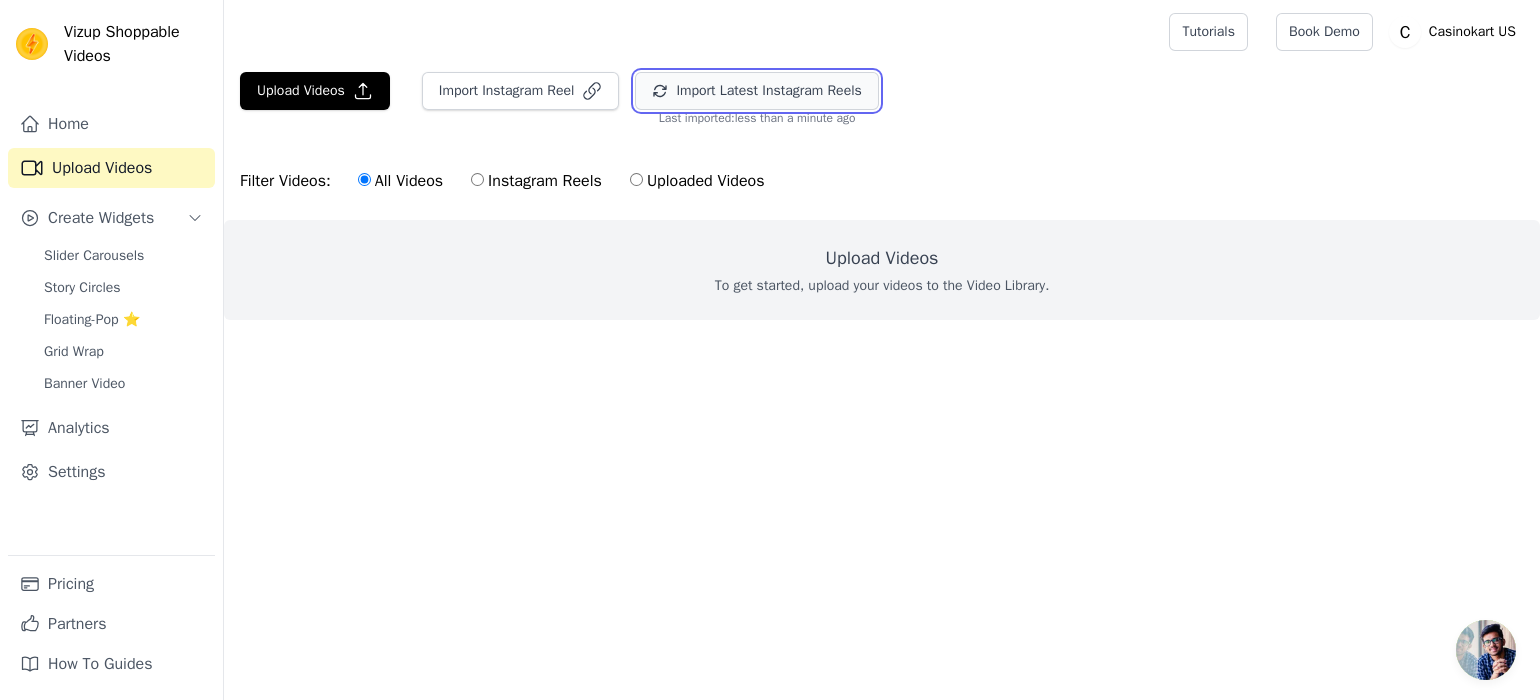 click on "Import Latest Instagram Reels" at bounding box center [756, 91] 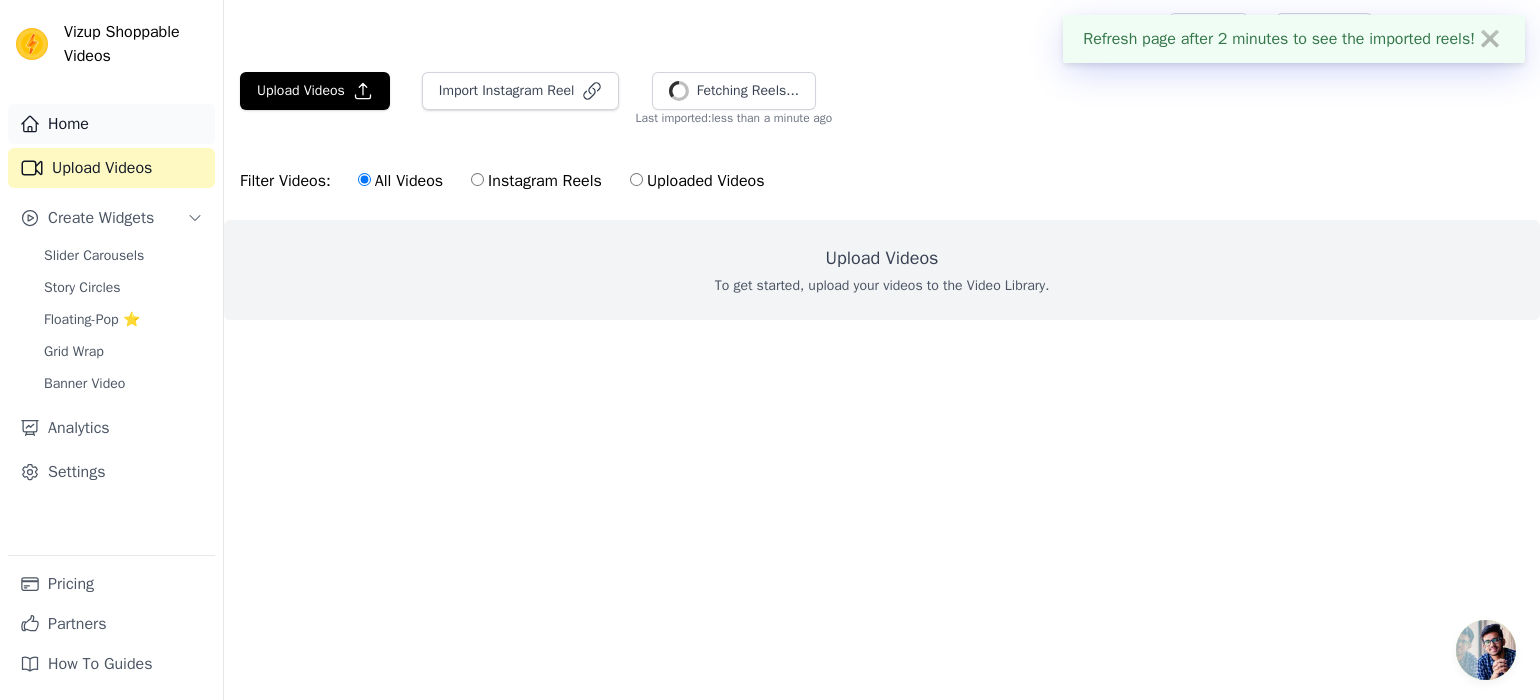 click on "Home" at bounding box center [111, 124] 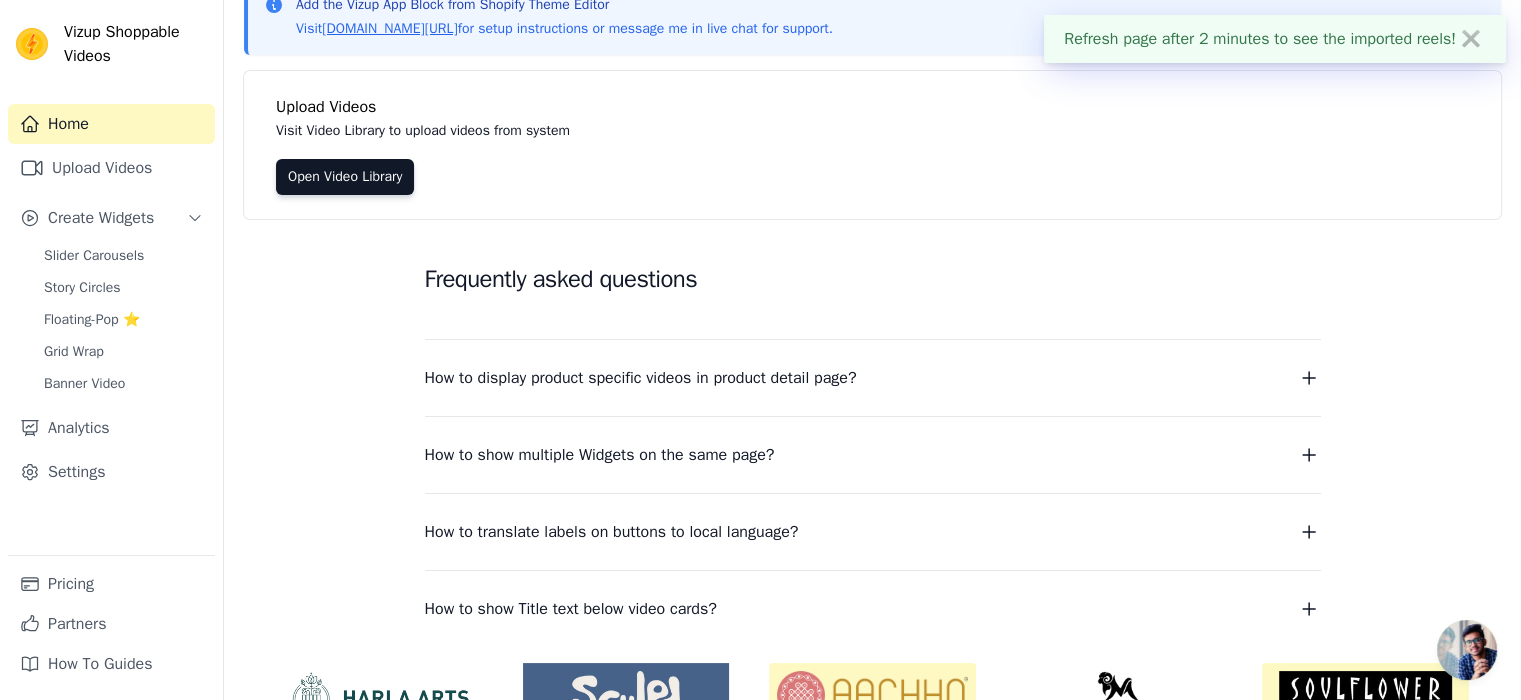 scroll, scrollTop: 250, scrollLeft: 0, axis: vertical 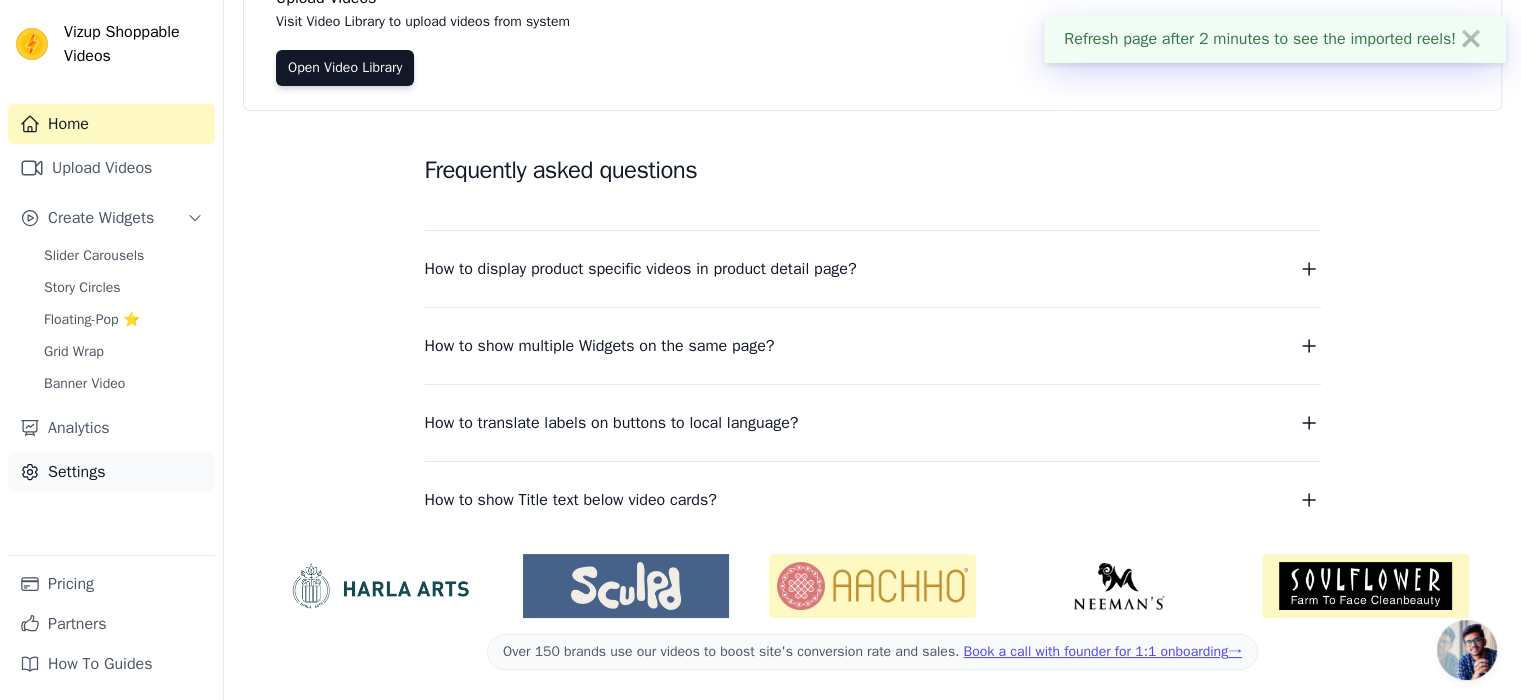 click on "Settings" at bounding box center [111, 472] 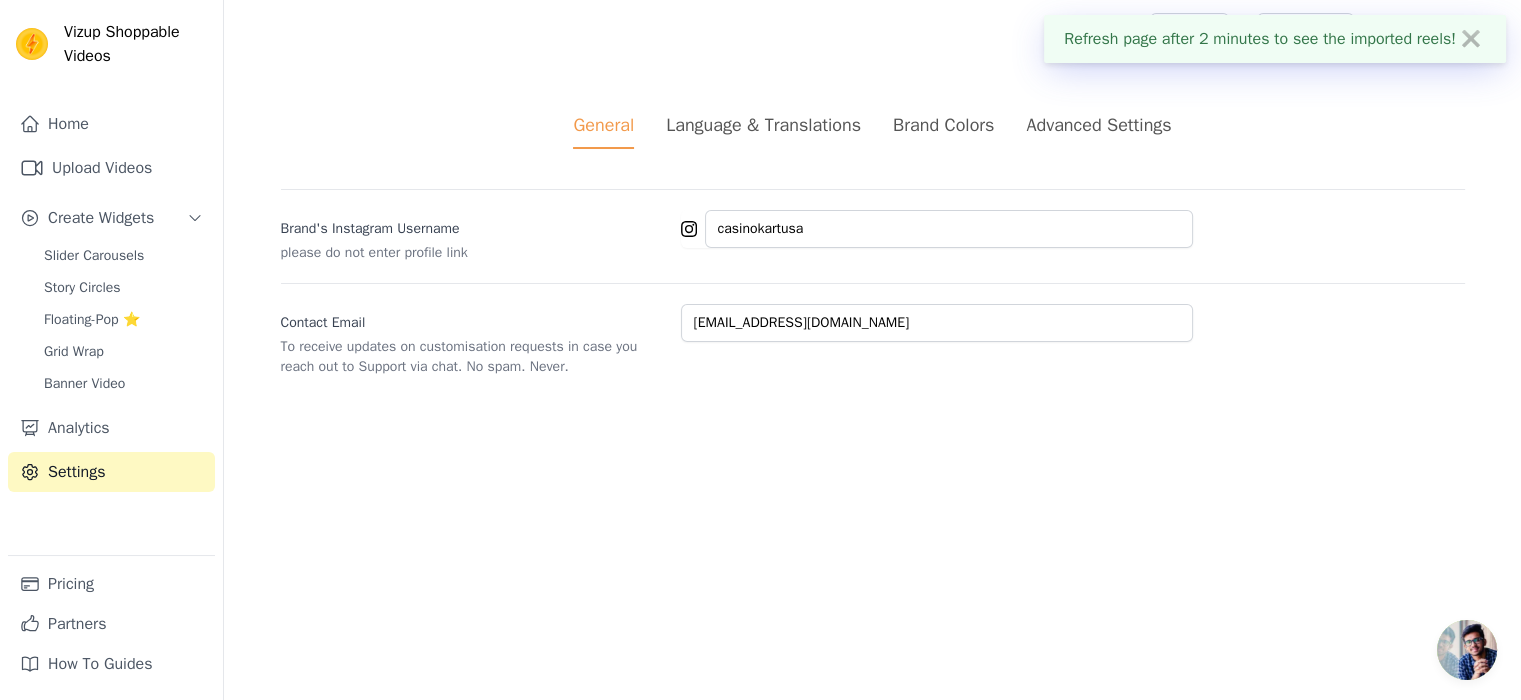 scroll, scrollTop: 0, scrollLeft: 0, axis: both 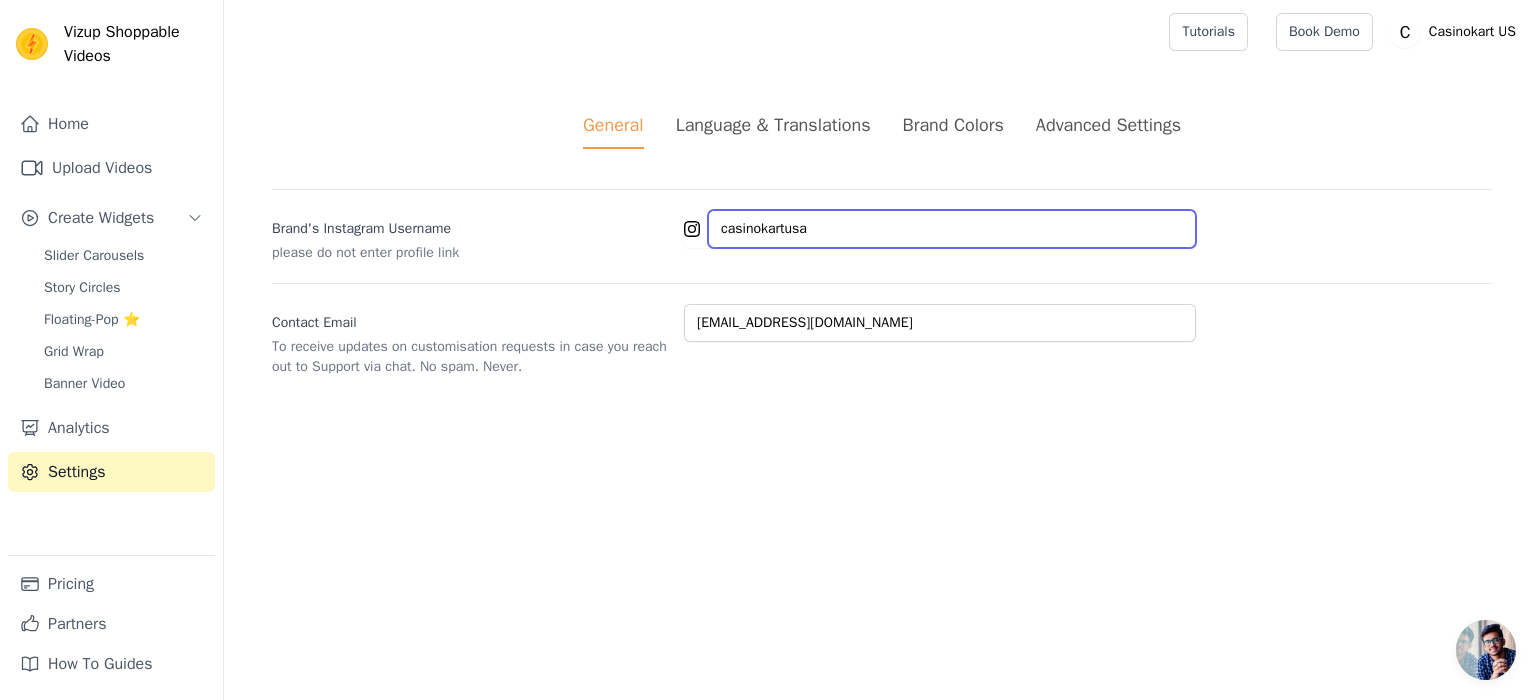 click on "casinokartusa" at bounding box center [952, 229] 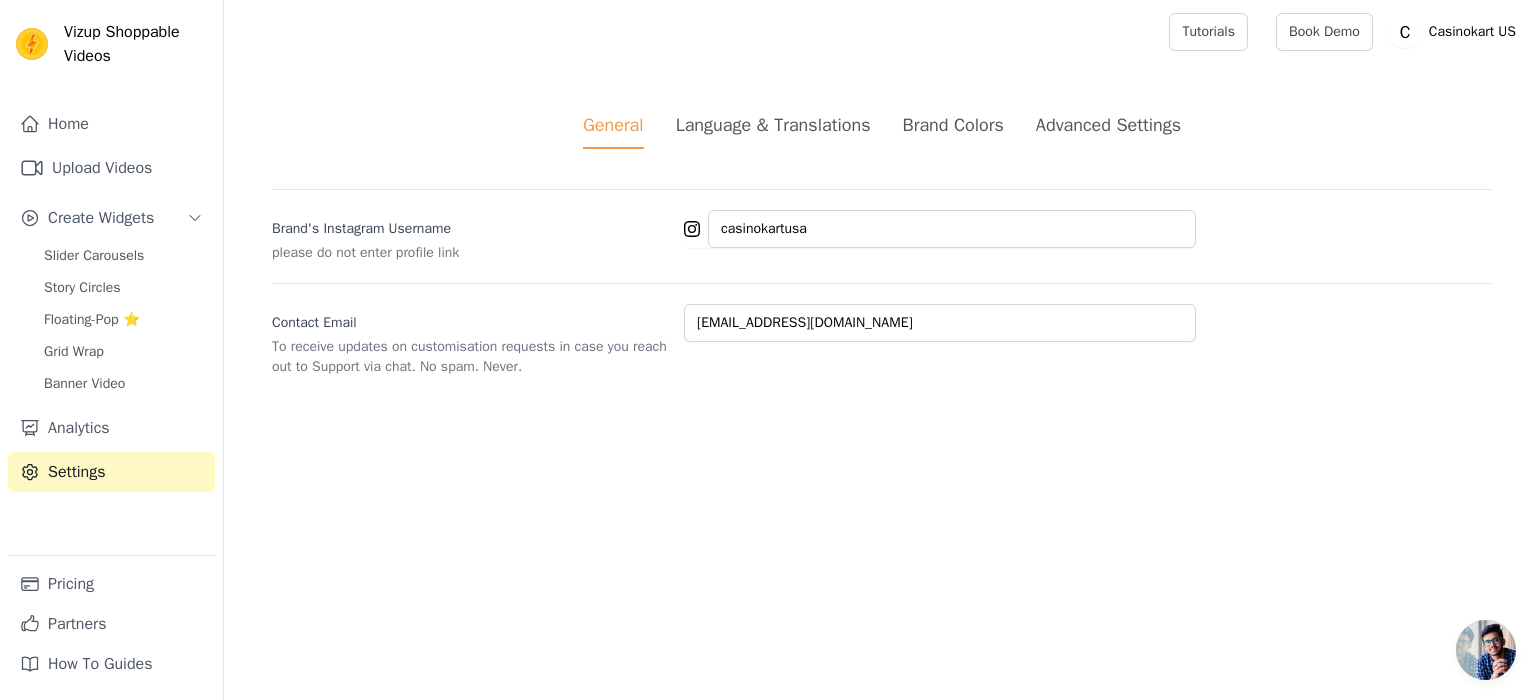 click on "General   Language & Translations   Brand Colors   Advanced Settings       unsaved changes   Save   Dismiss     Brand's Instagram Username   please do not enter profile link     casinokartusa   Contact Email   To receive updates on customisation requests in case you reach out to Support via chat. No spam. Never.   business@casinokart.com" at bounding box center (882, 244) 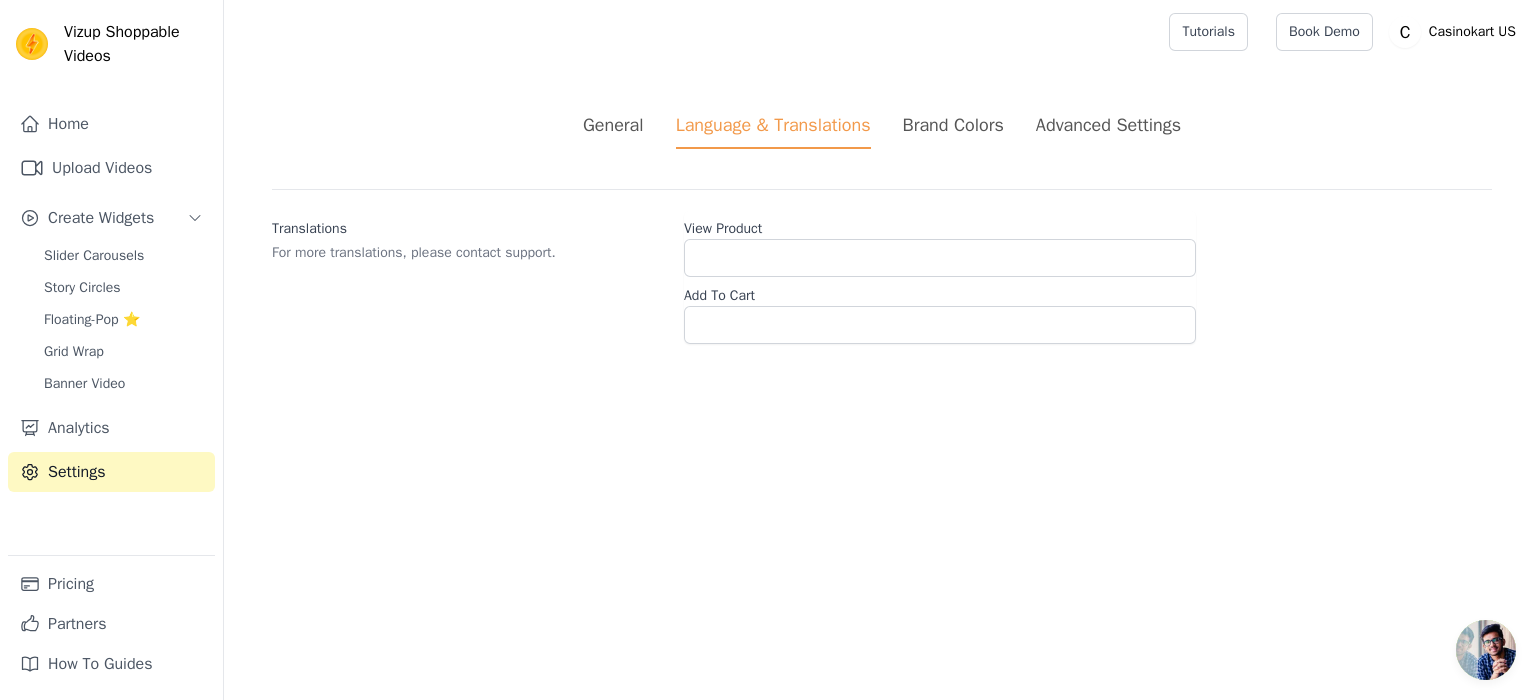 click on "Brand Colors" at bounding box center (953, 125) 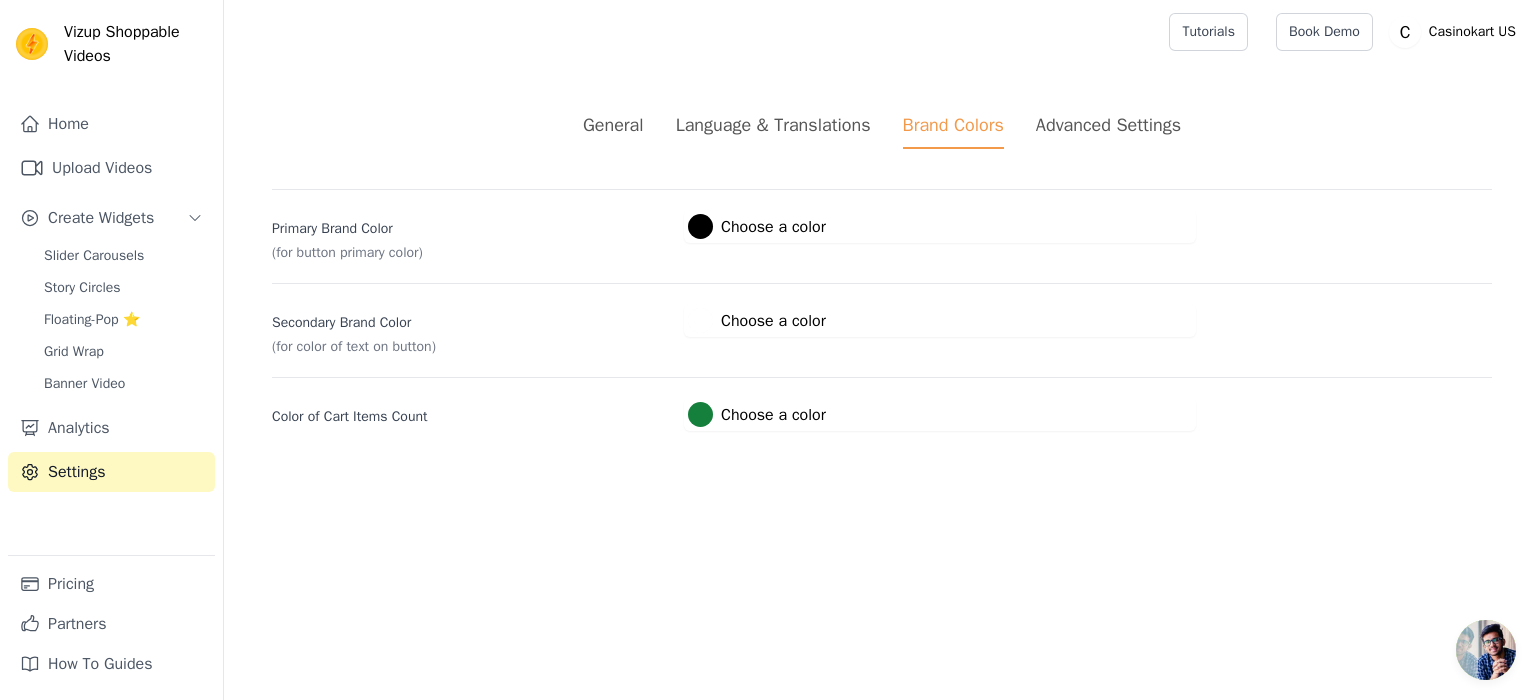 click at bounding box center [700, 226] 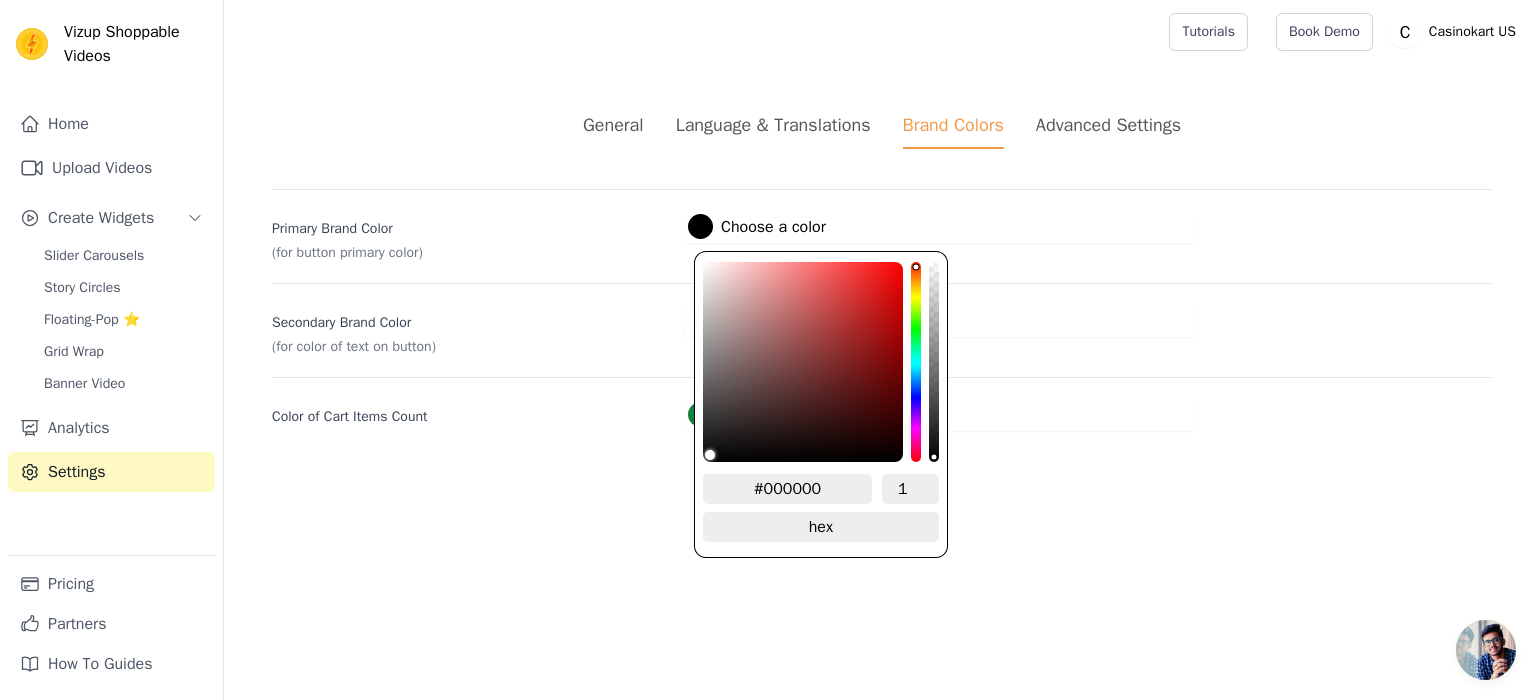 click on "Vizup Shoppable Videos
Home
Upload Videos       Create Widgets     Slider Carousels   Story Circles   Floating-Pop ⭐   Grid Wrap   Banner Video
Analytics
Settings
Pricing
Partners
How To Guides   Open sidebar       Tutorials     Book Demo   Open user menu" at bounding box center [770, 239] 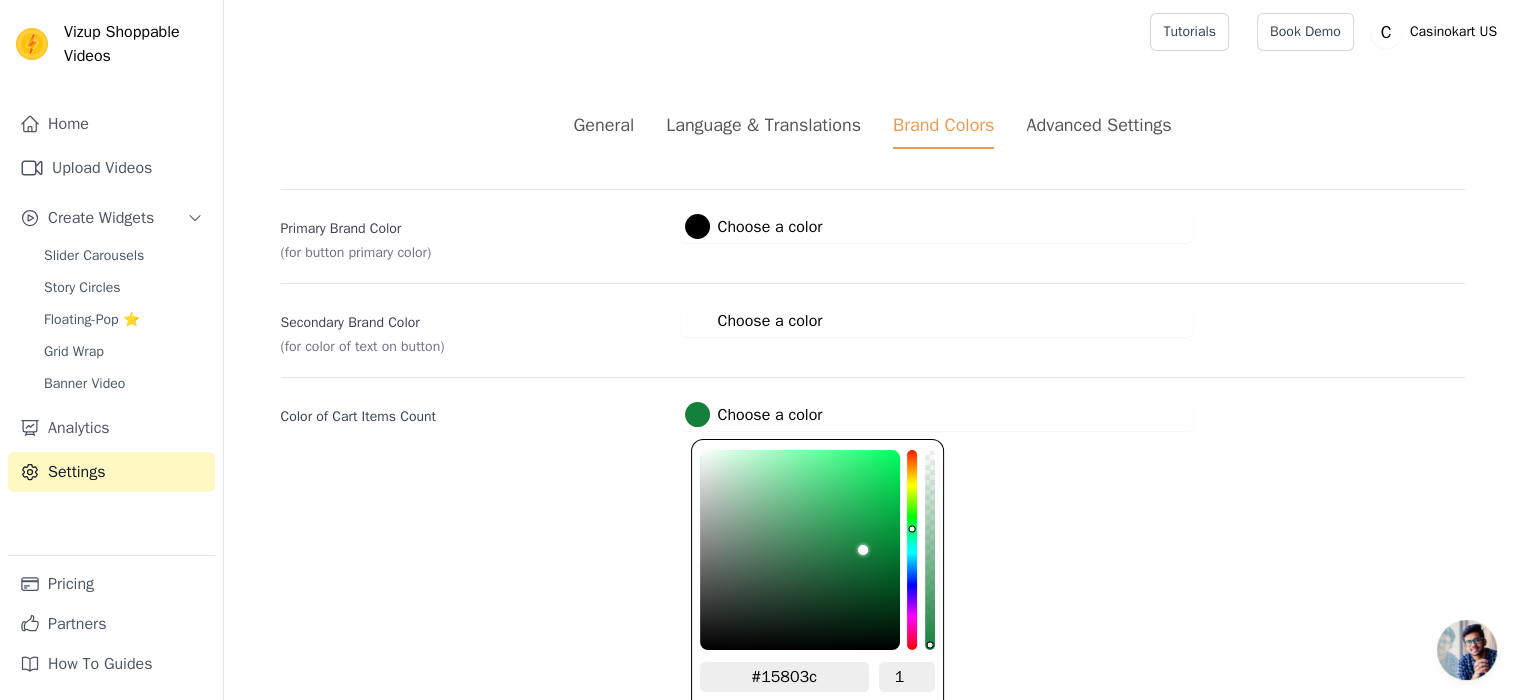 click on "#15803c       Choose a color" at bounding box center (754, 414) 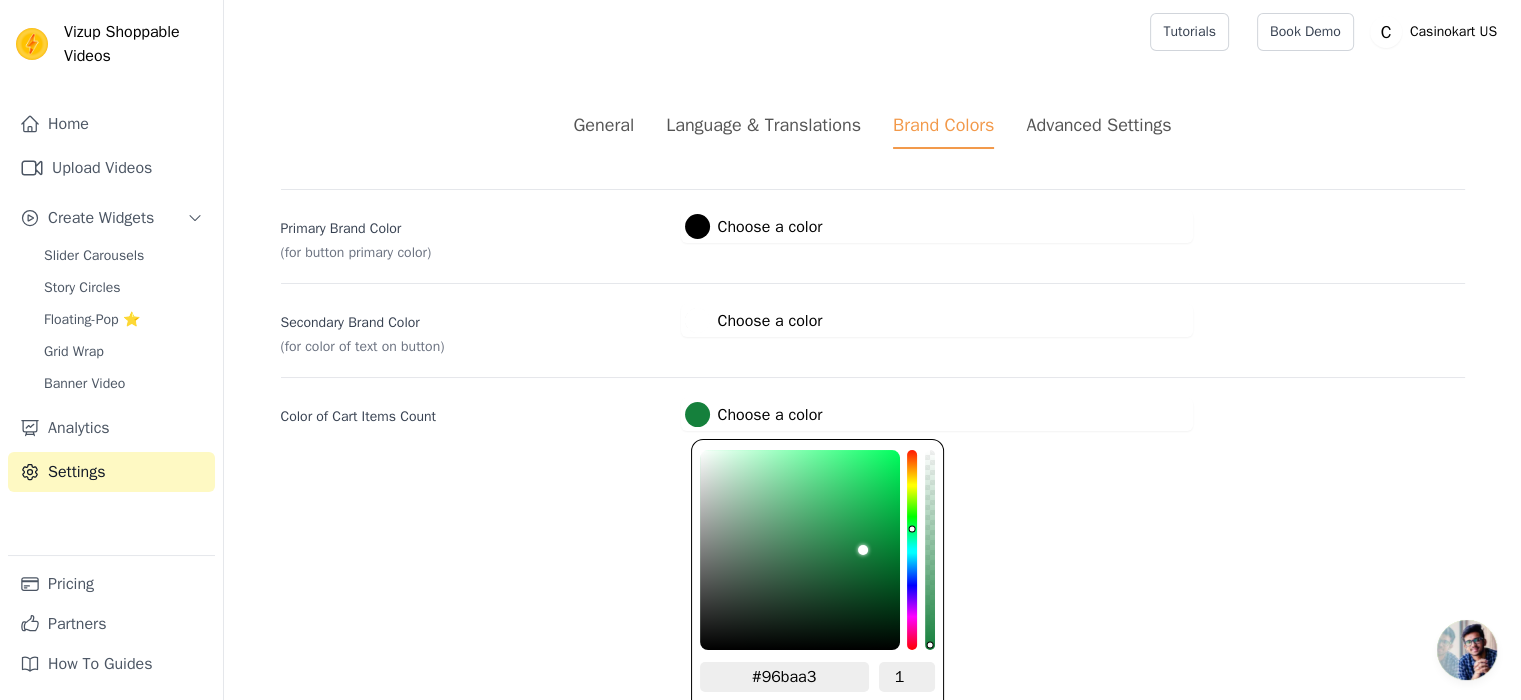 type on "#9abca7" 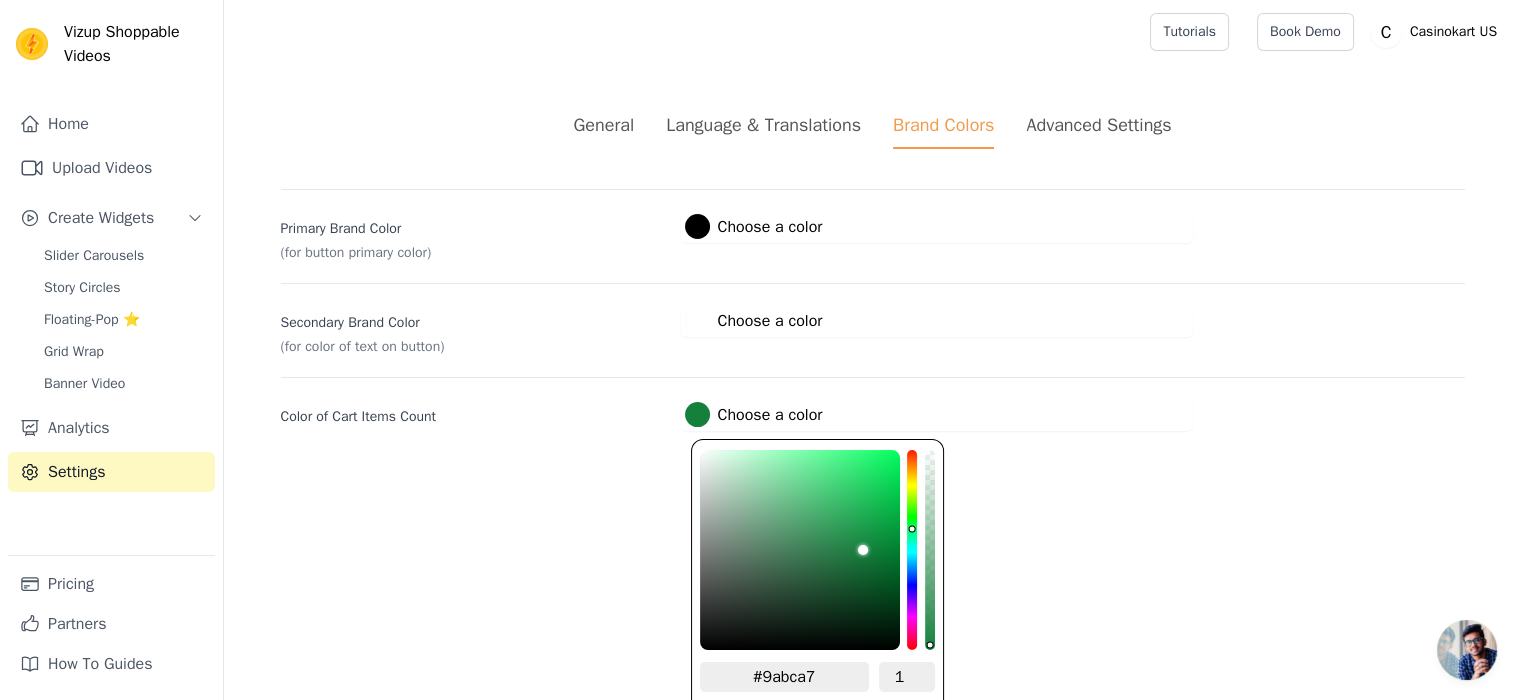 type on "#b6ccbe" 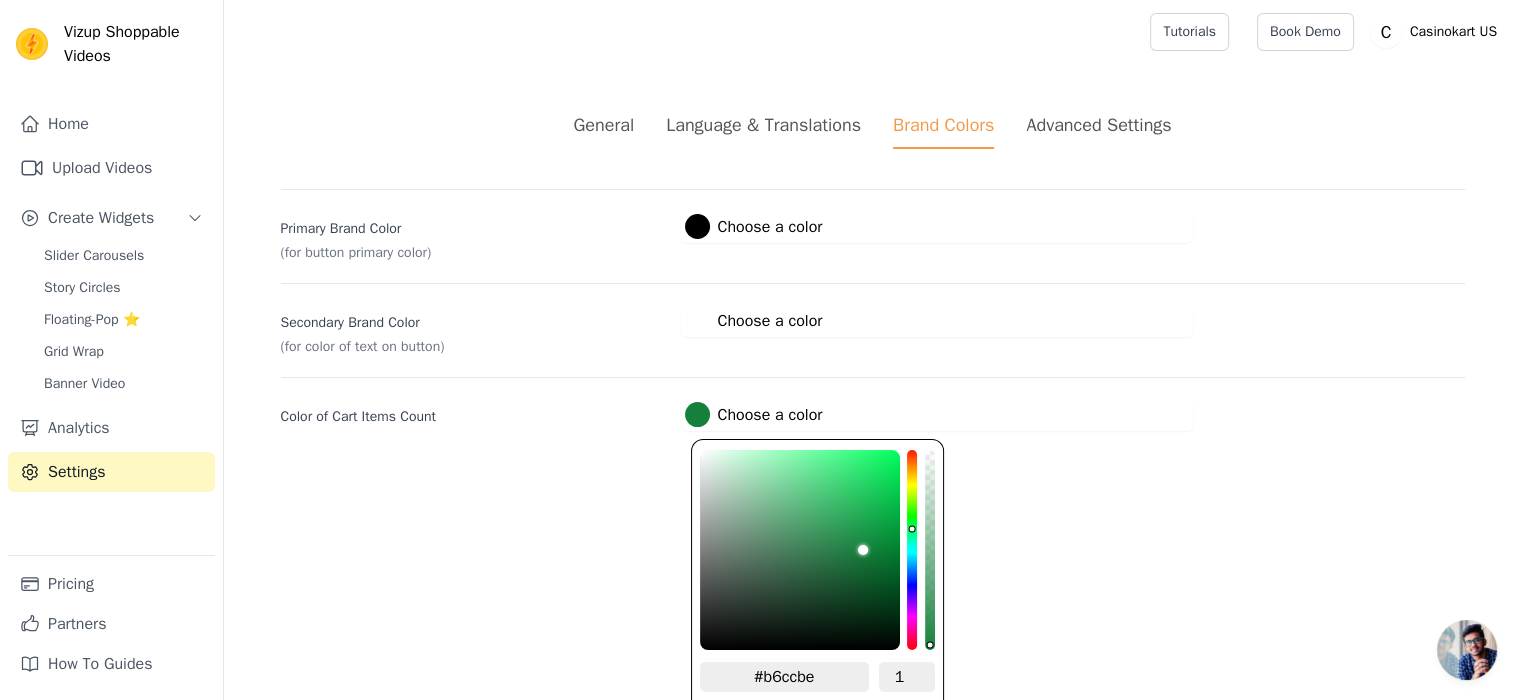 type on "#d8dcda" 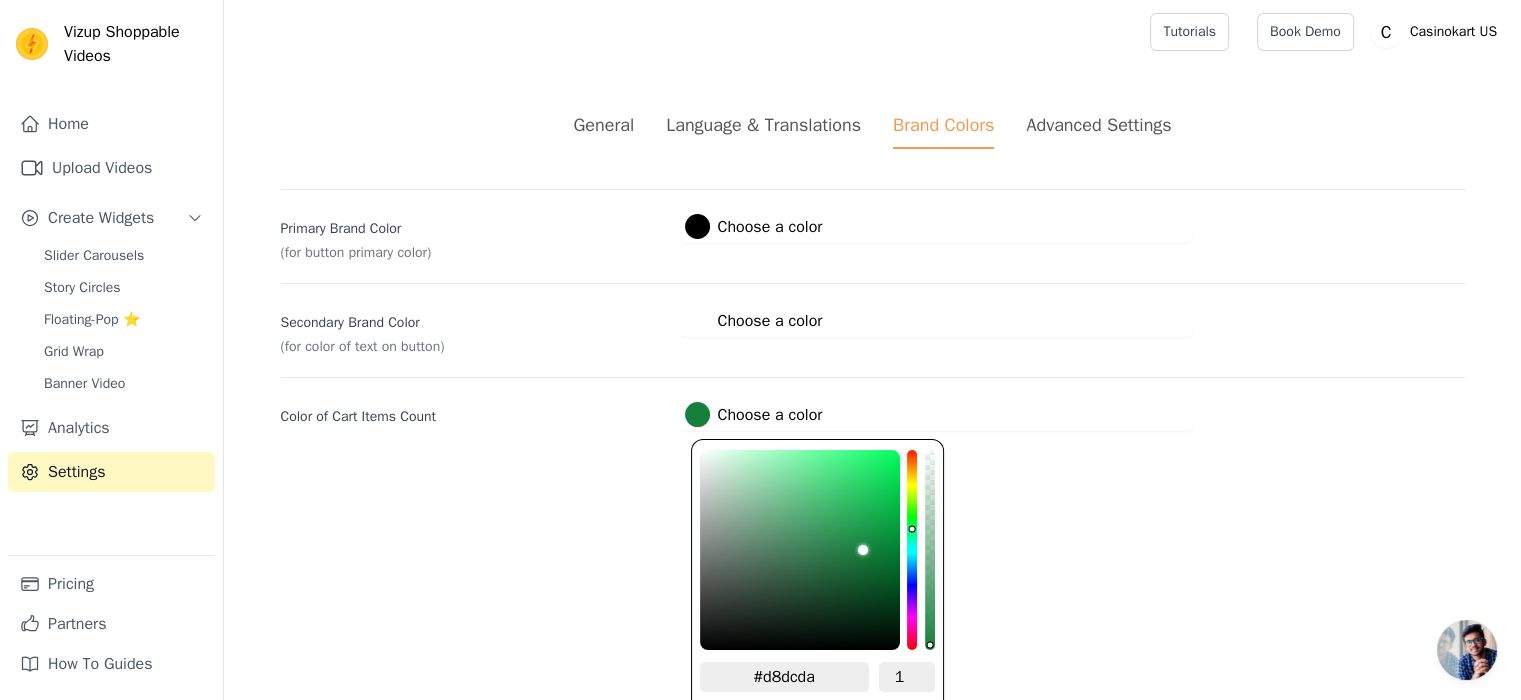 type on "#fbfbfb" 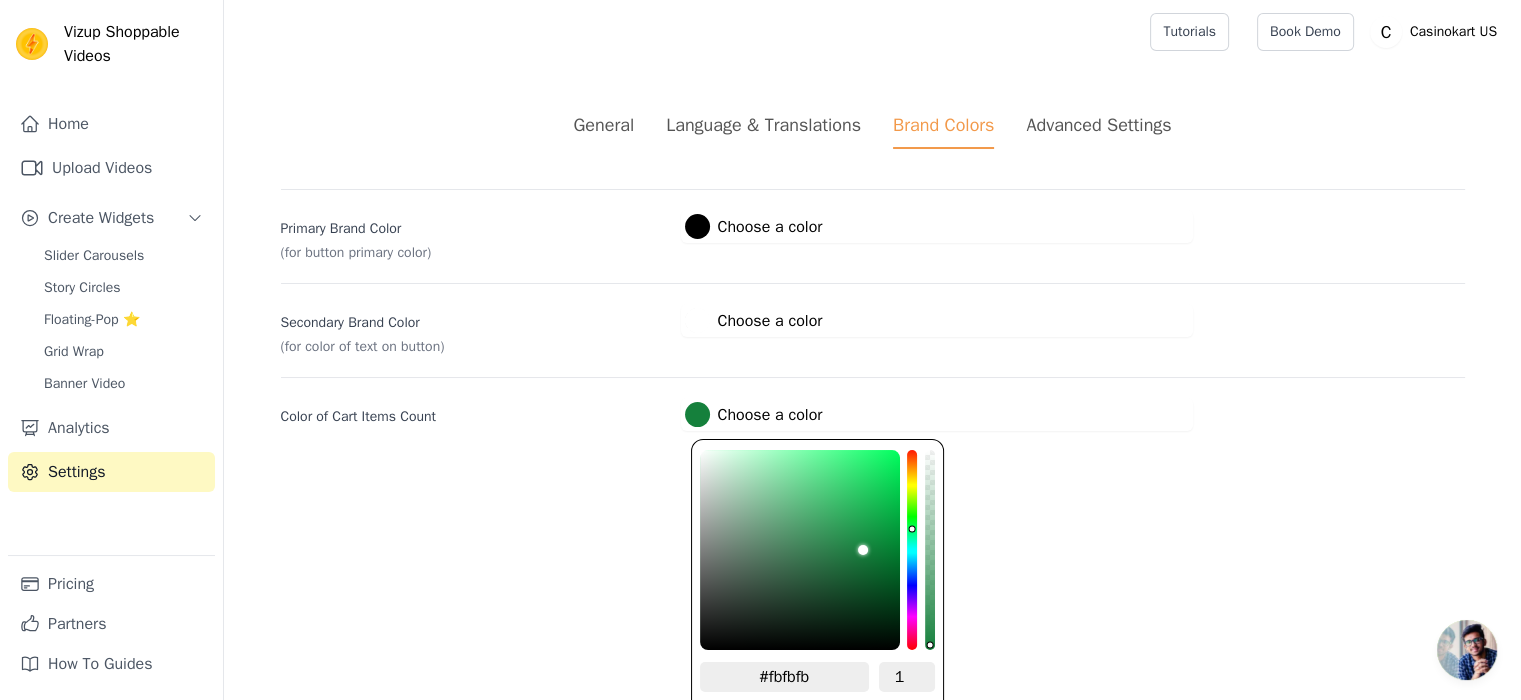 type on "#ffffff" 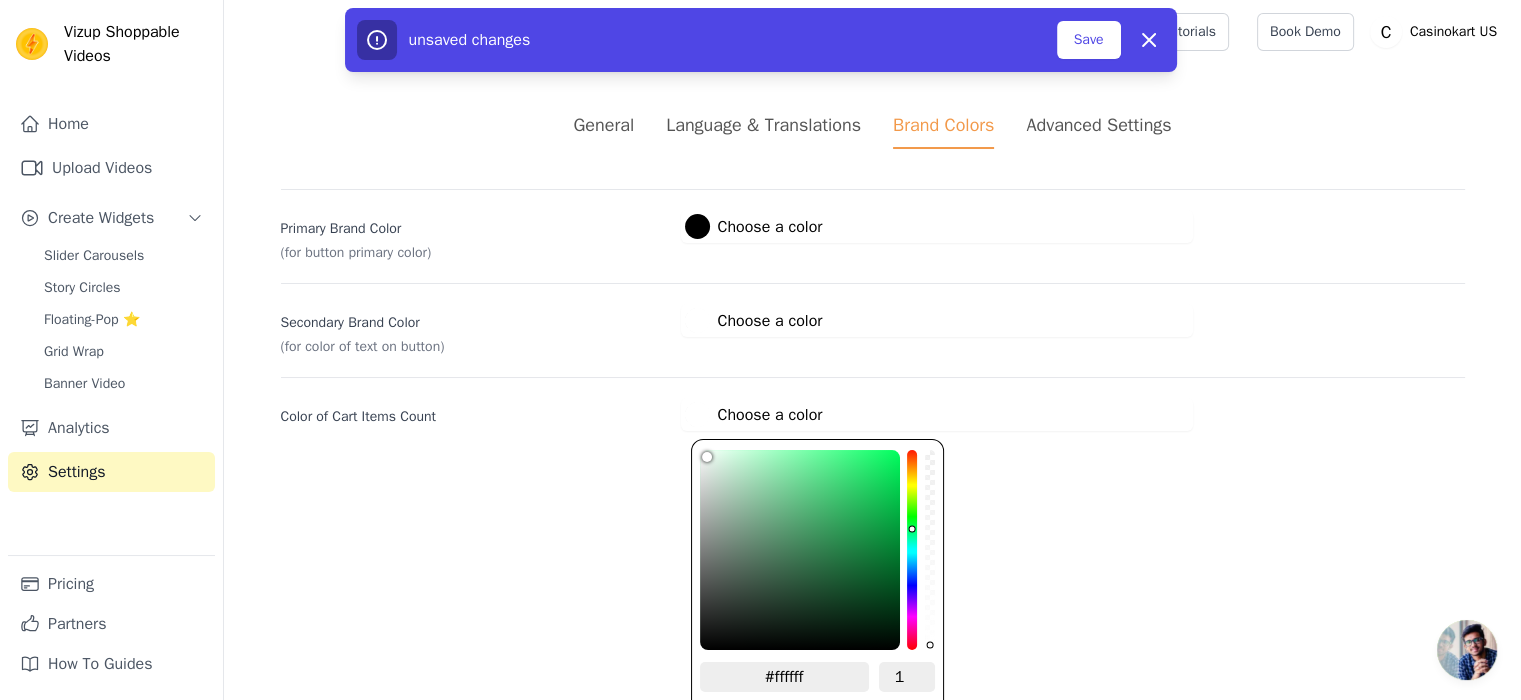 drag, startPoint x: 599, startPoint y: 392, endPoint x: 579, endPoint y: 368, distance: 31.241 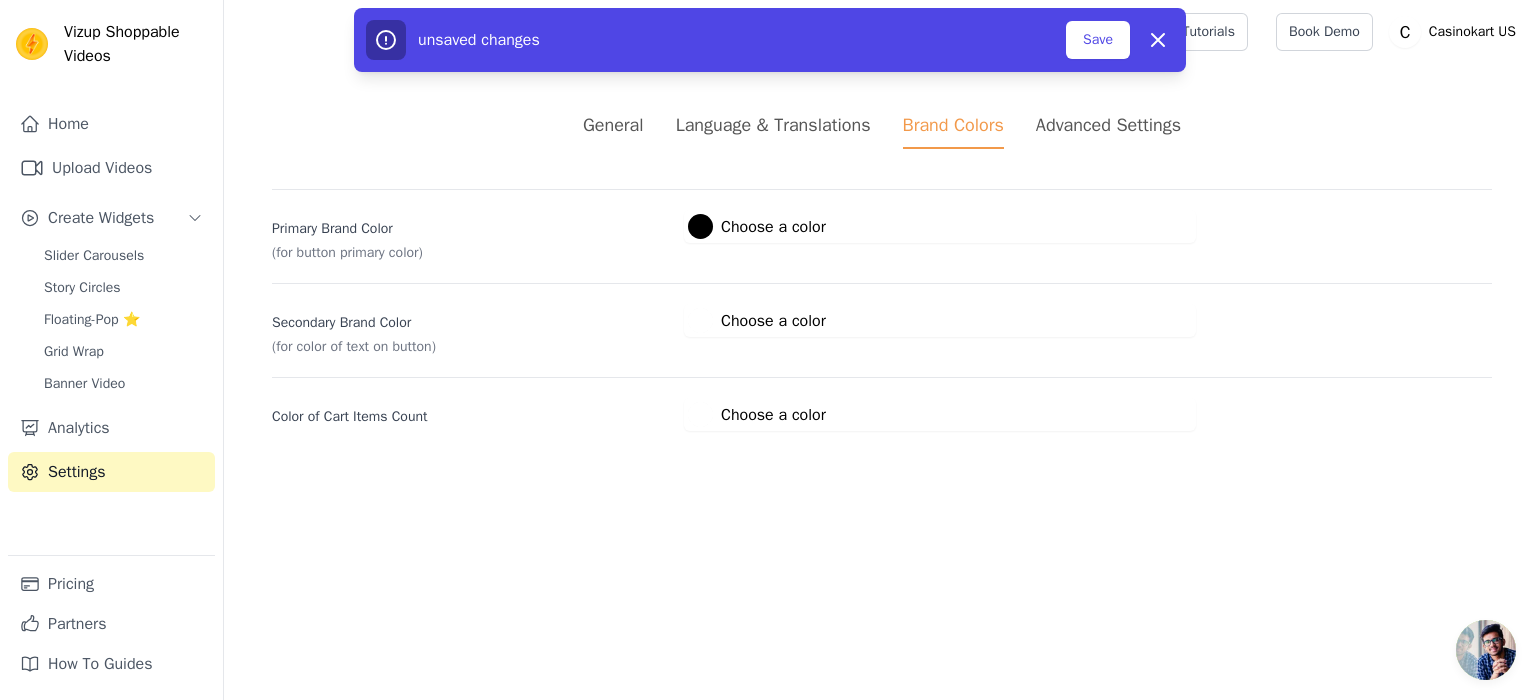 click on "General   Language & Translations   Brand Colors   Advanced Settings       unsaved changes   Save   Dismiss     Primary Brand Color   (for button primary color)   #000000       Choose a color                               #000000   1   hex   change to    rgb     Secondary Brand Color   (for color of text on button)   #ffffff       Choose a color                               #ffffff   1   hex   change to    rgb     Color of Cart Items Count   #ffffff       Choose a color                               #ffffff   1   hex   change to    rgb" at bounding box center [882, 271] 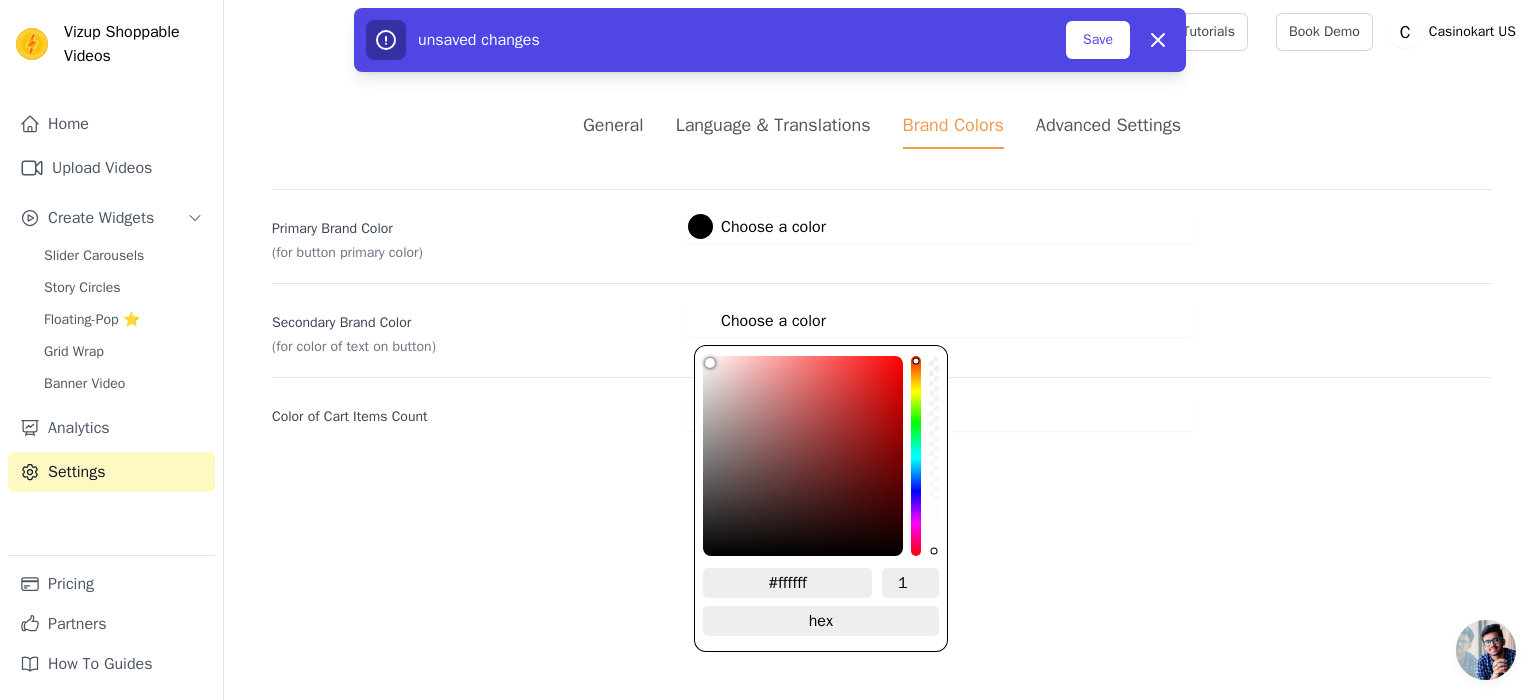 click at bounding box center [700, 320] 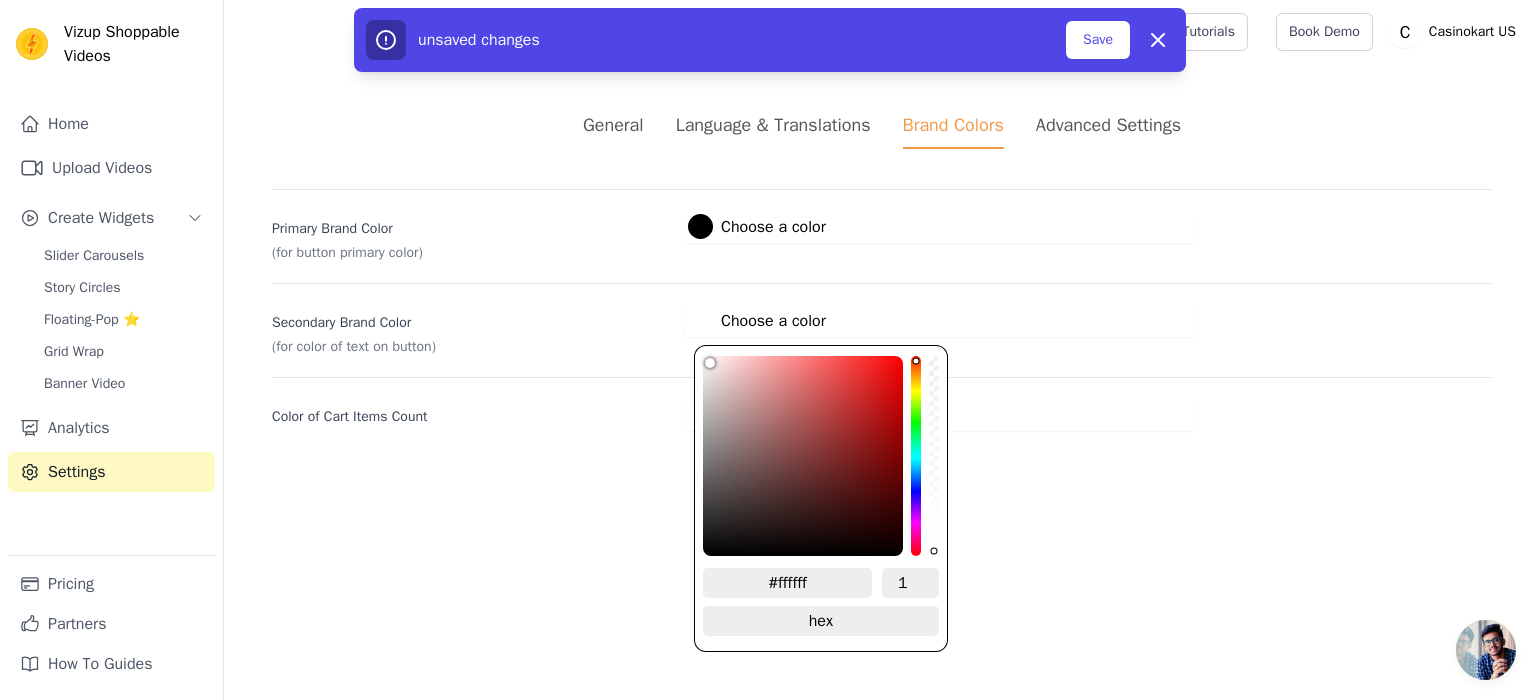 type on "#746c6c" 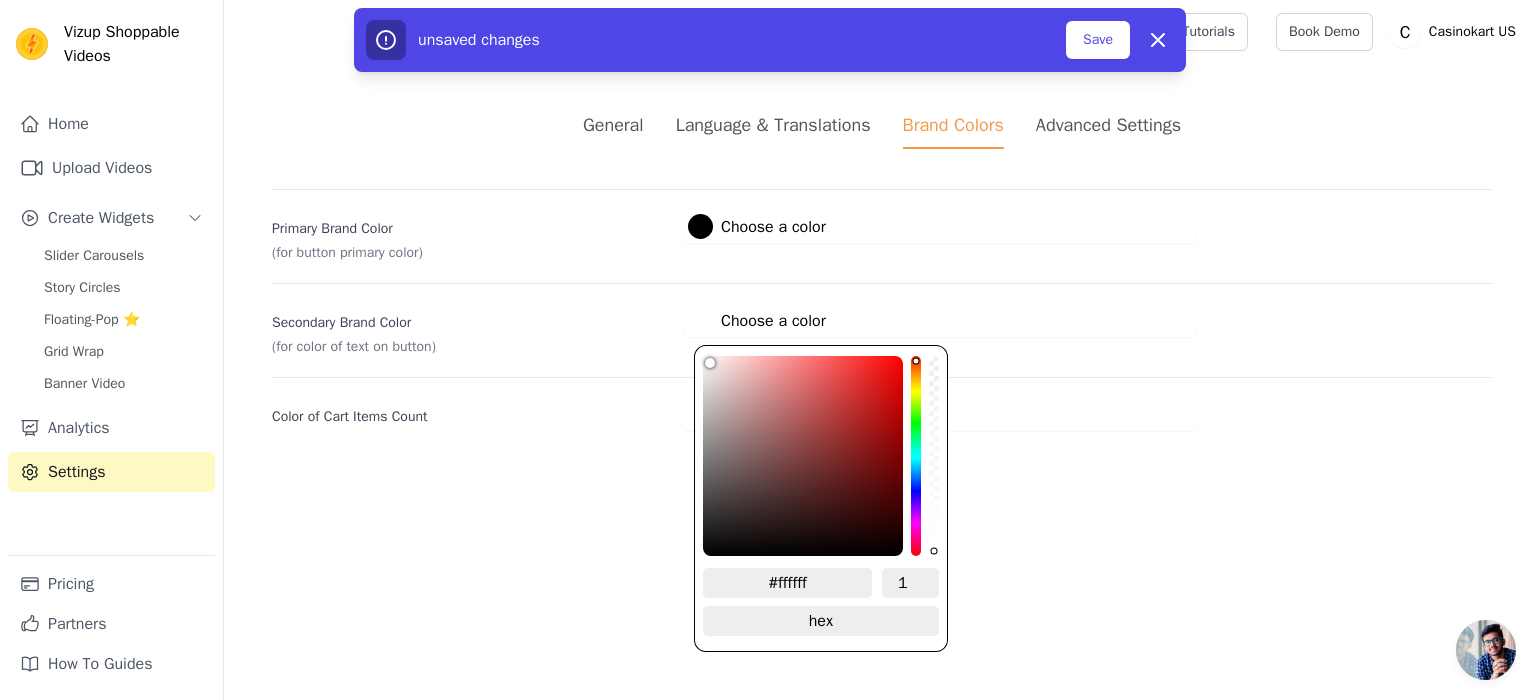 type on "#746c6c" 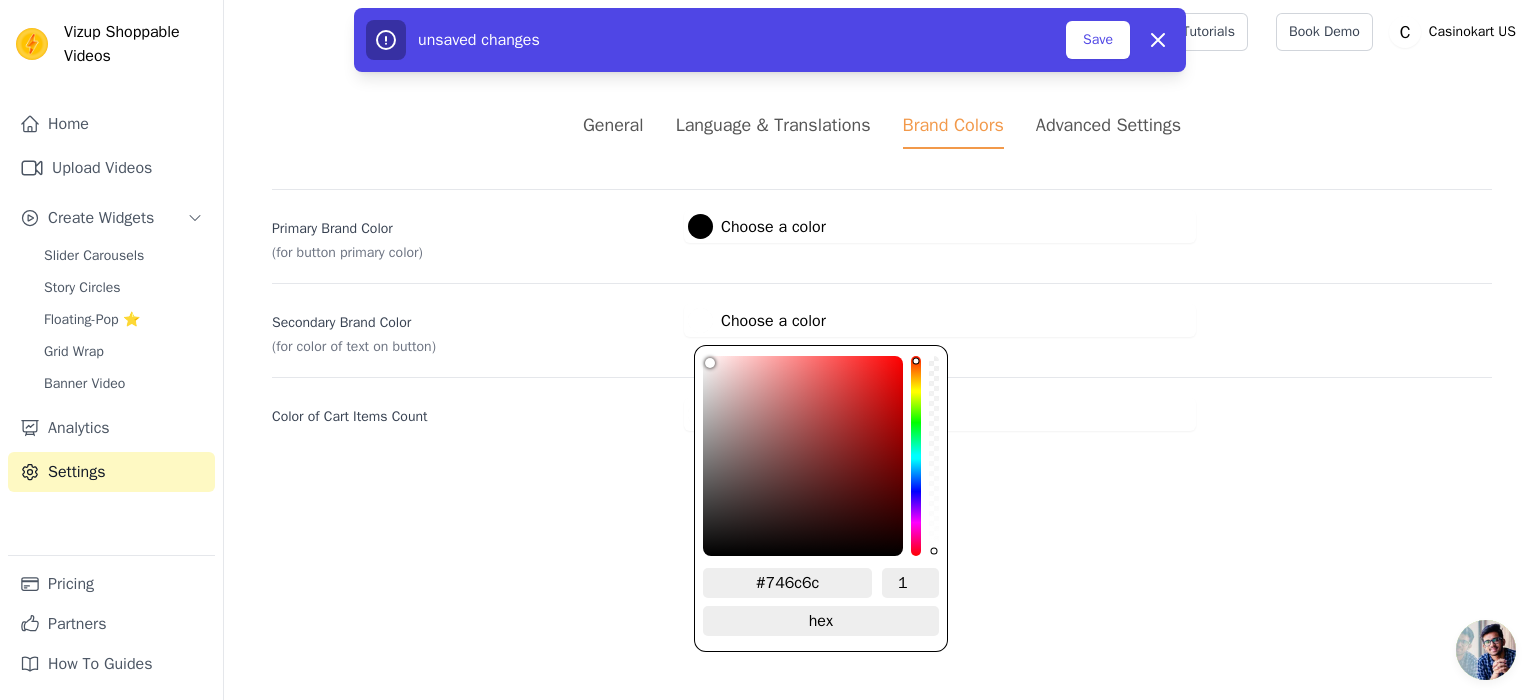 type on "#505050" 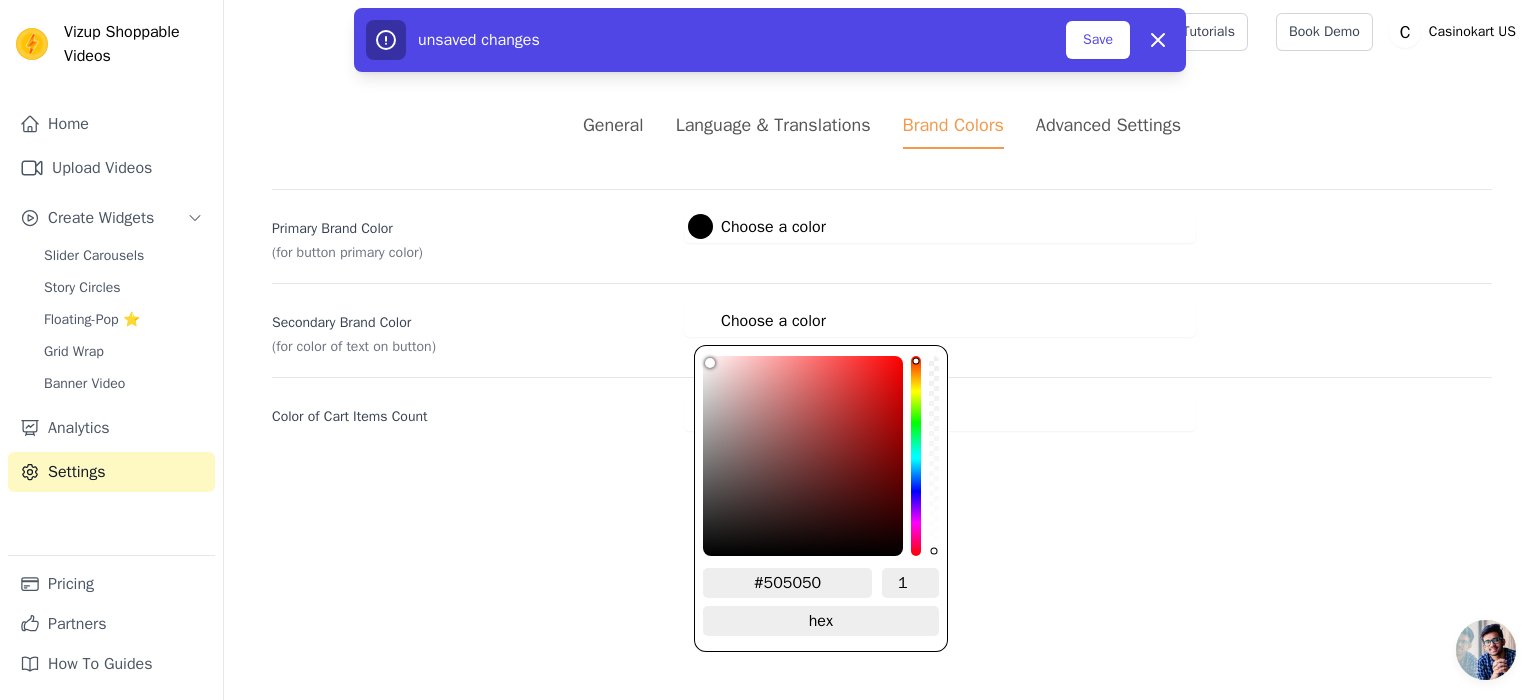 type on "#333333" 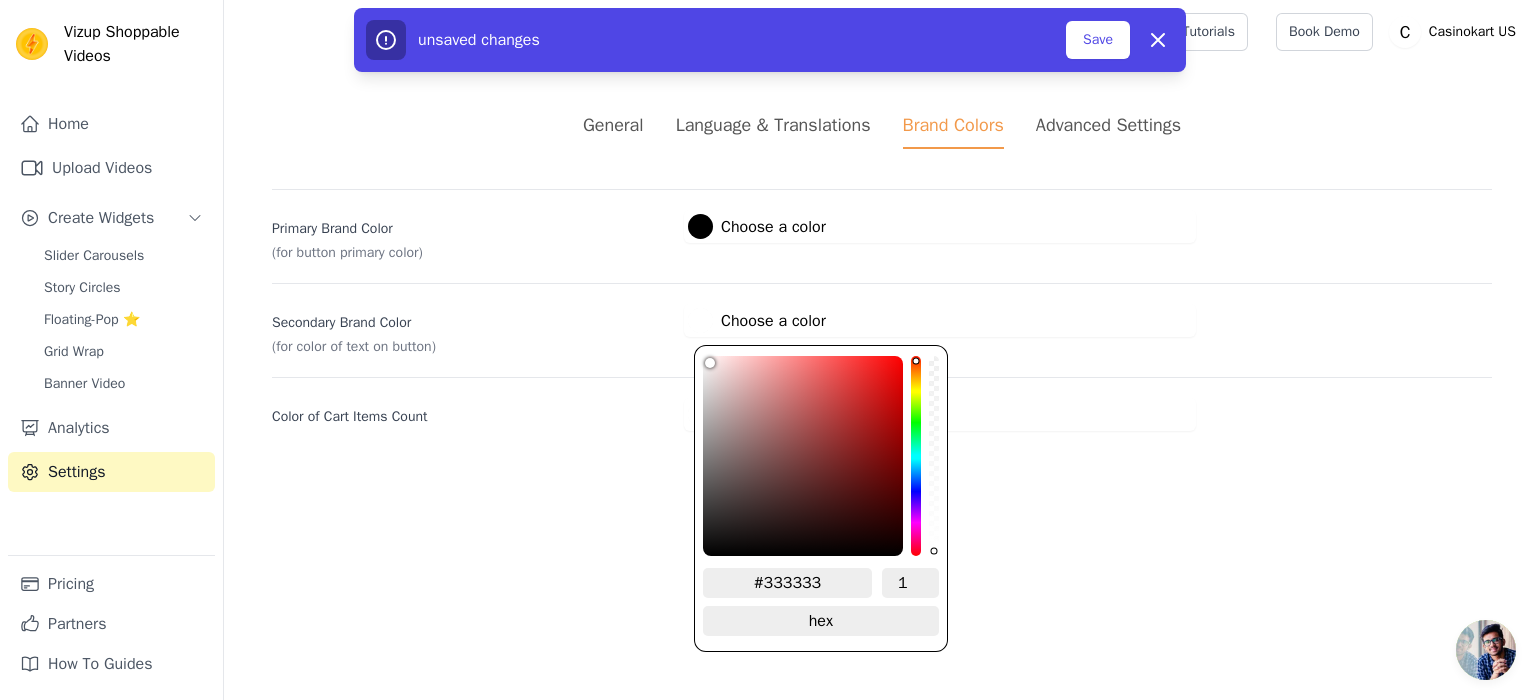 type on "#171717" 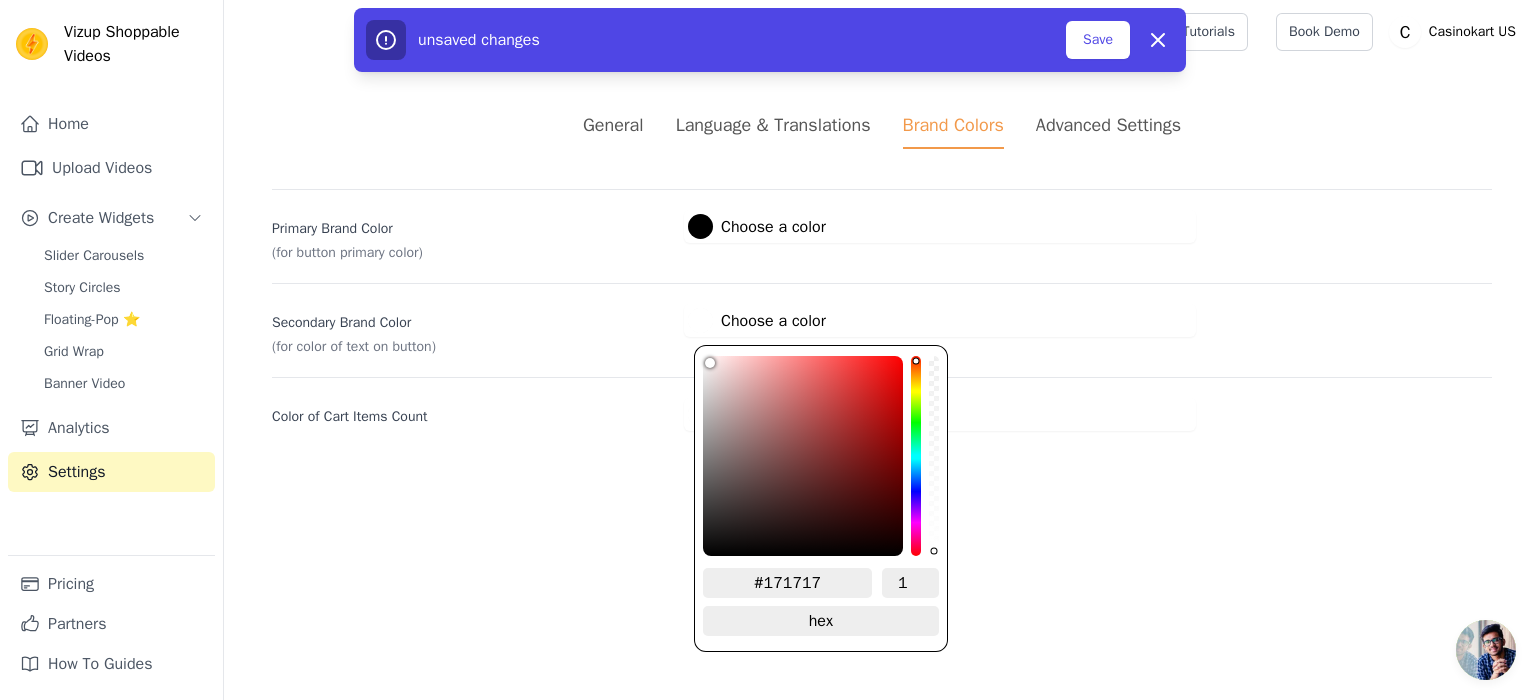 type on "#000000" 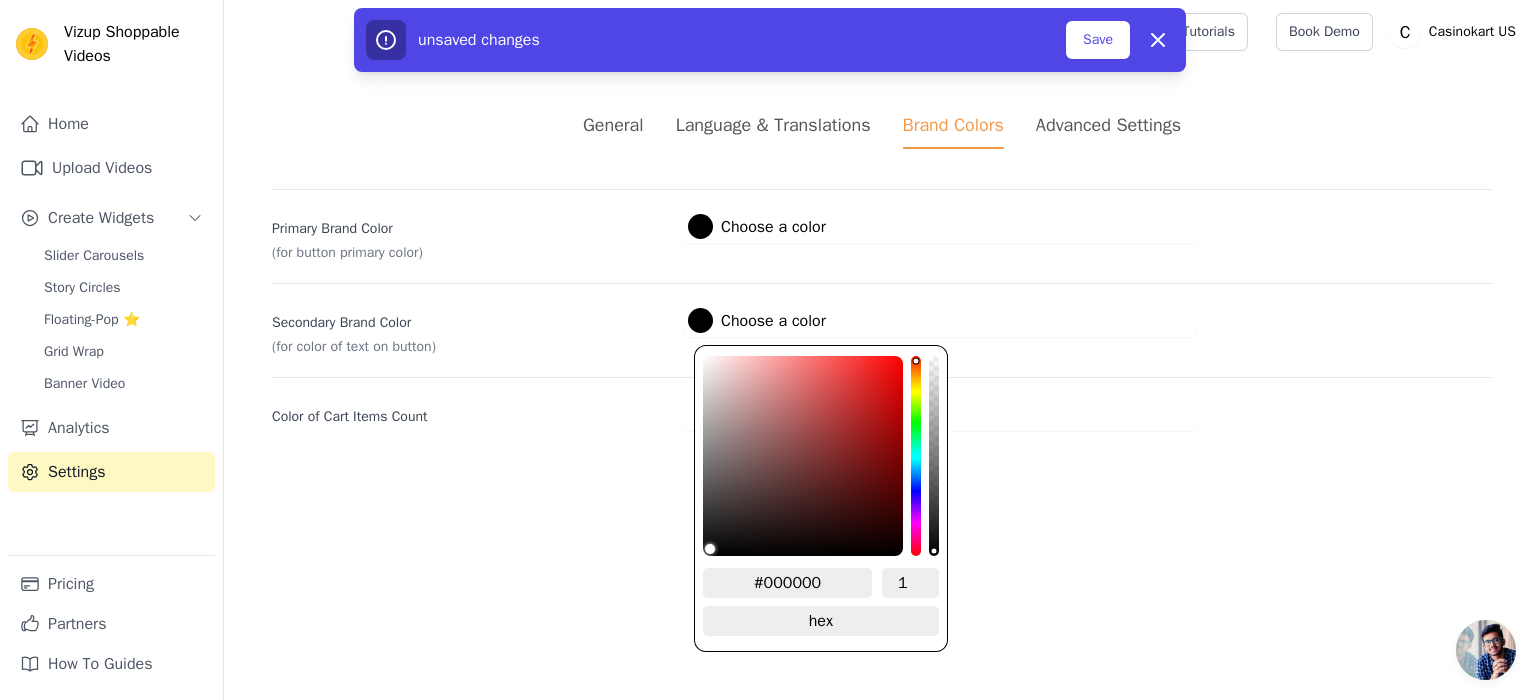 drag, startPoint x: 646, startPoint y: 567, endPoint x: 612, endPoint y: 622, distance: 64.66065 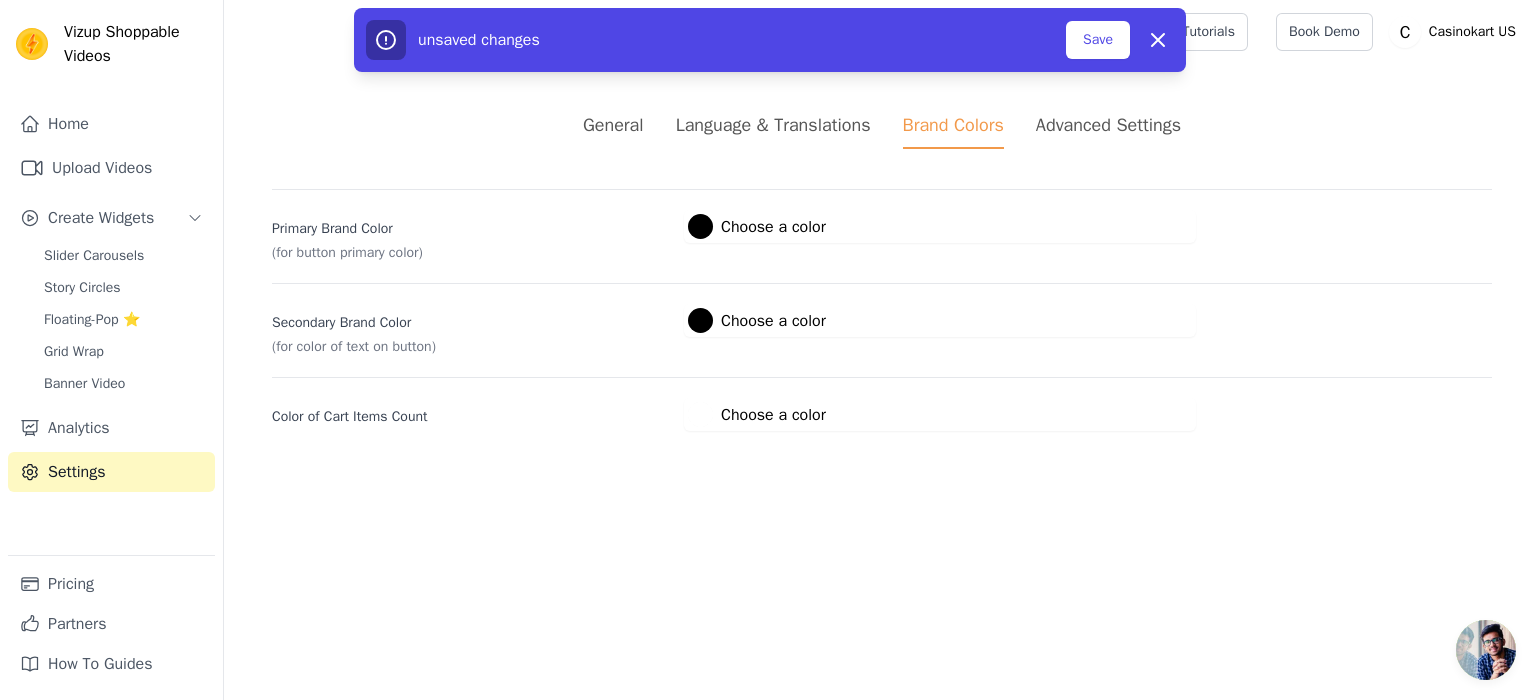 click at bounding box center [700, 226] 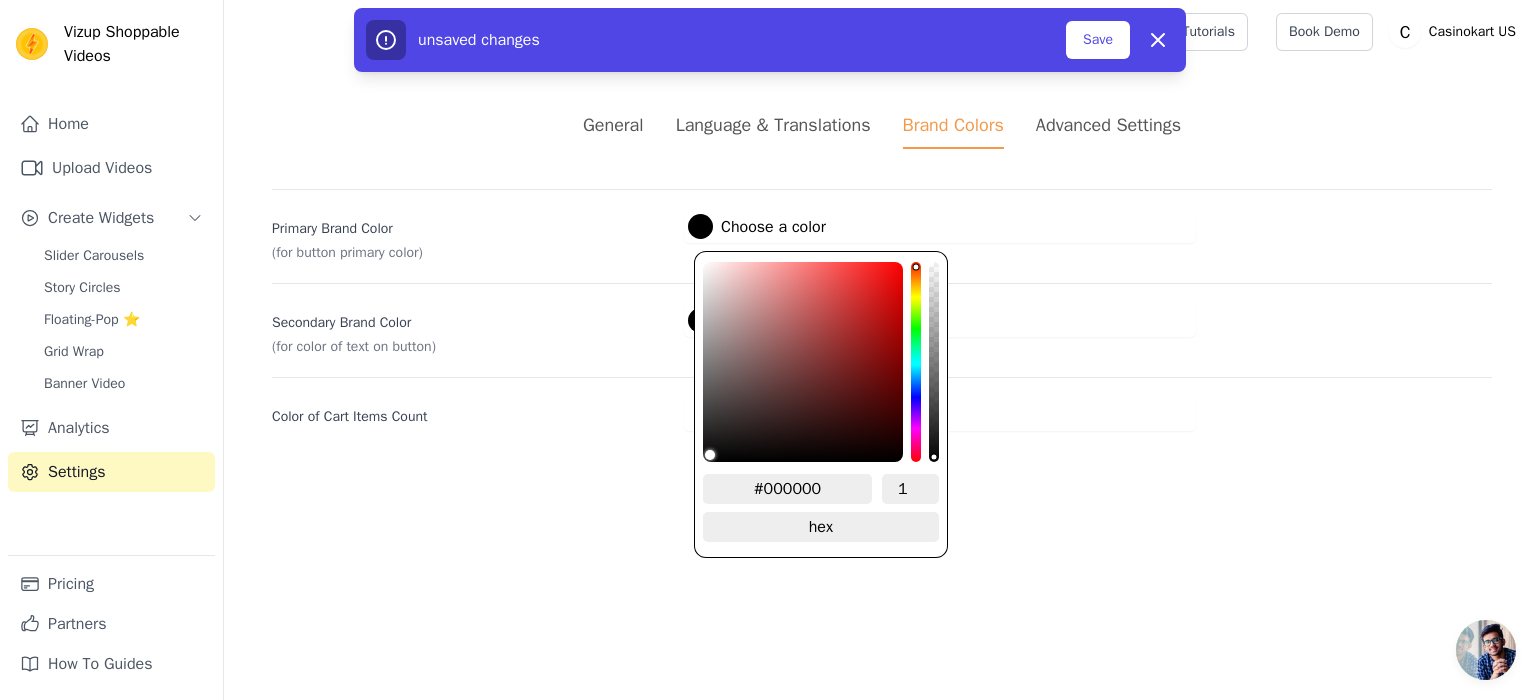 type on "#2c2a2a" 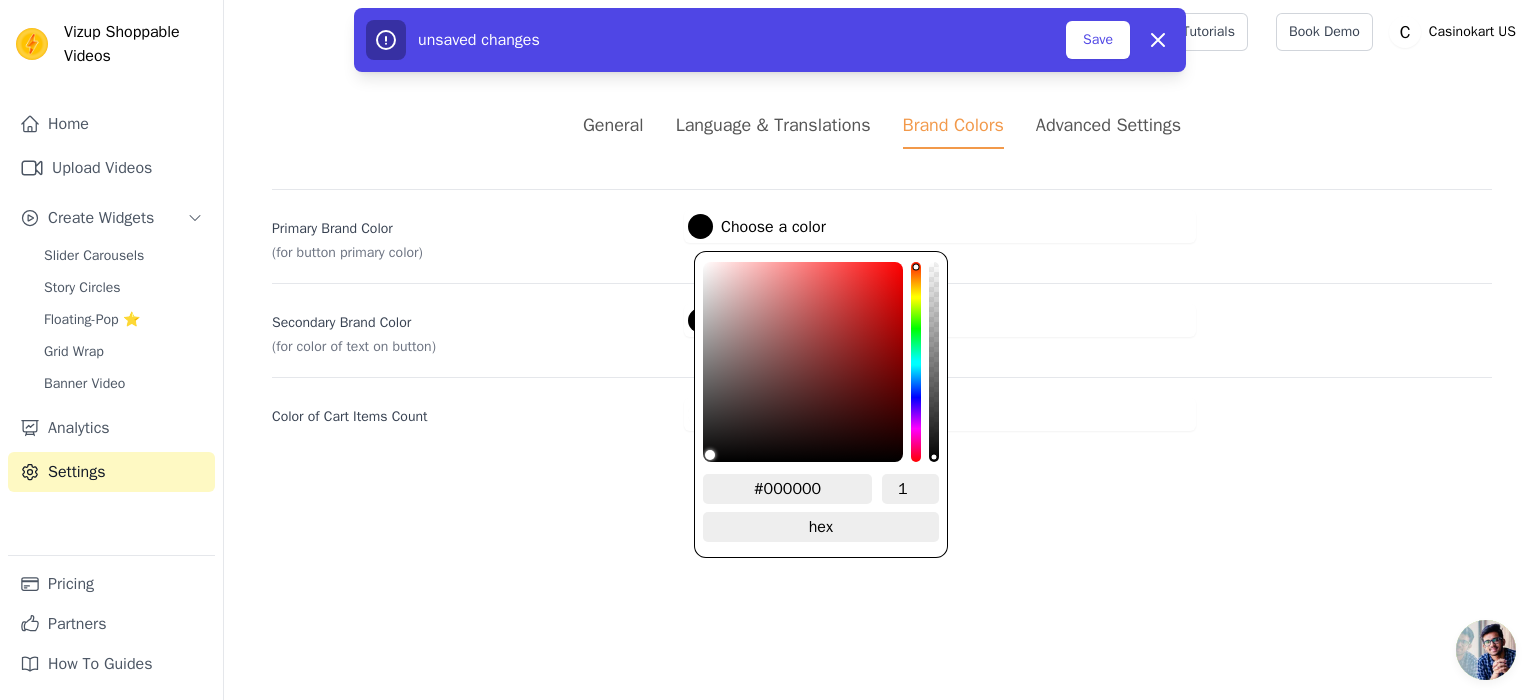 type on "#2c2a2a" 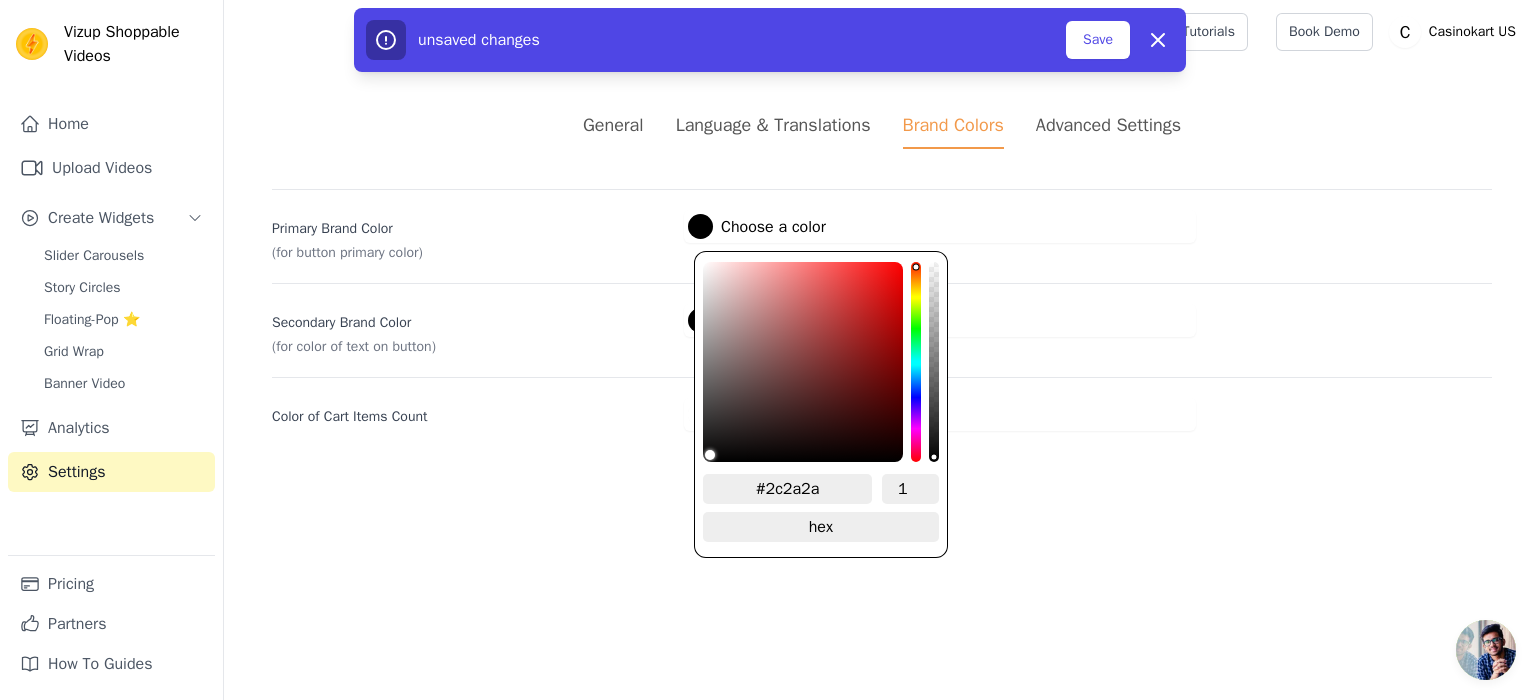 type on "#171717" 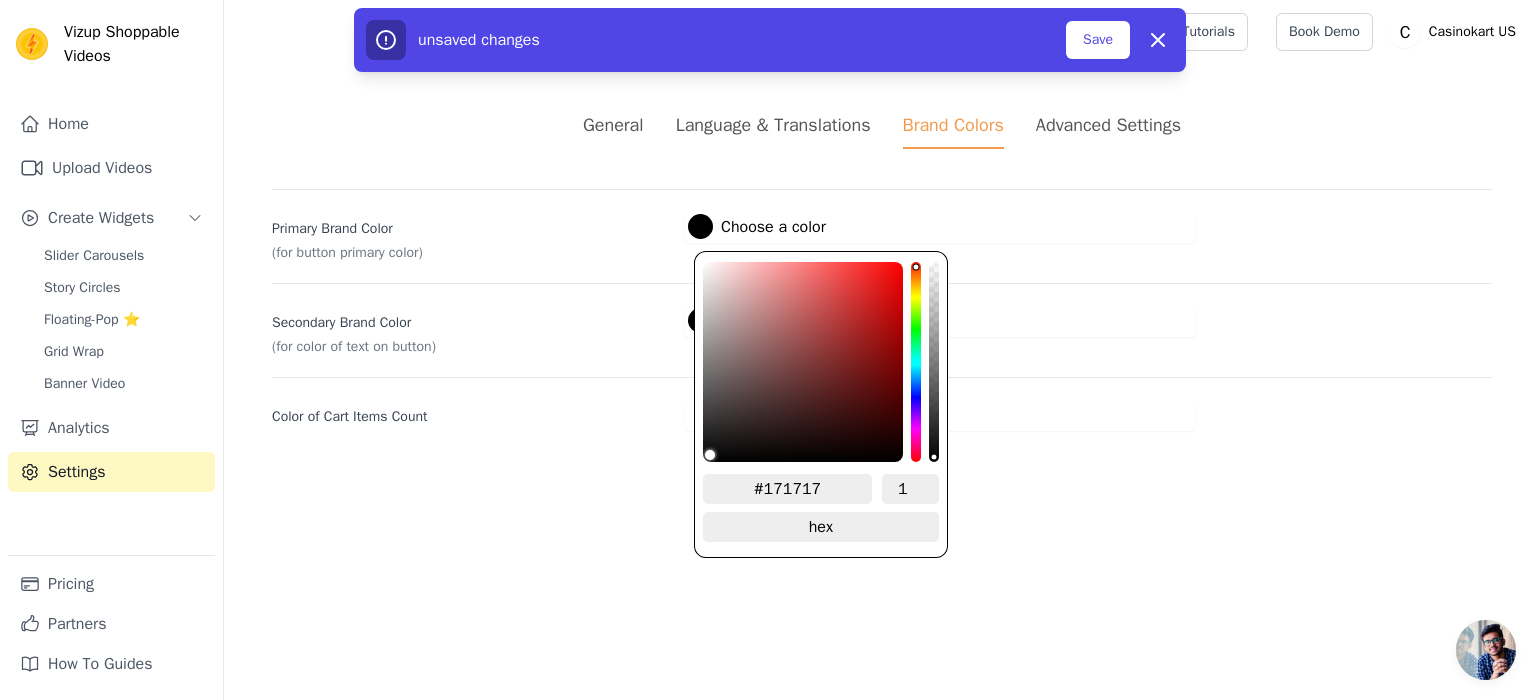 type on "#040404" 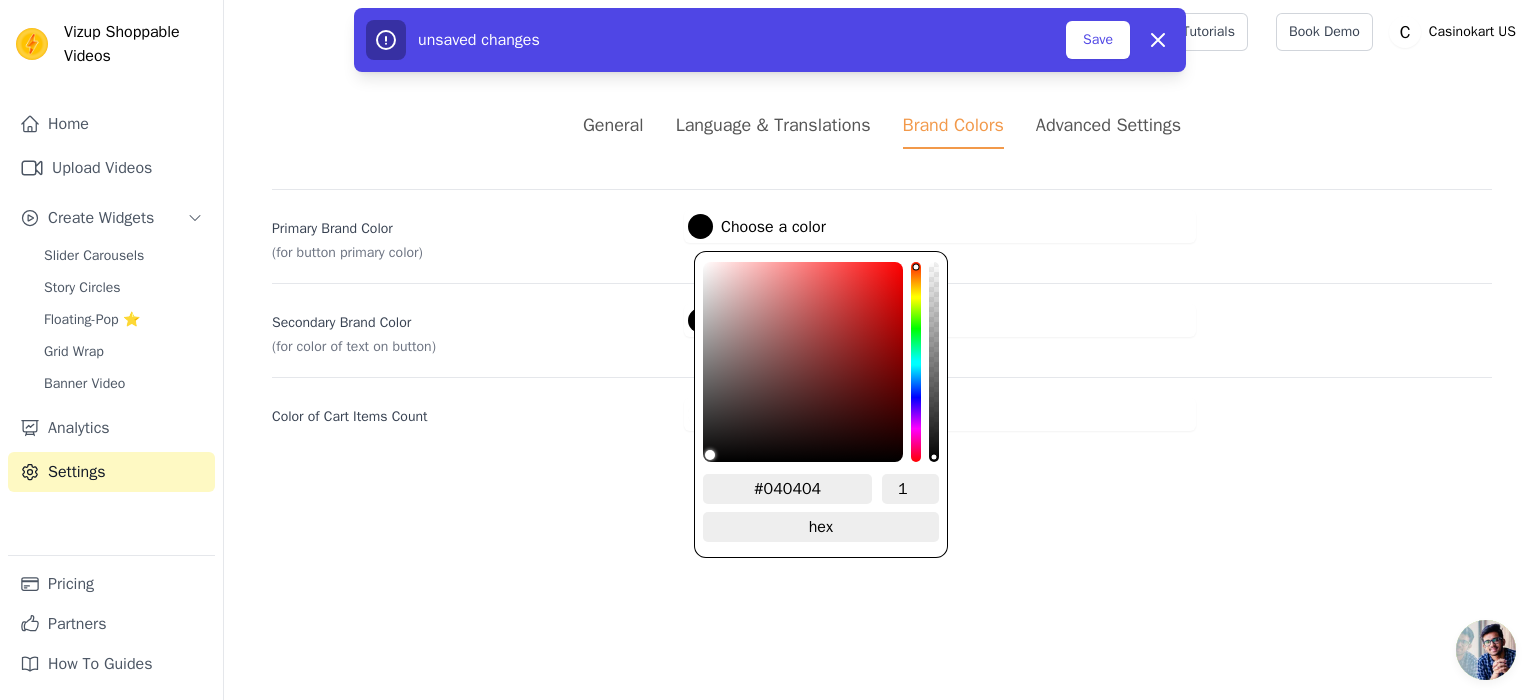 type on "#000000" 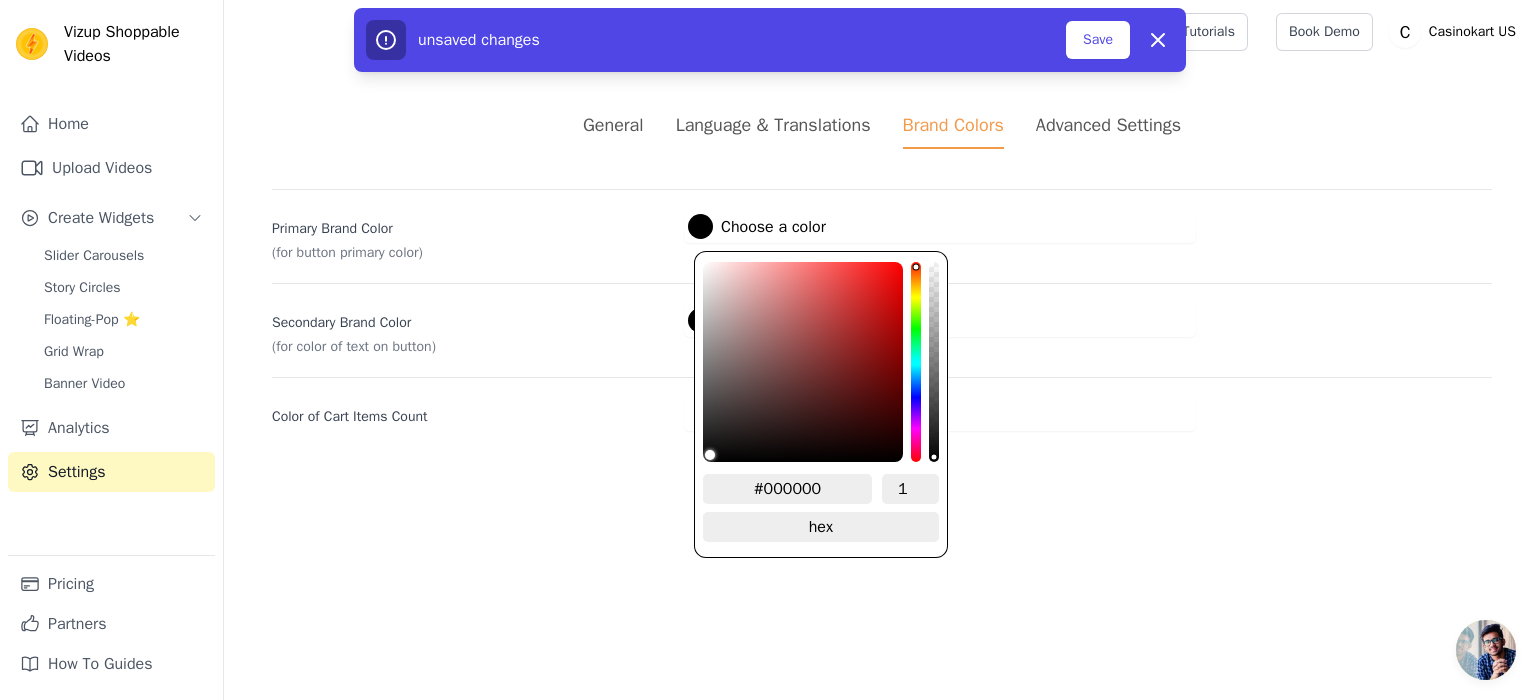 type on "#111111" 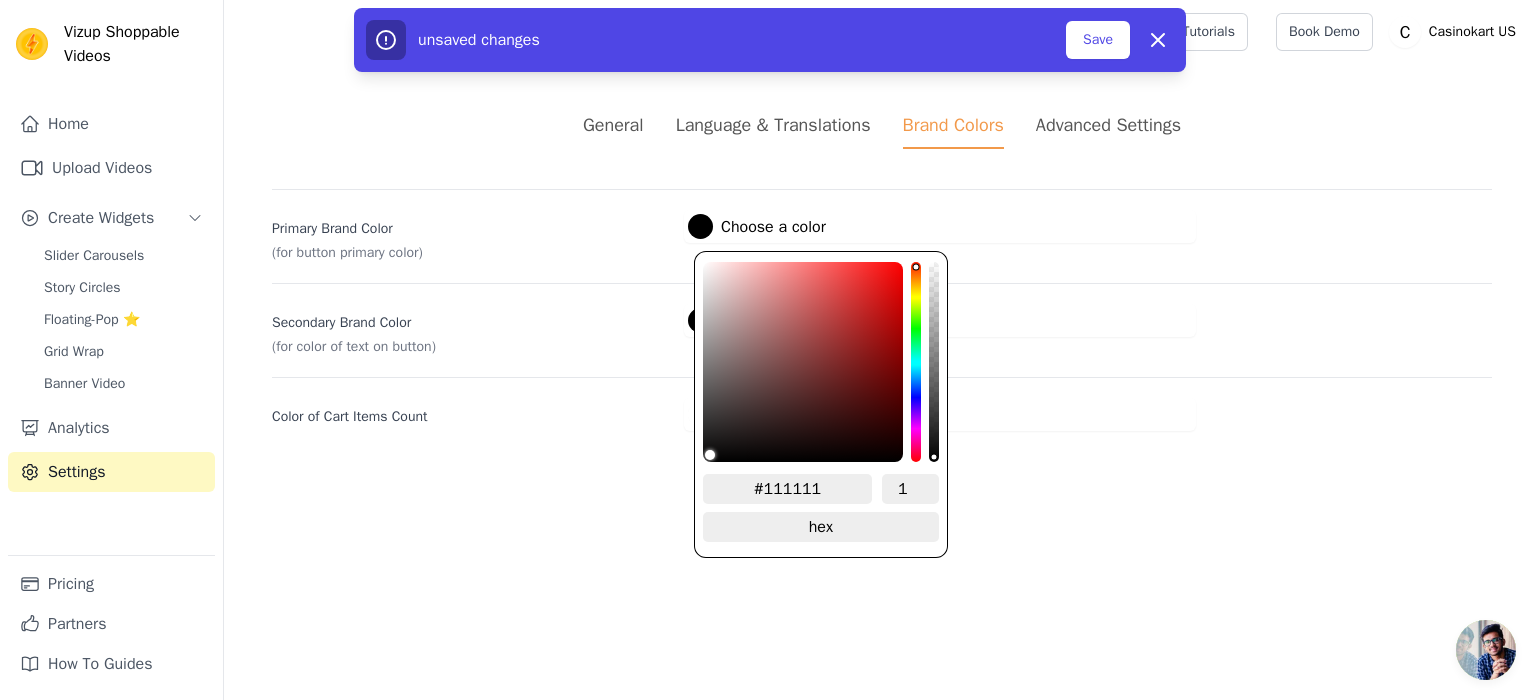 type on "#262626" 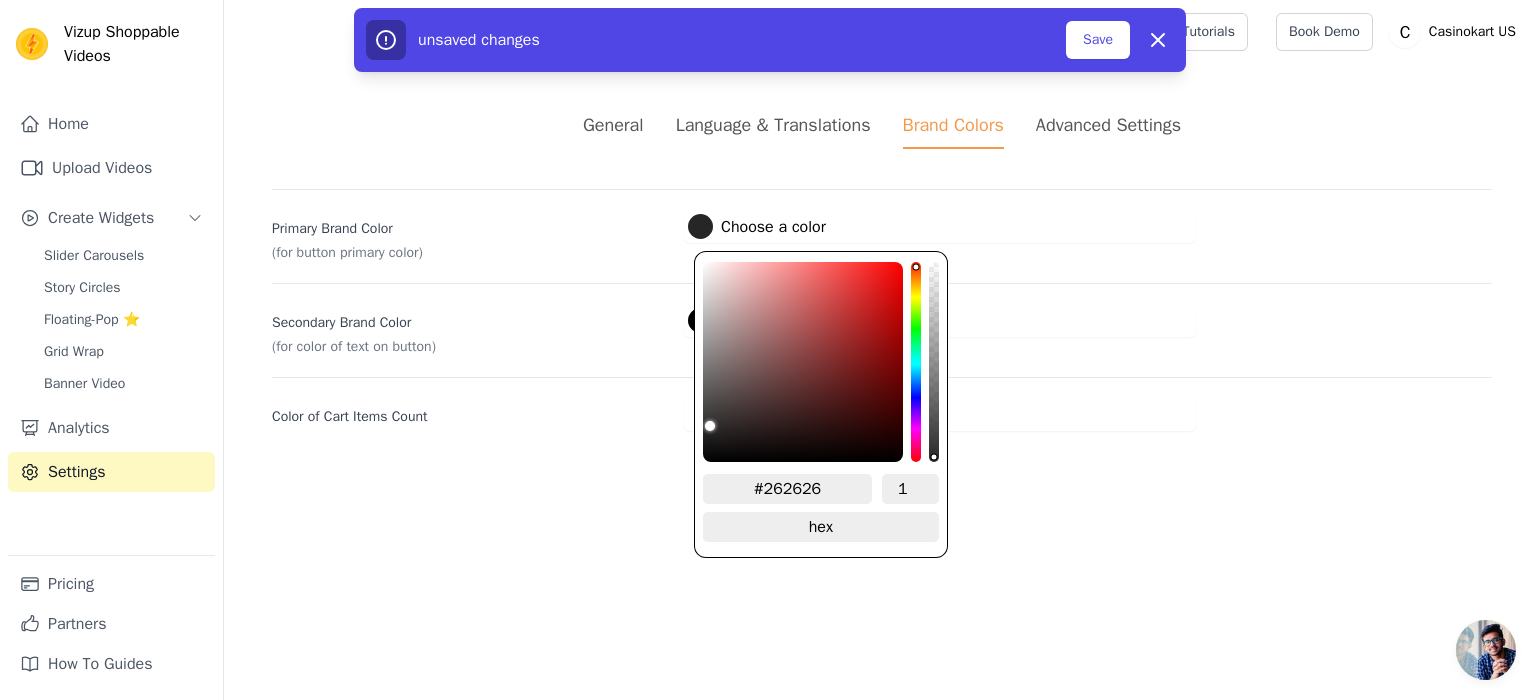 type on "#373737" 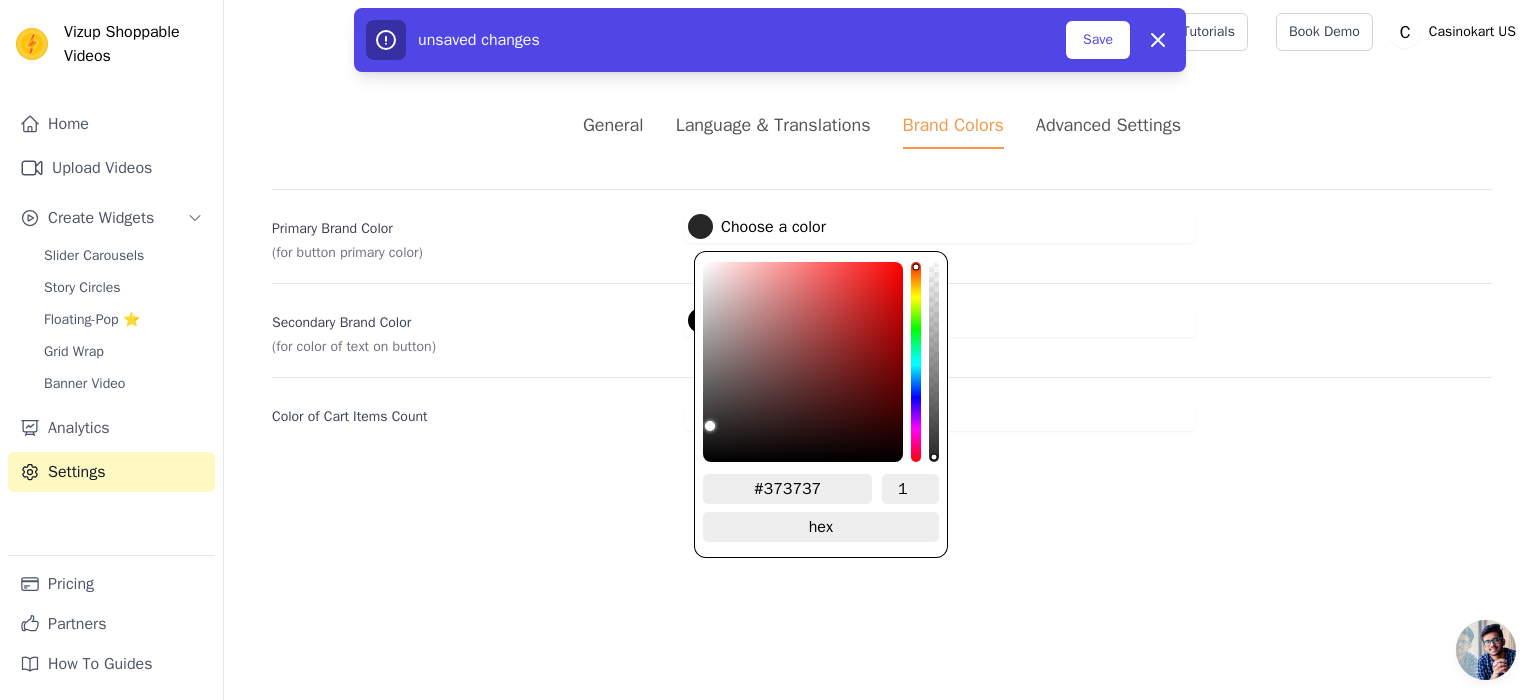 type on "#4a4a4a" 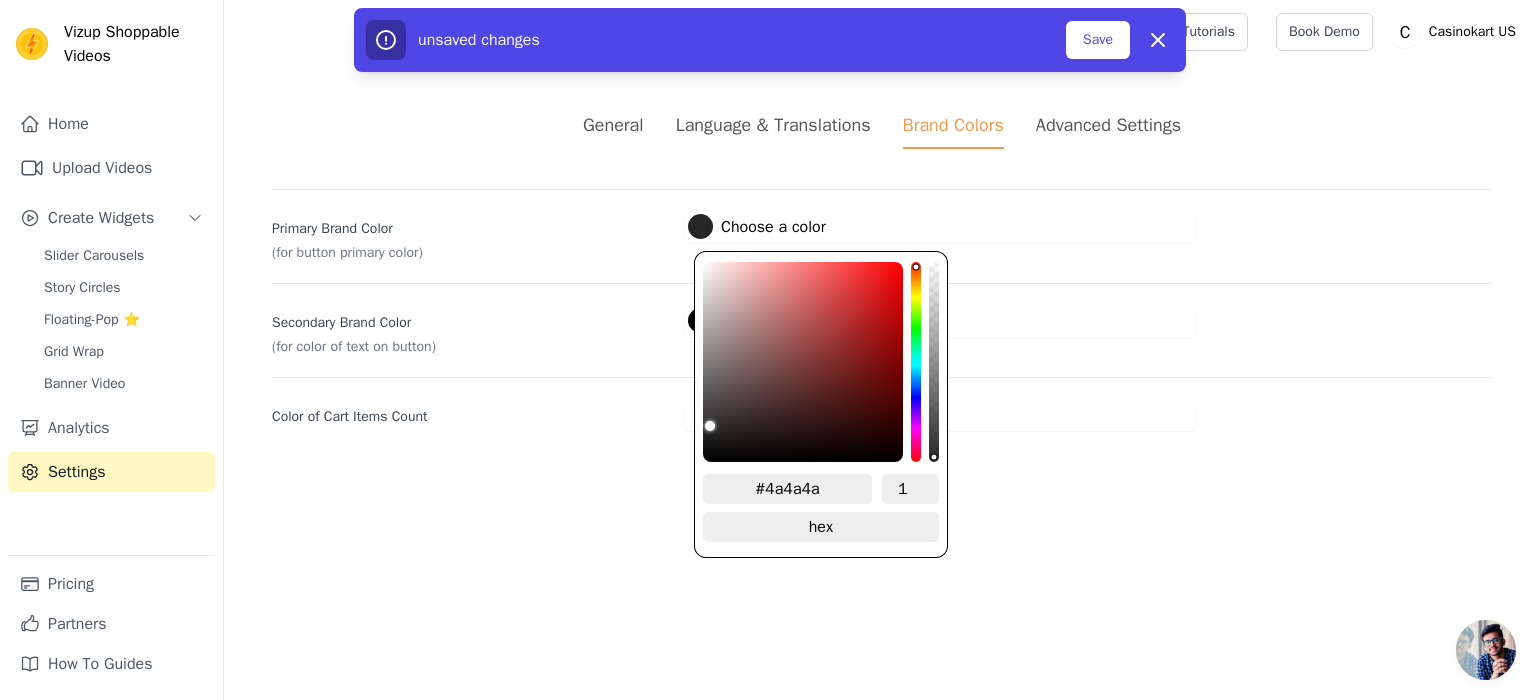 type on "#505050" 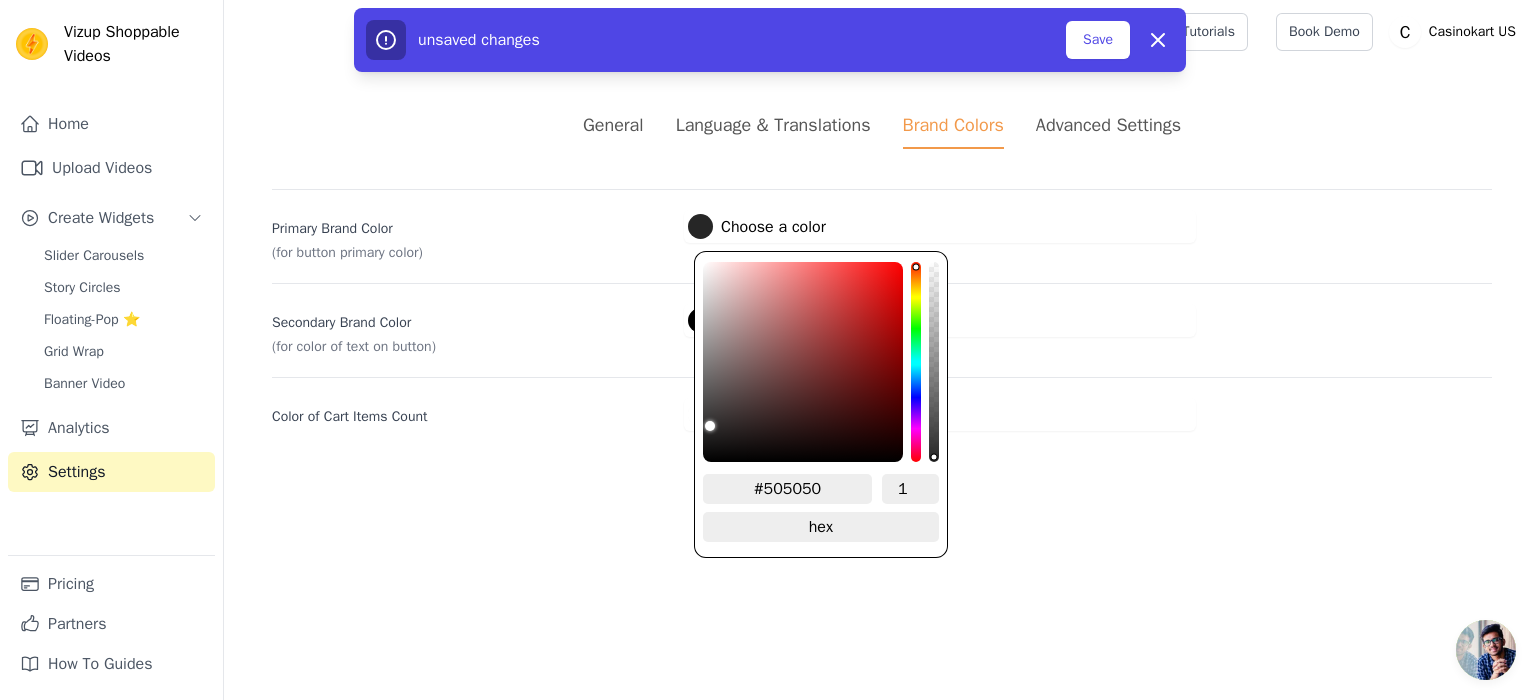 type on "#5d5d5d" 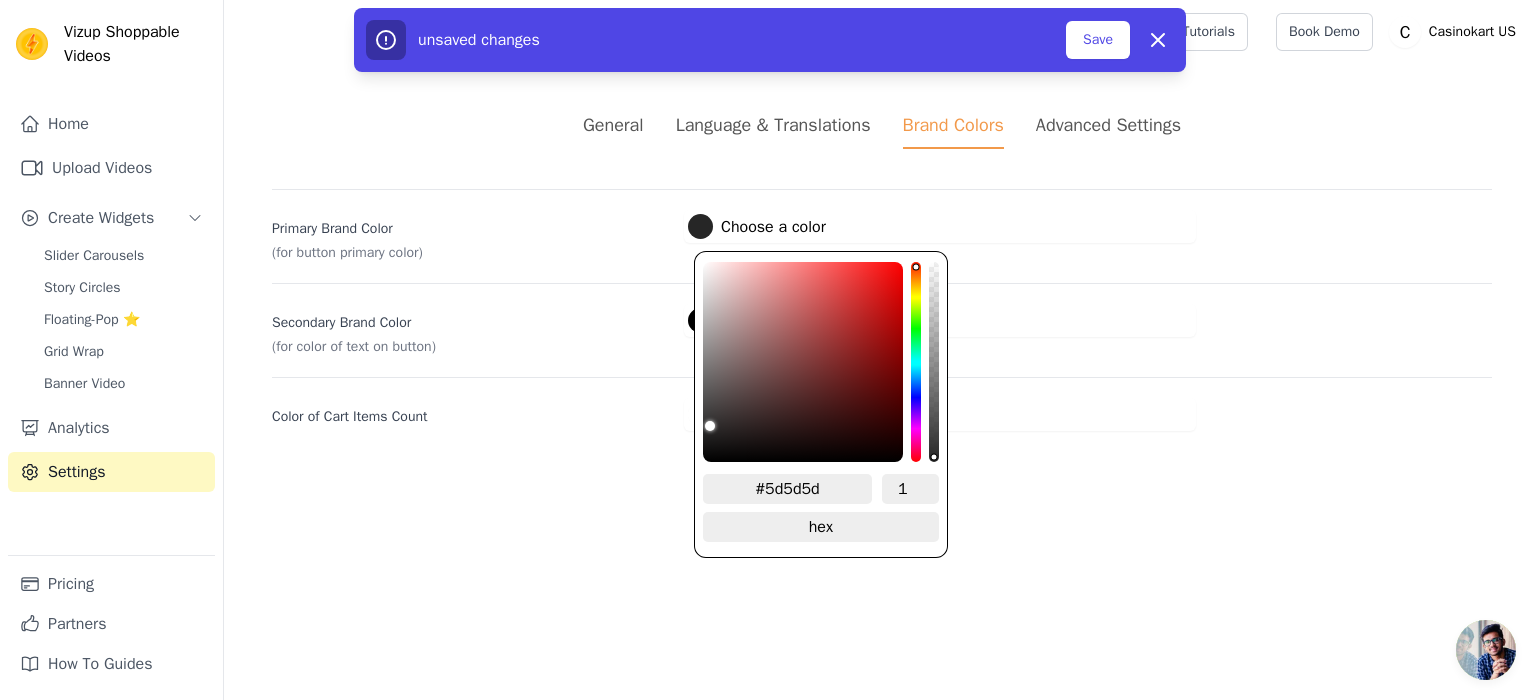 type on "#696969" 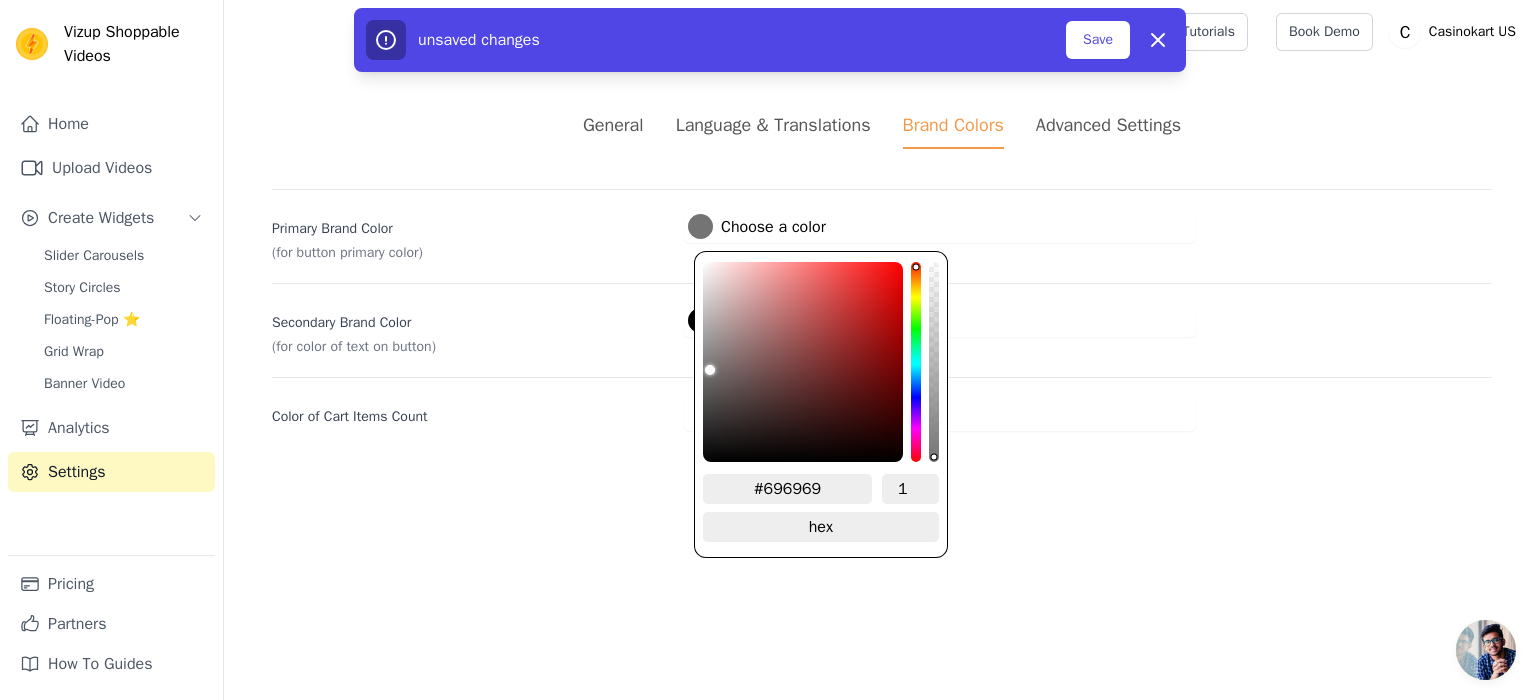 type on "#747474" 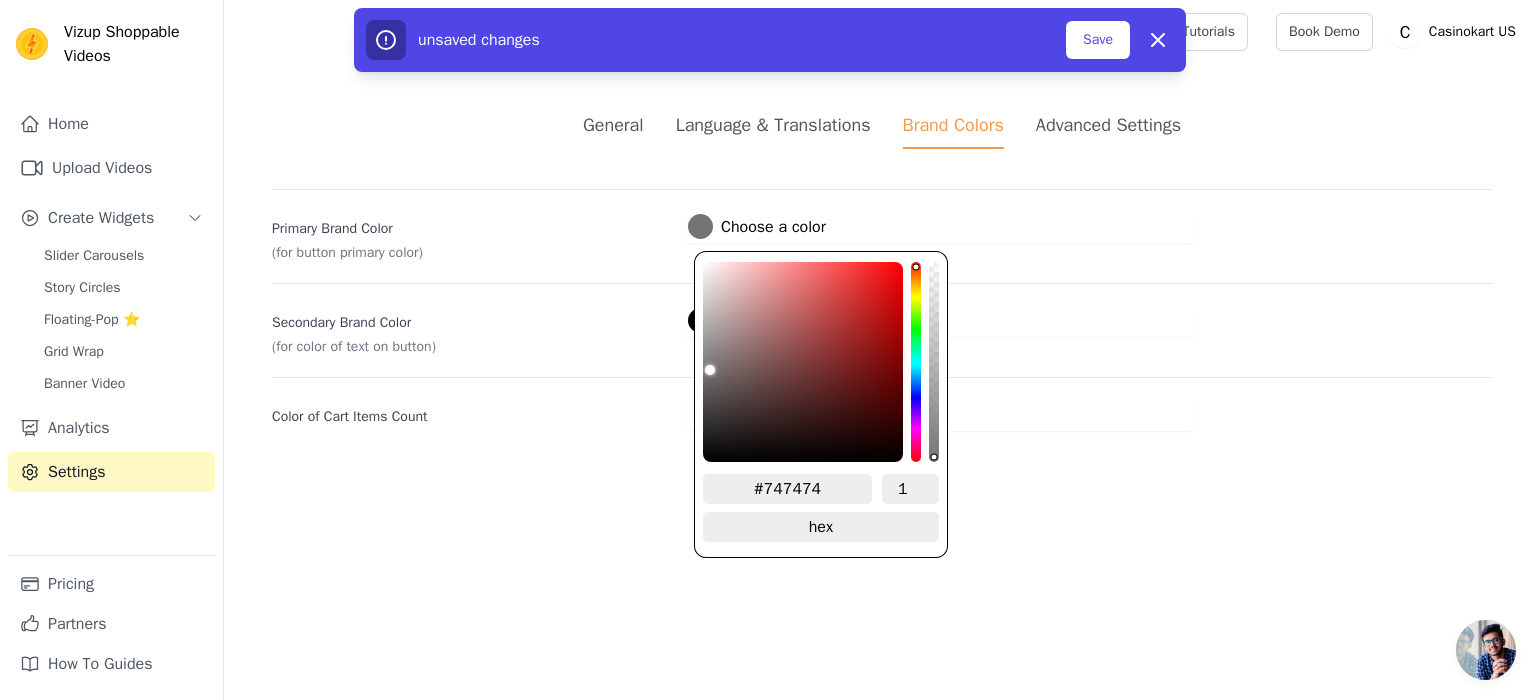 type on "#7e7e7e" 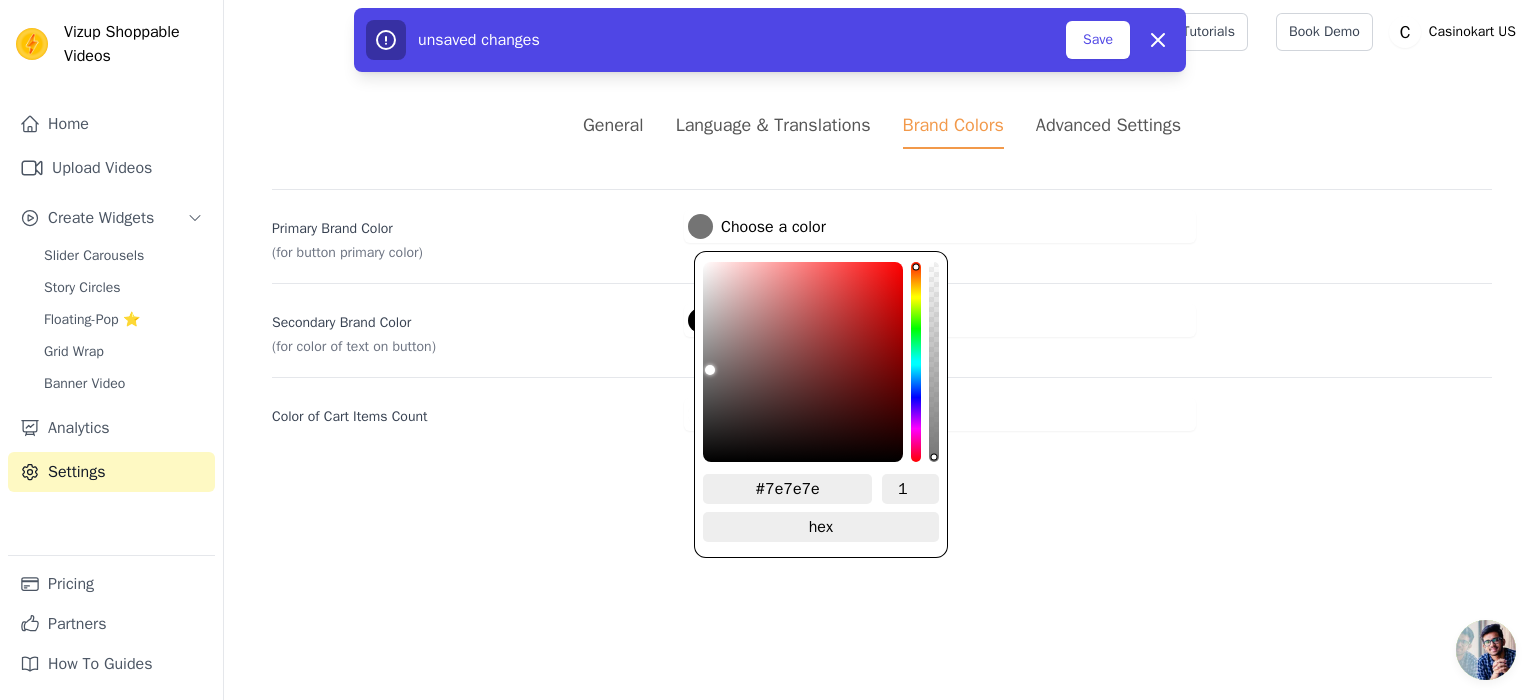 type on "#8e8e8e" 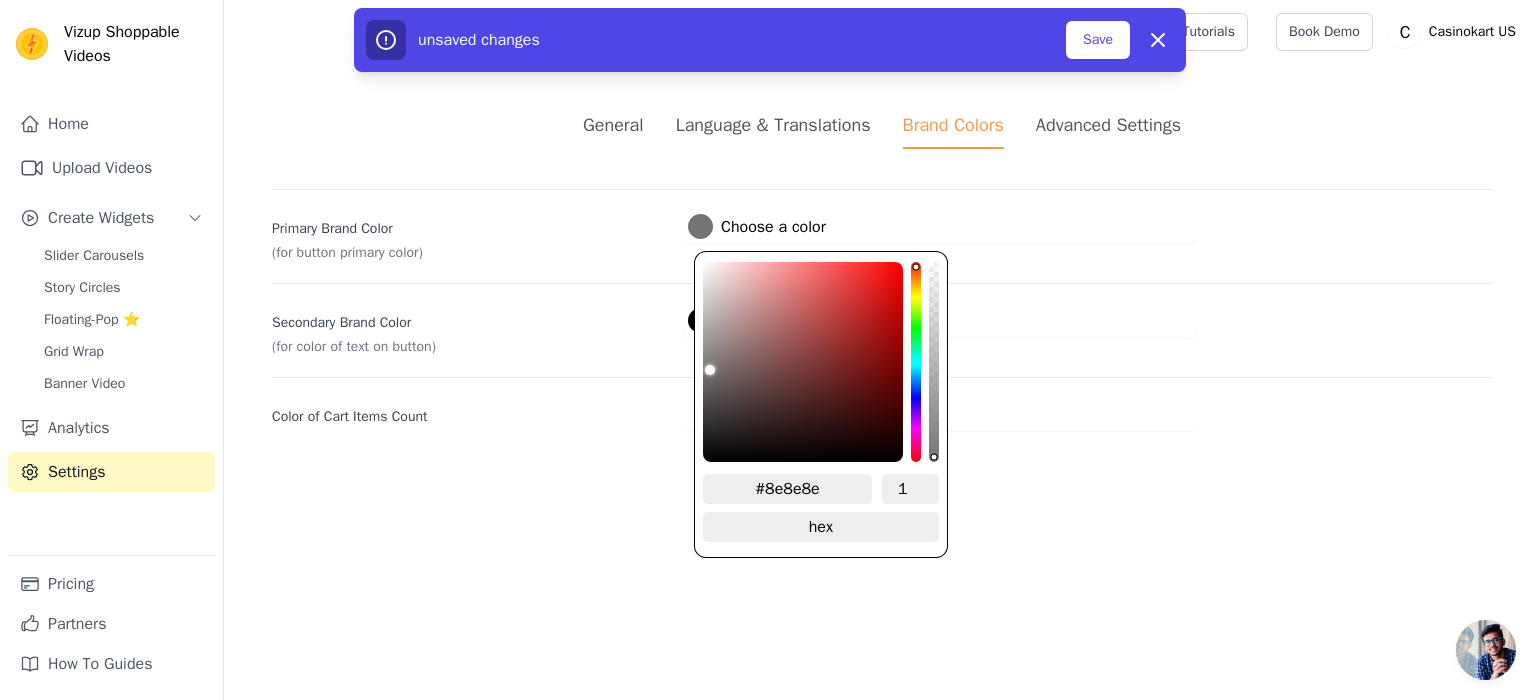 type on "#9d8f8f" 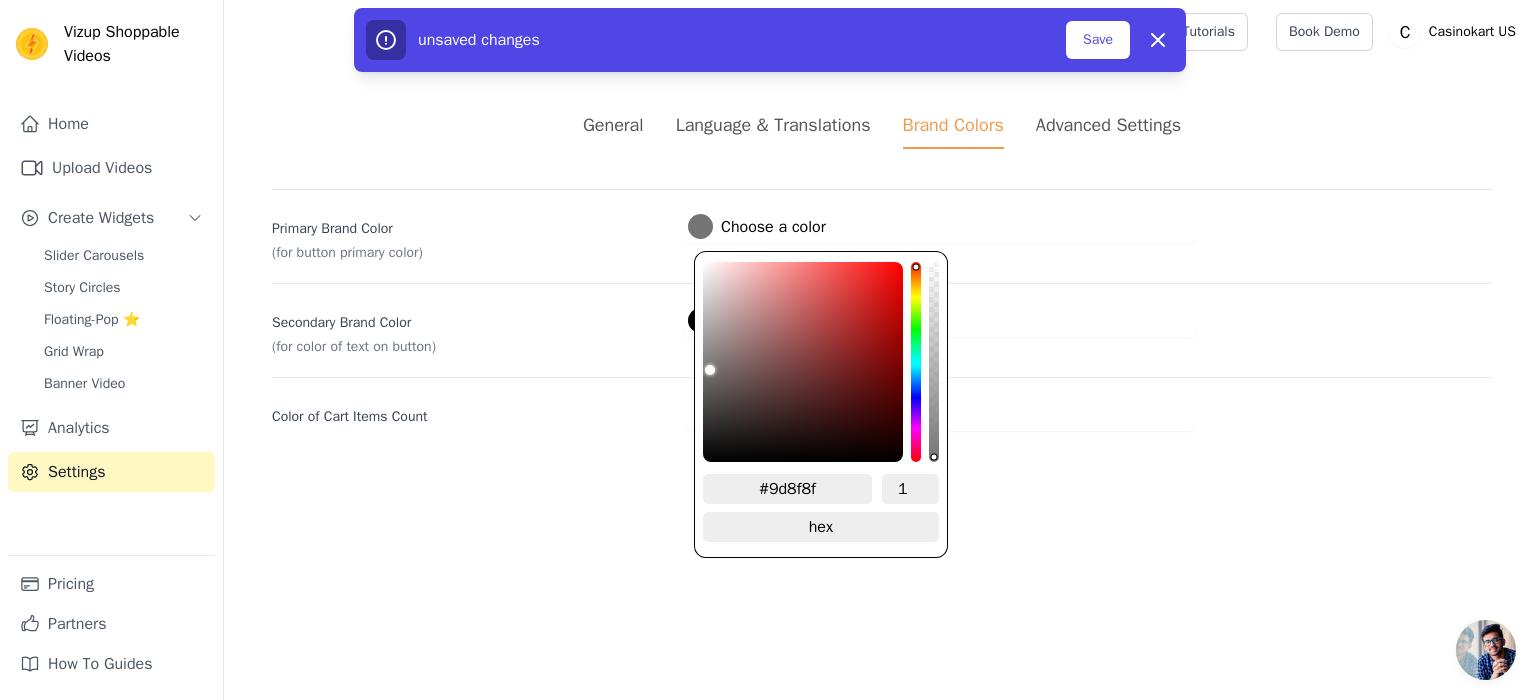 type on "#a88989" 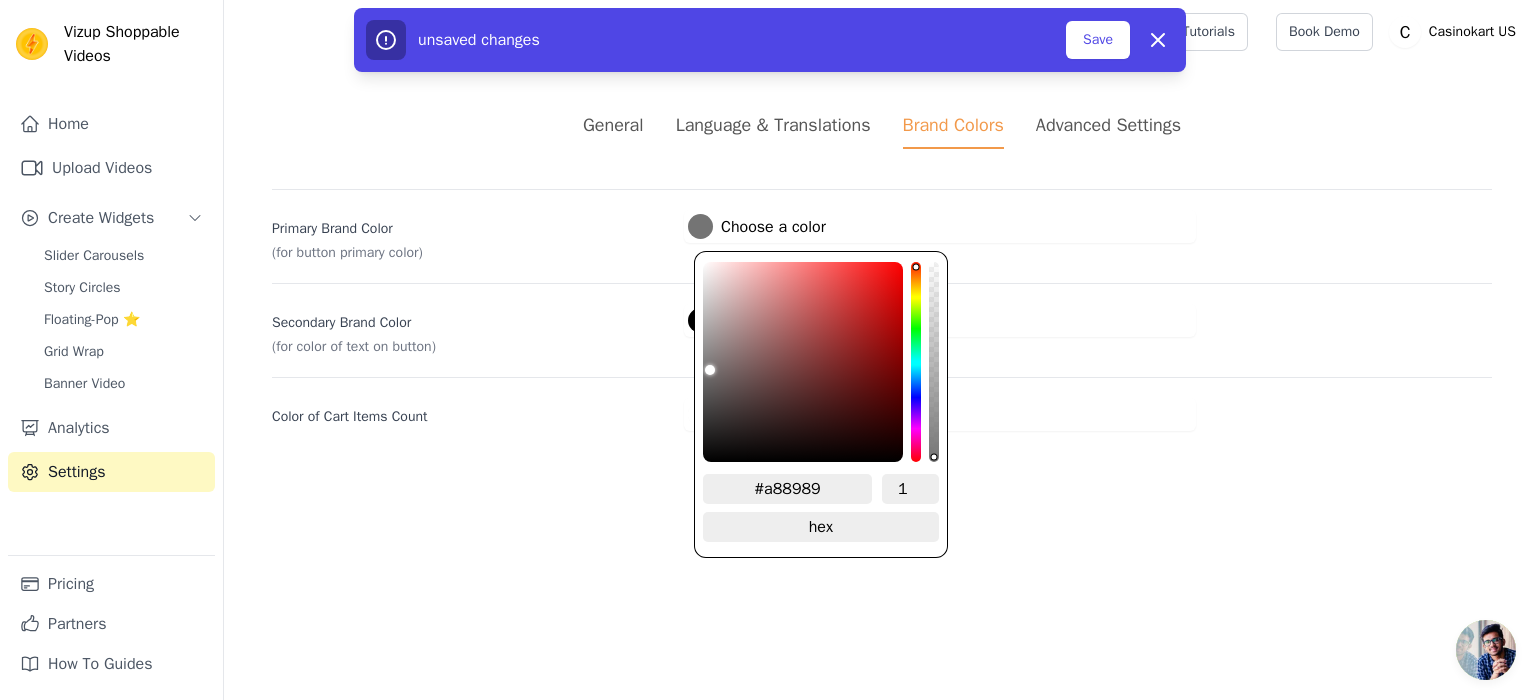 type on "#ac8181" 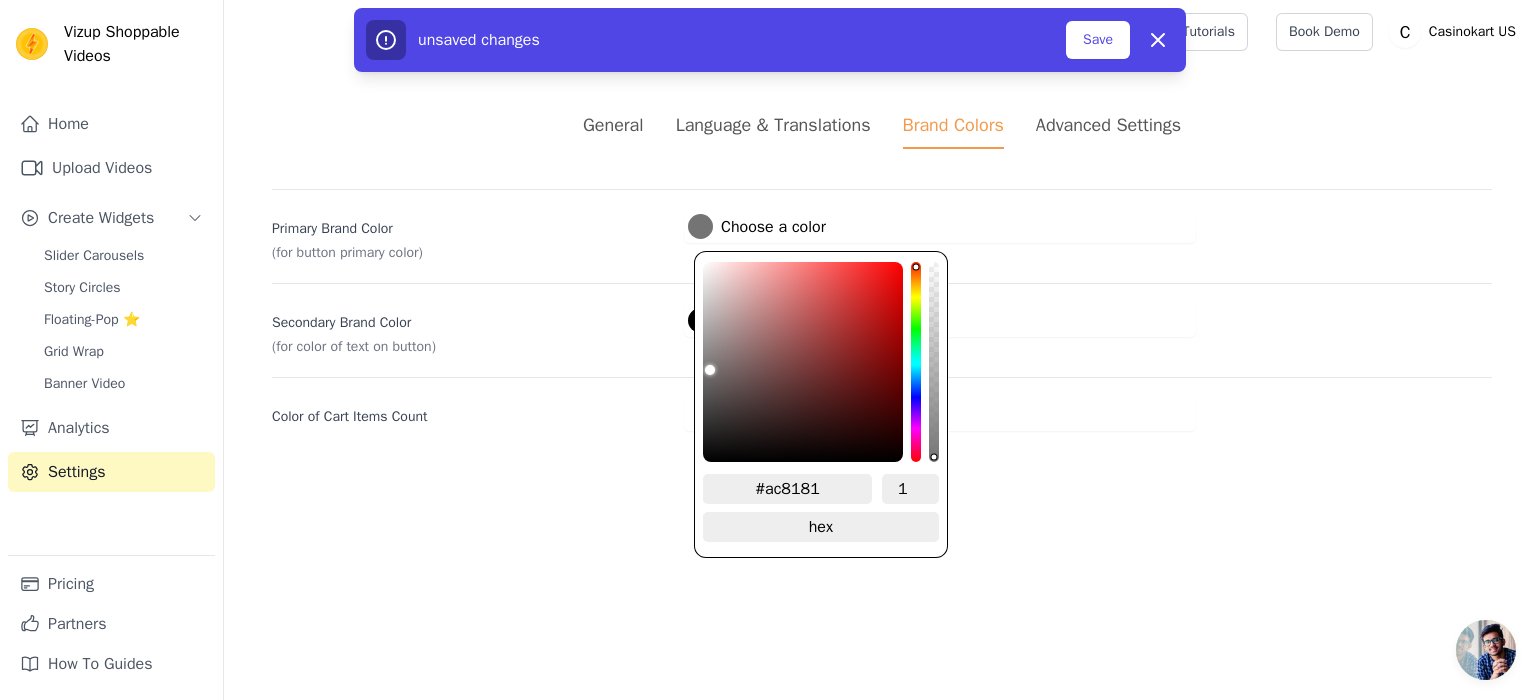 type on "#ae7878" 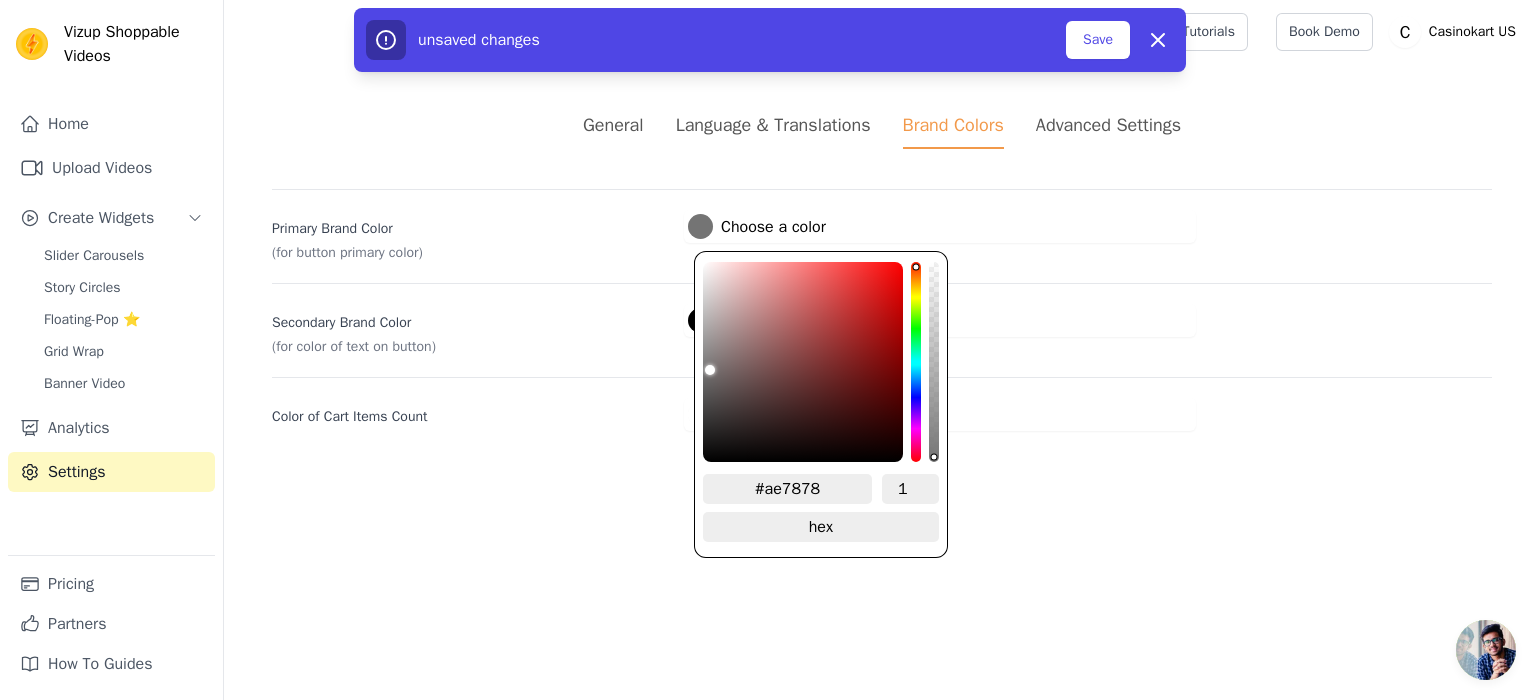 type on "#ae7373" 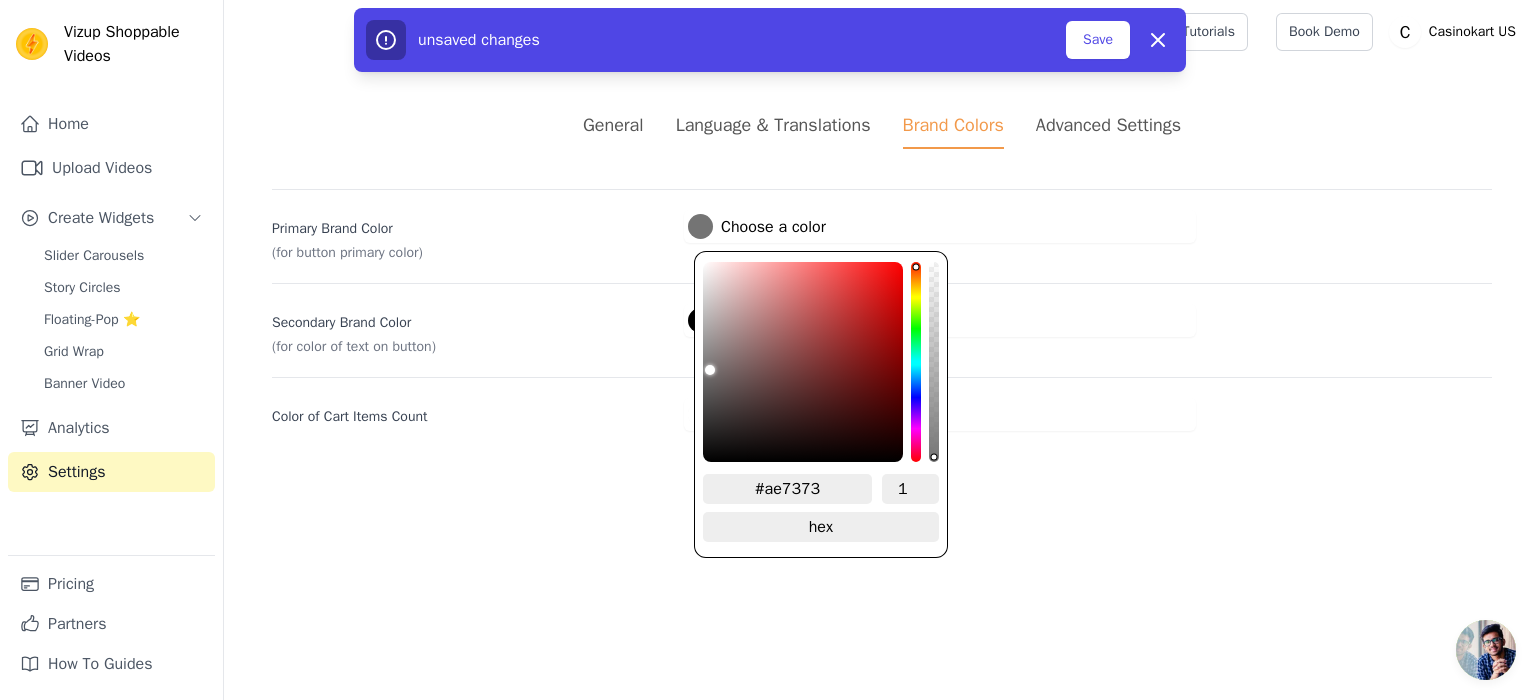 type on "#ae6f6f" 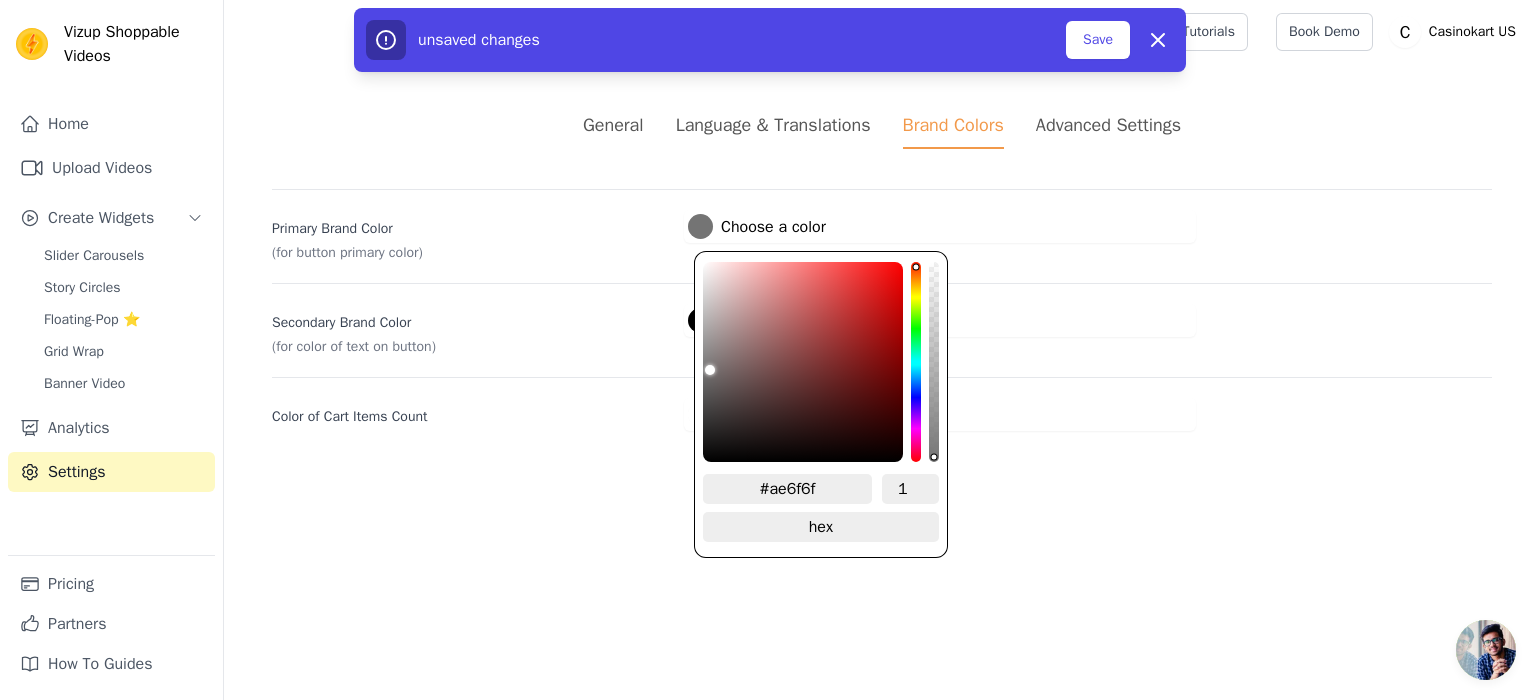 type on "#aa6b6b" 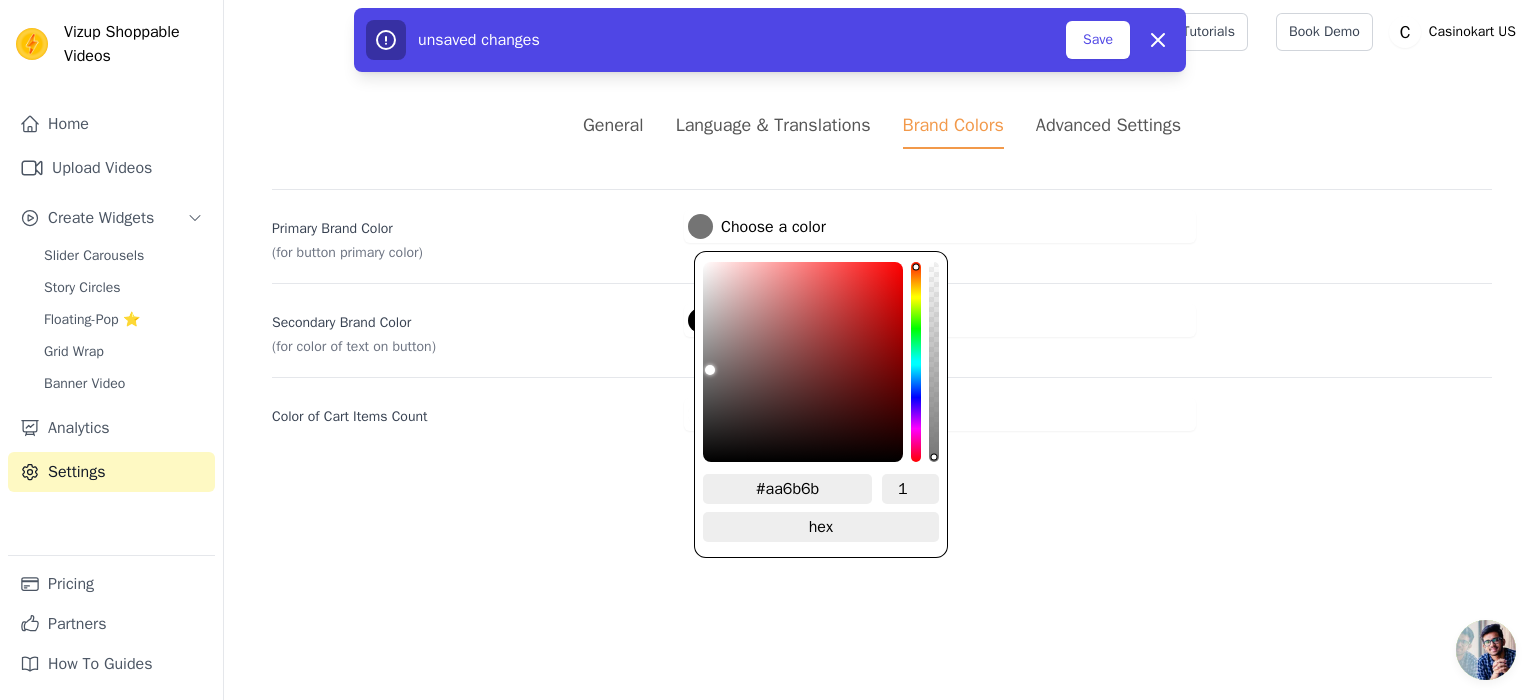 type on "#a66565" 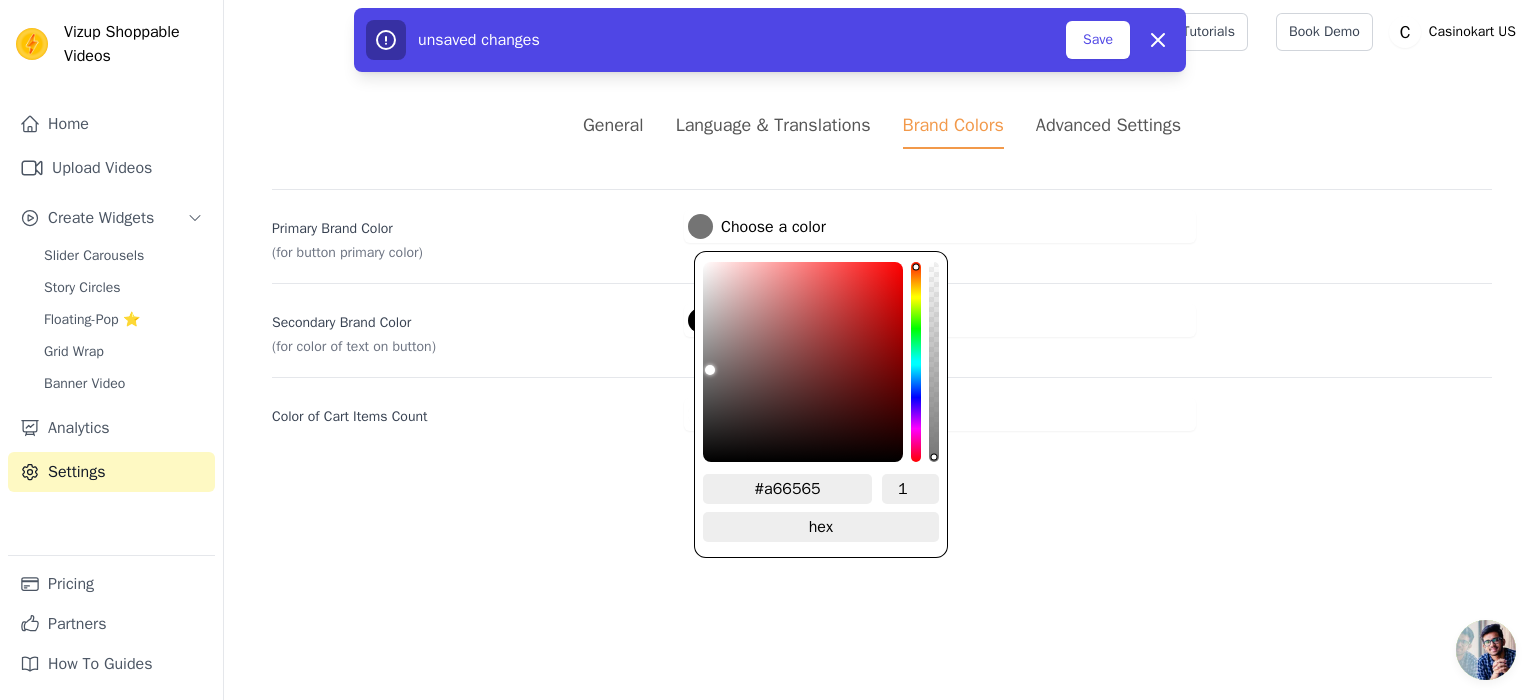 type on "#a26161" 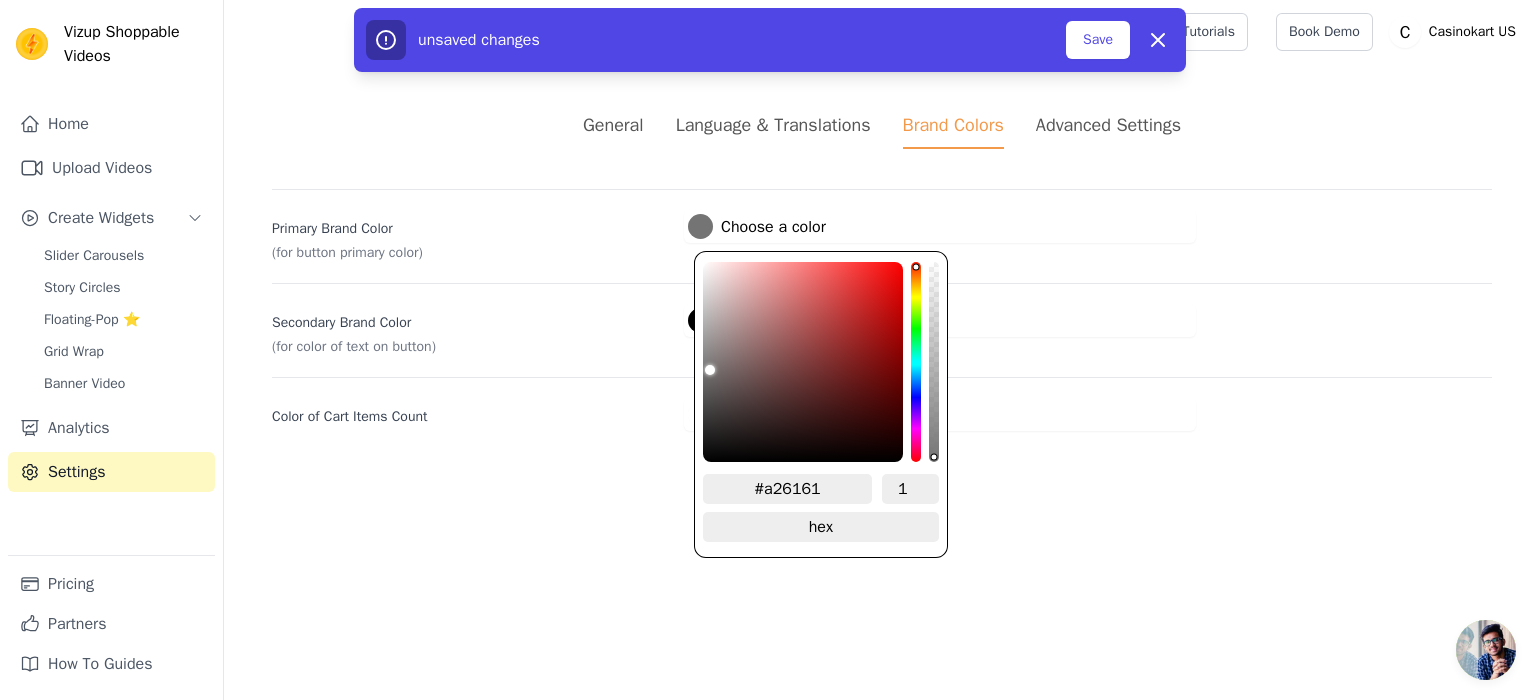 type on "#a16060" 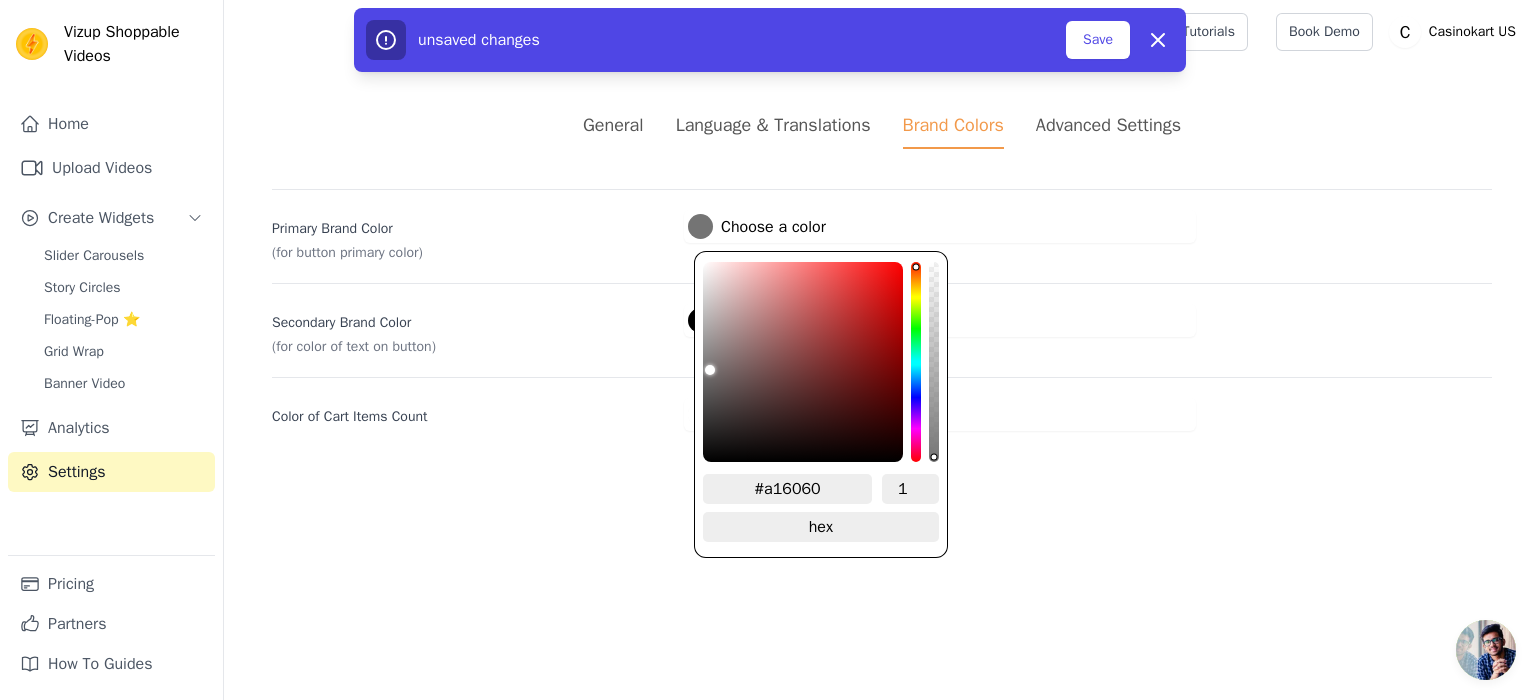 type on "#9e5e5e" 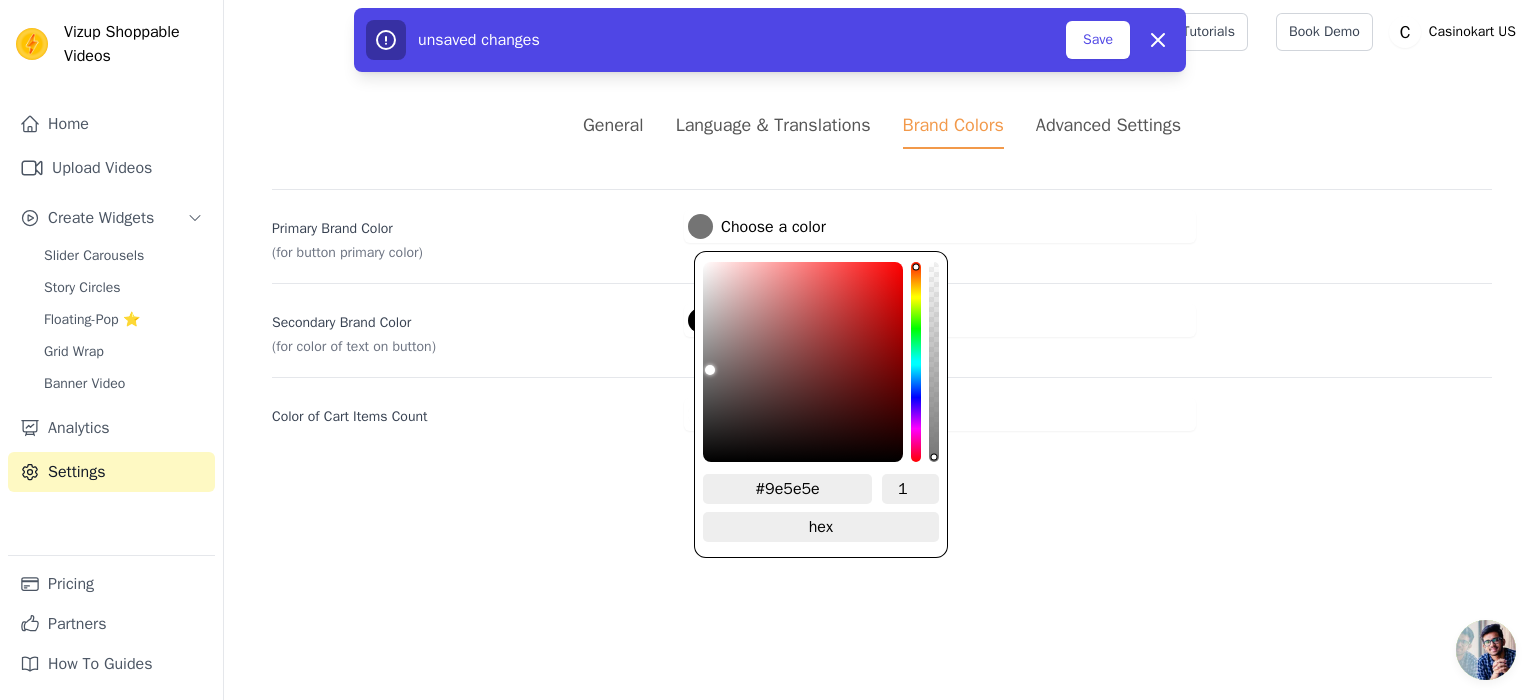 type on "#9d5d5d" 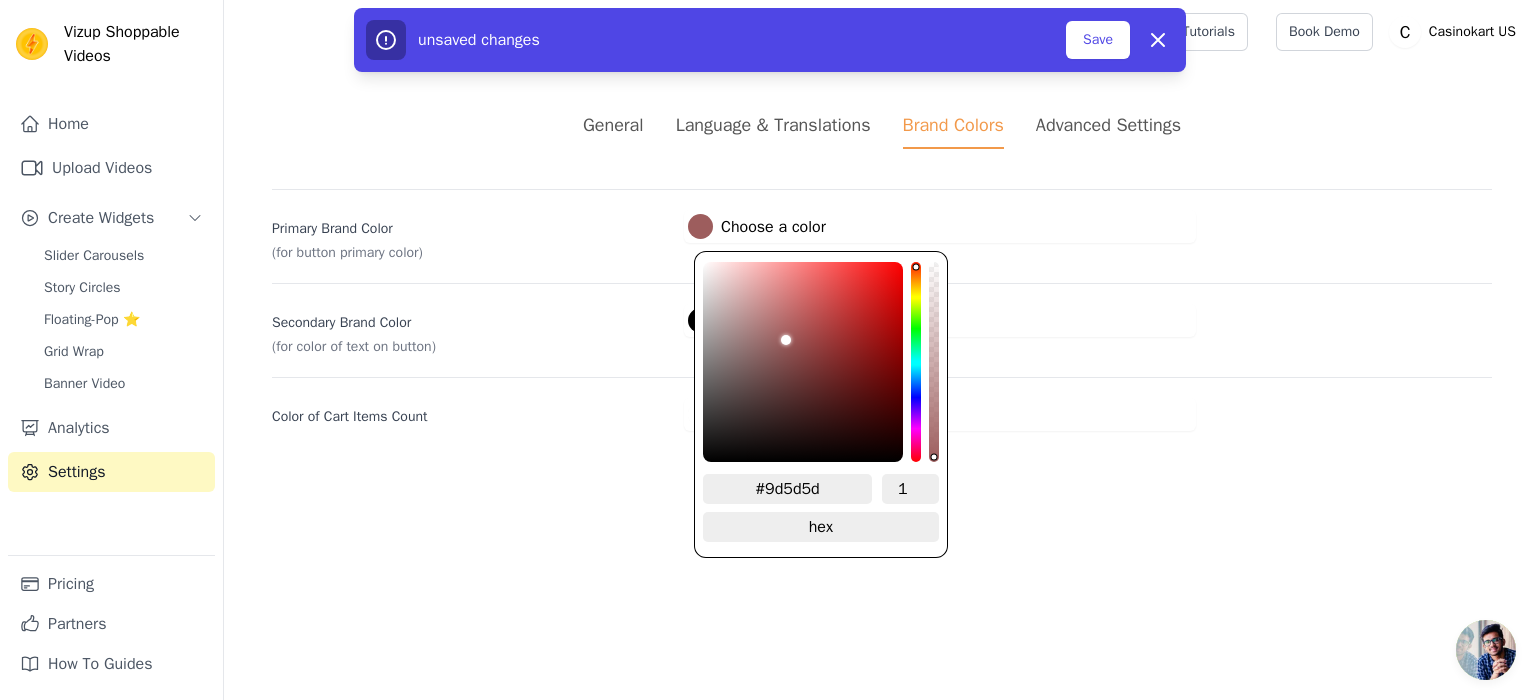 type on "#9c5d5d" 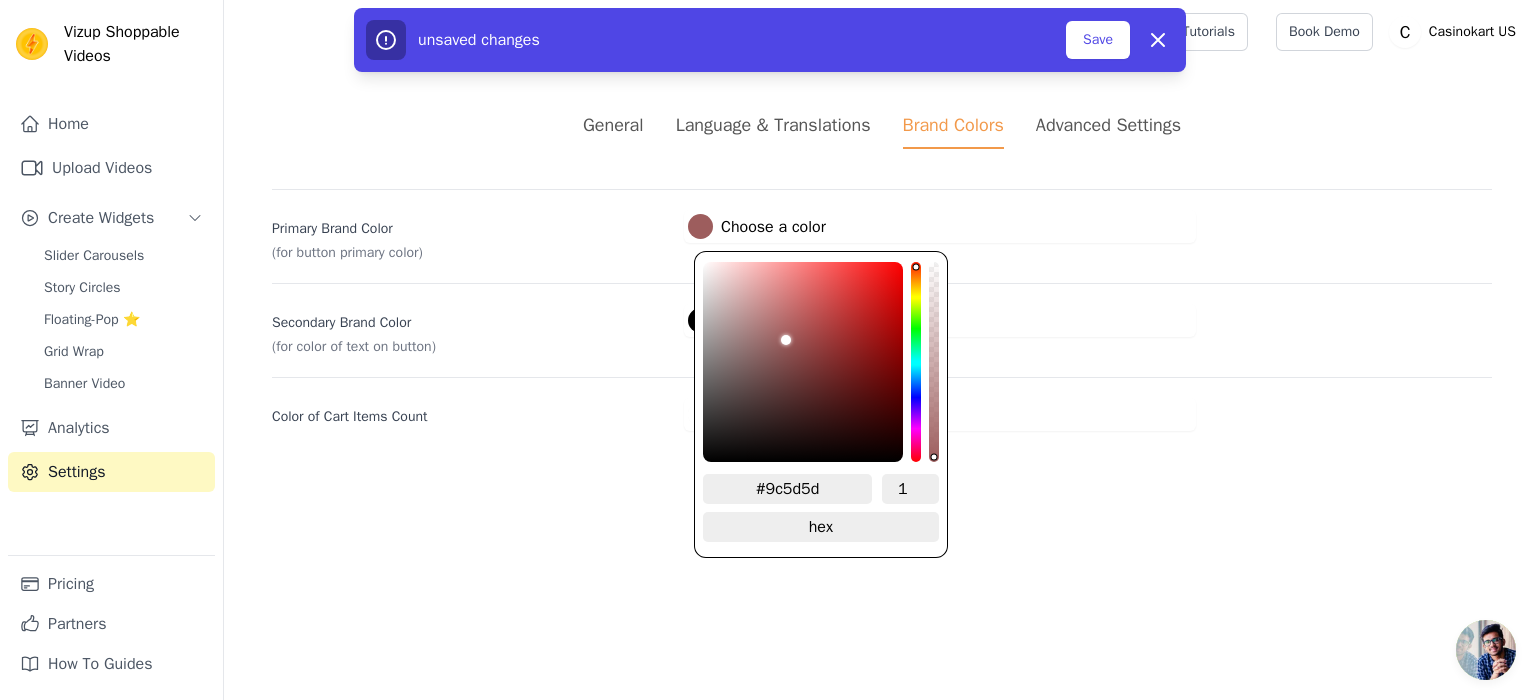 type on "#9a5c5c" 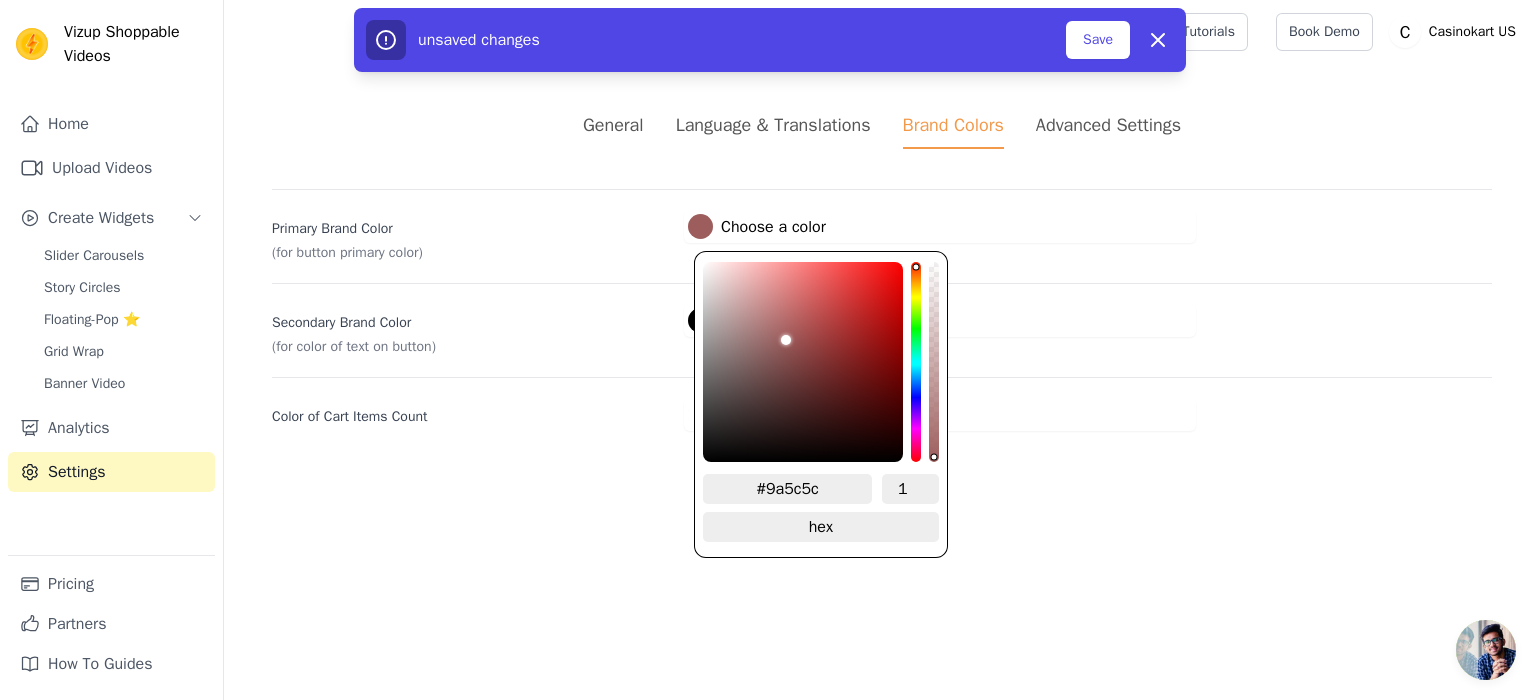 type on "#985a5a" 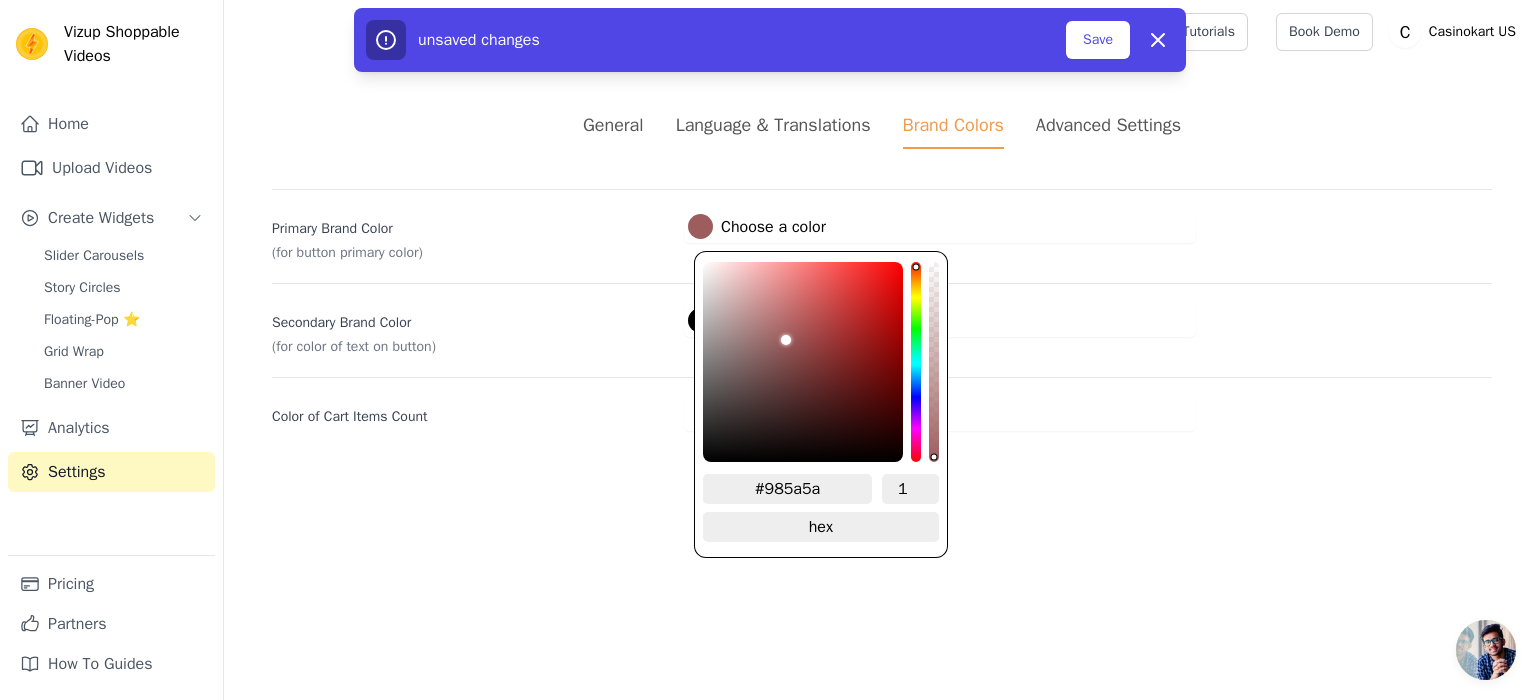 type on "#945e5e" 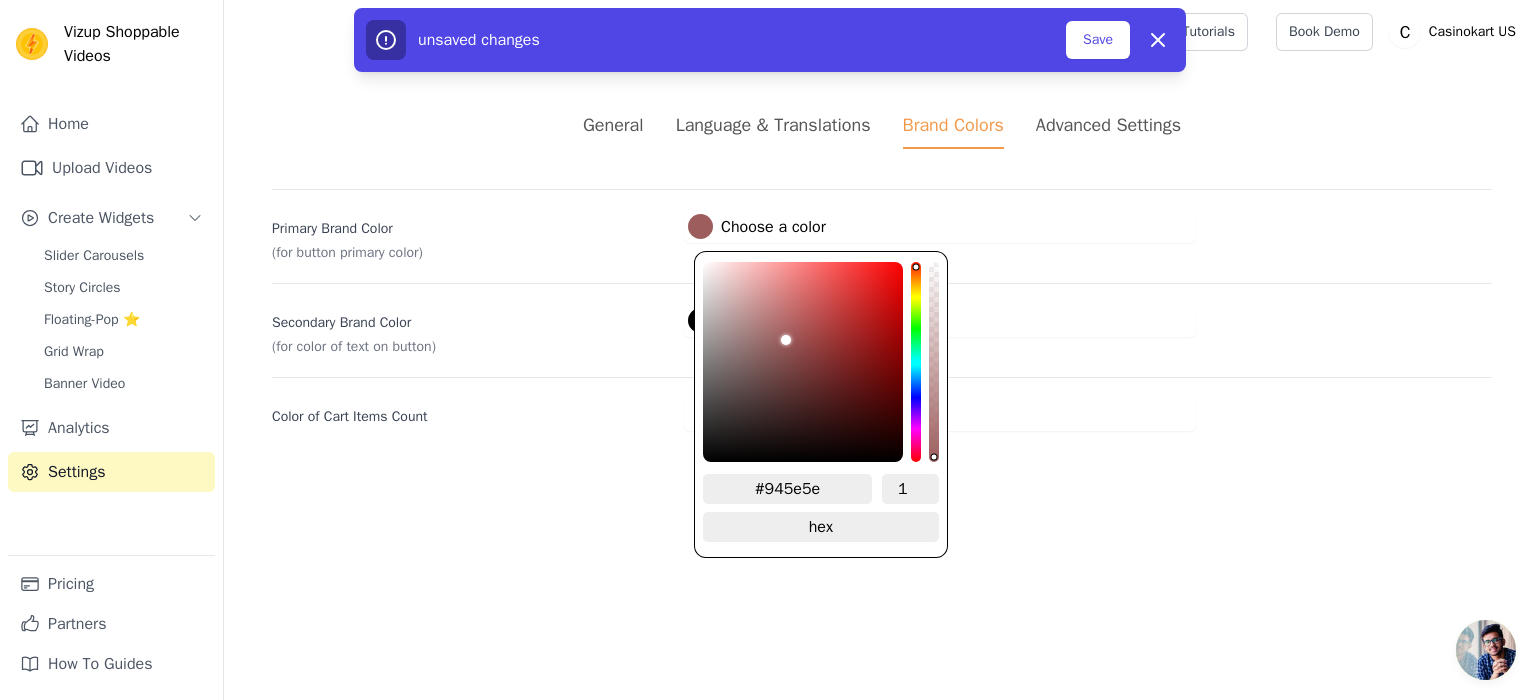 type on "#8c6666" 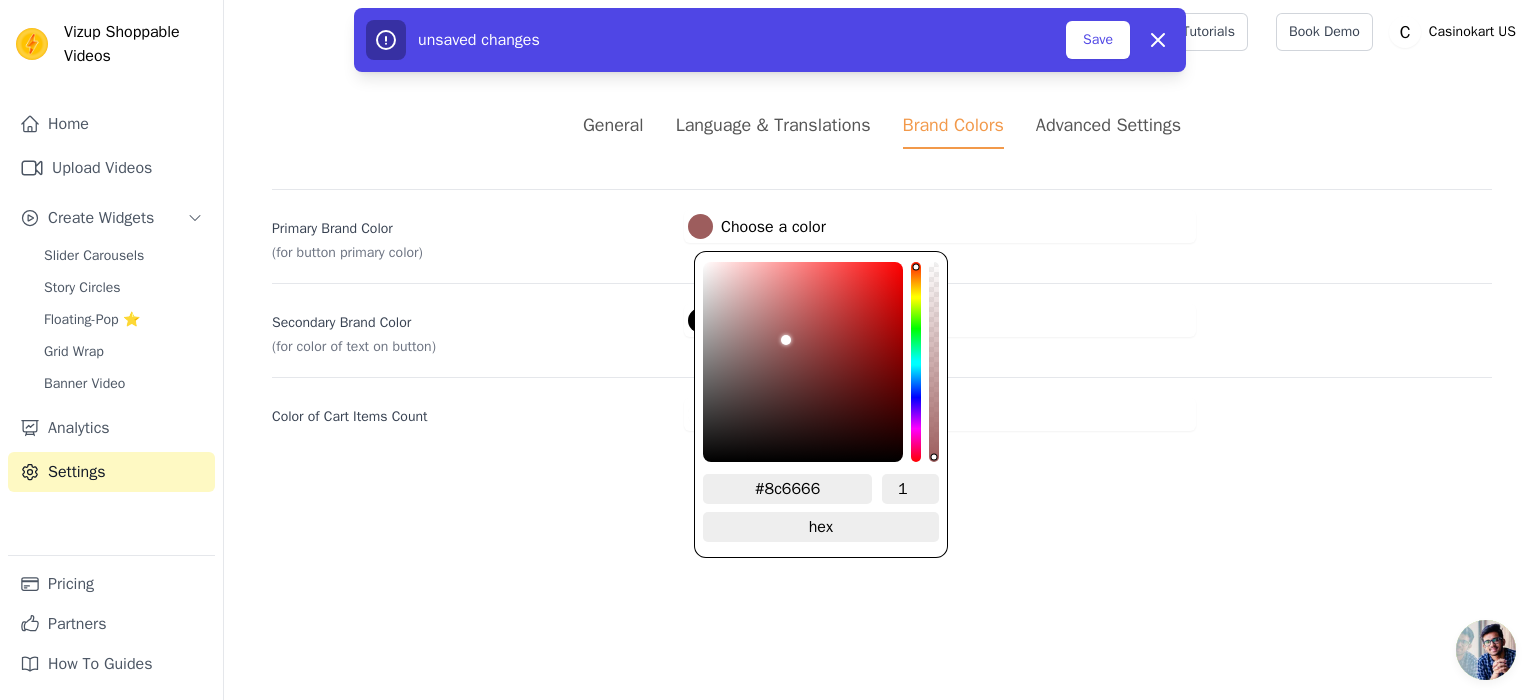 type on "#837575" 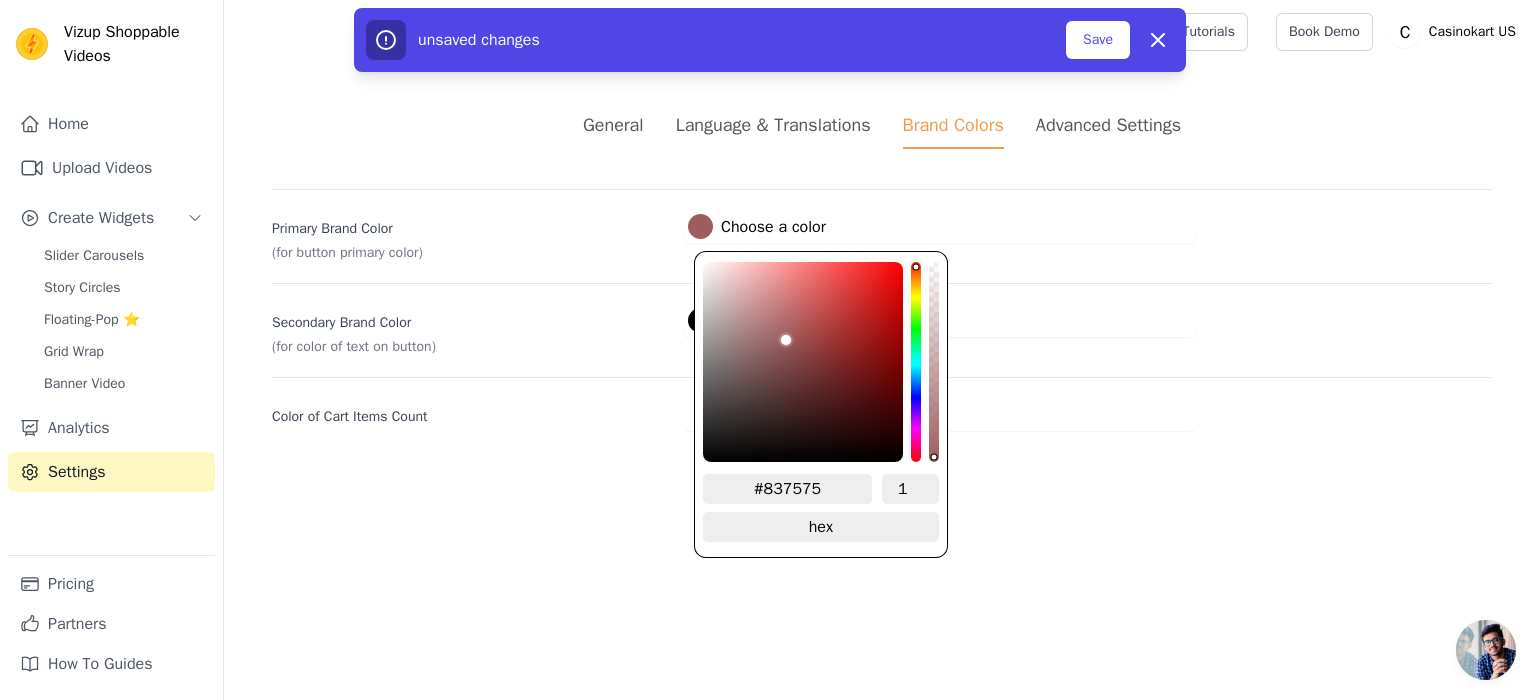 type on "#676767" 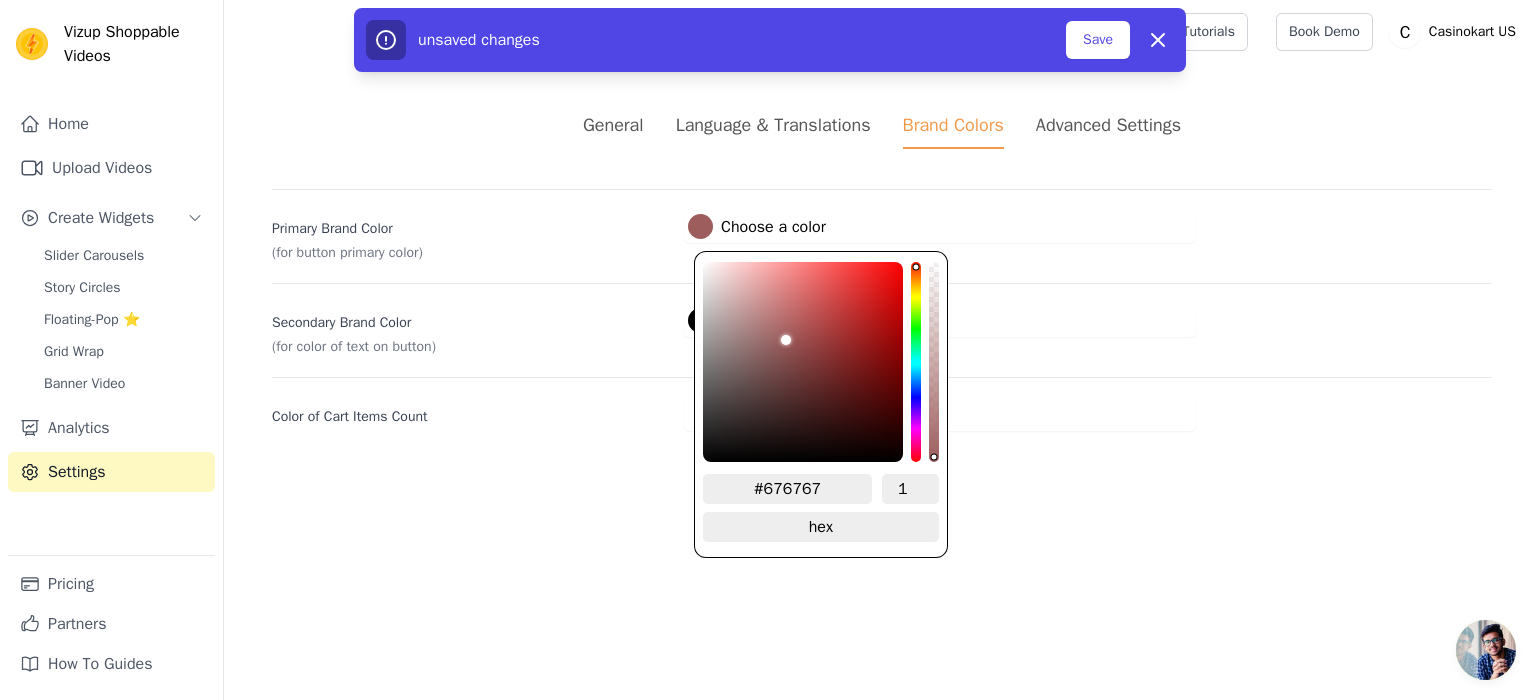 type on "#4e4e4e" 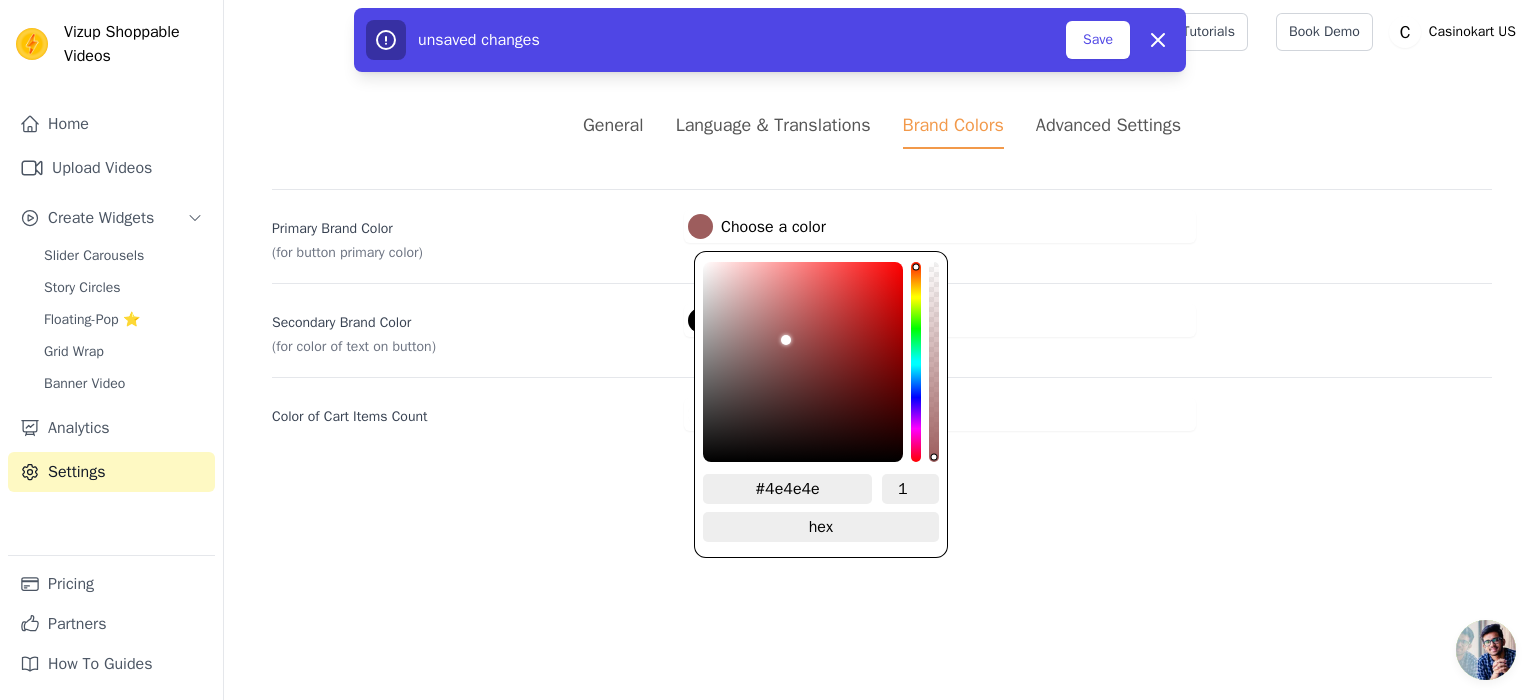 type on "#2e2e2e" 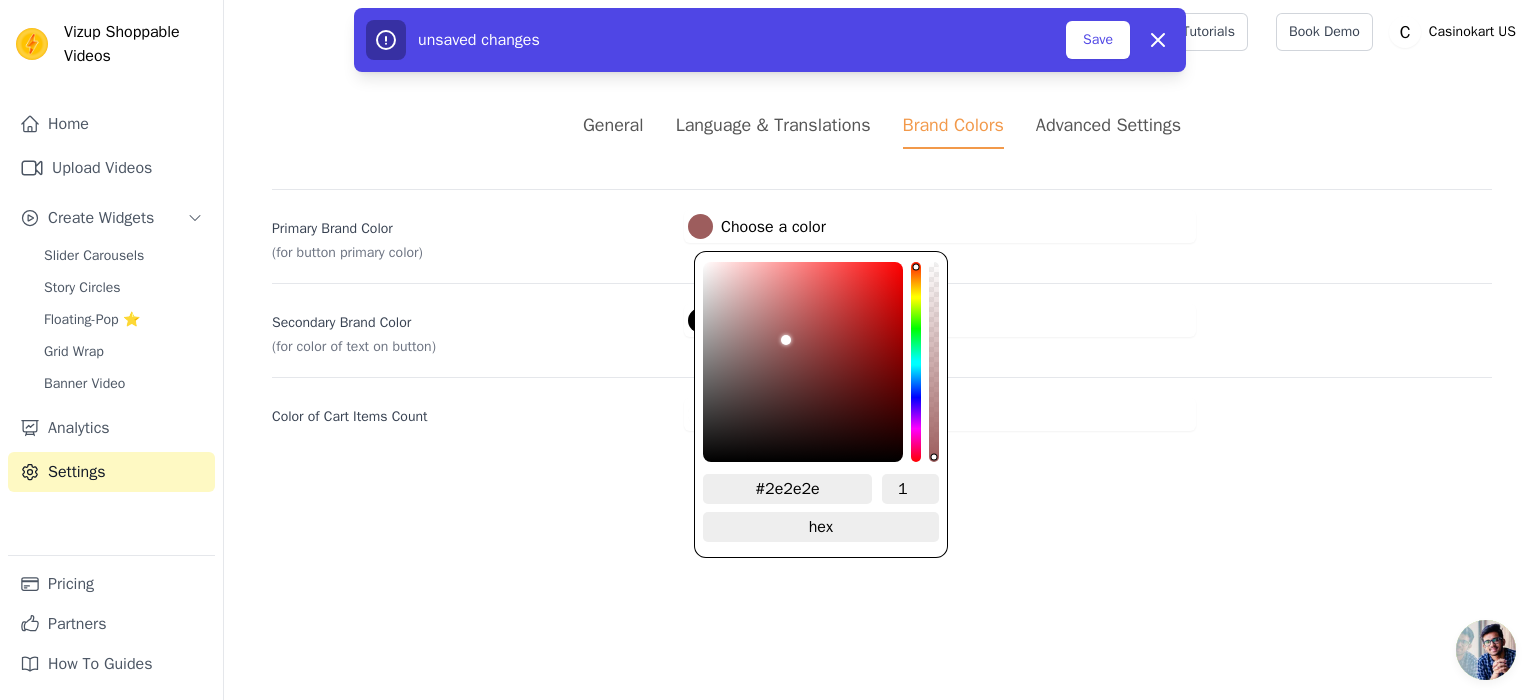 type on "#1a1a1a" 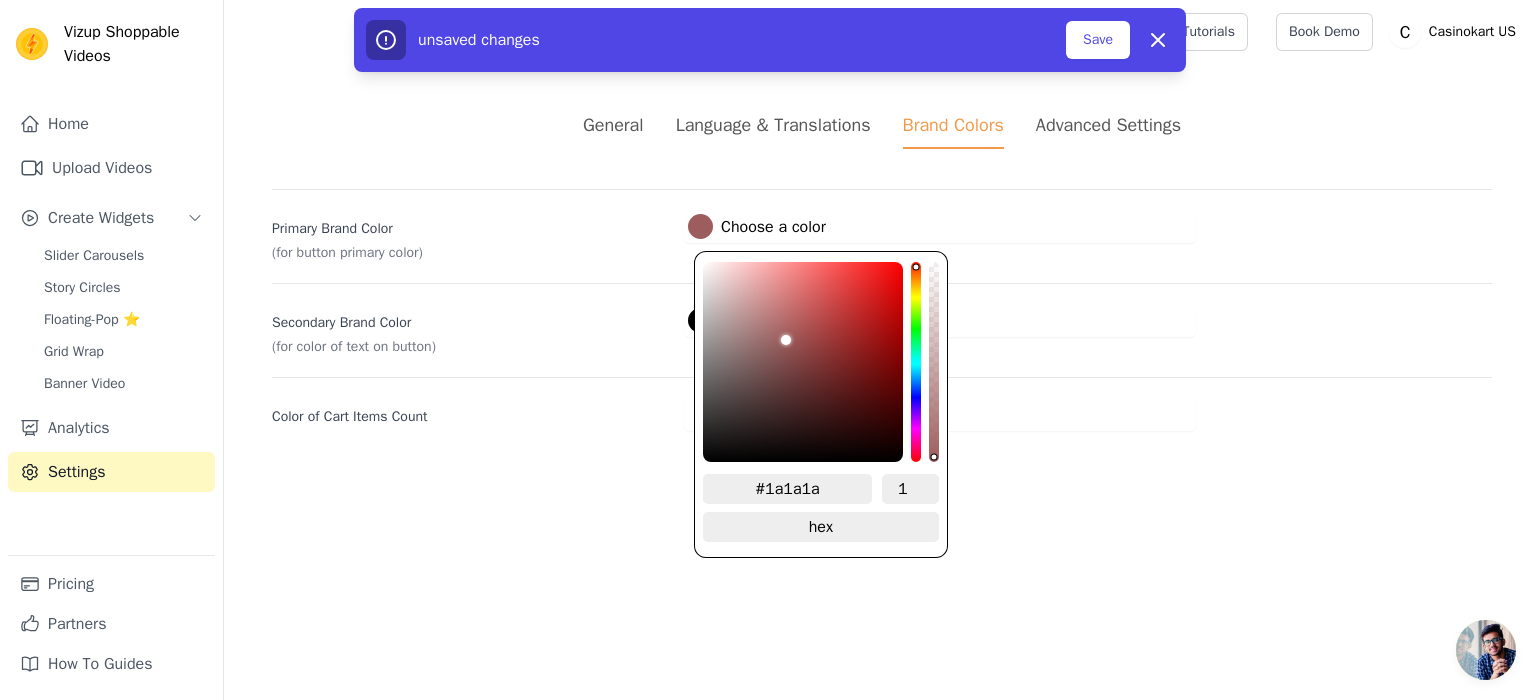 type on "#0a0a0a" 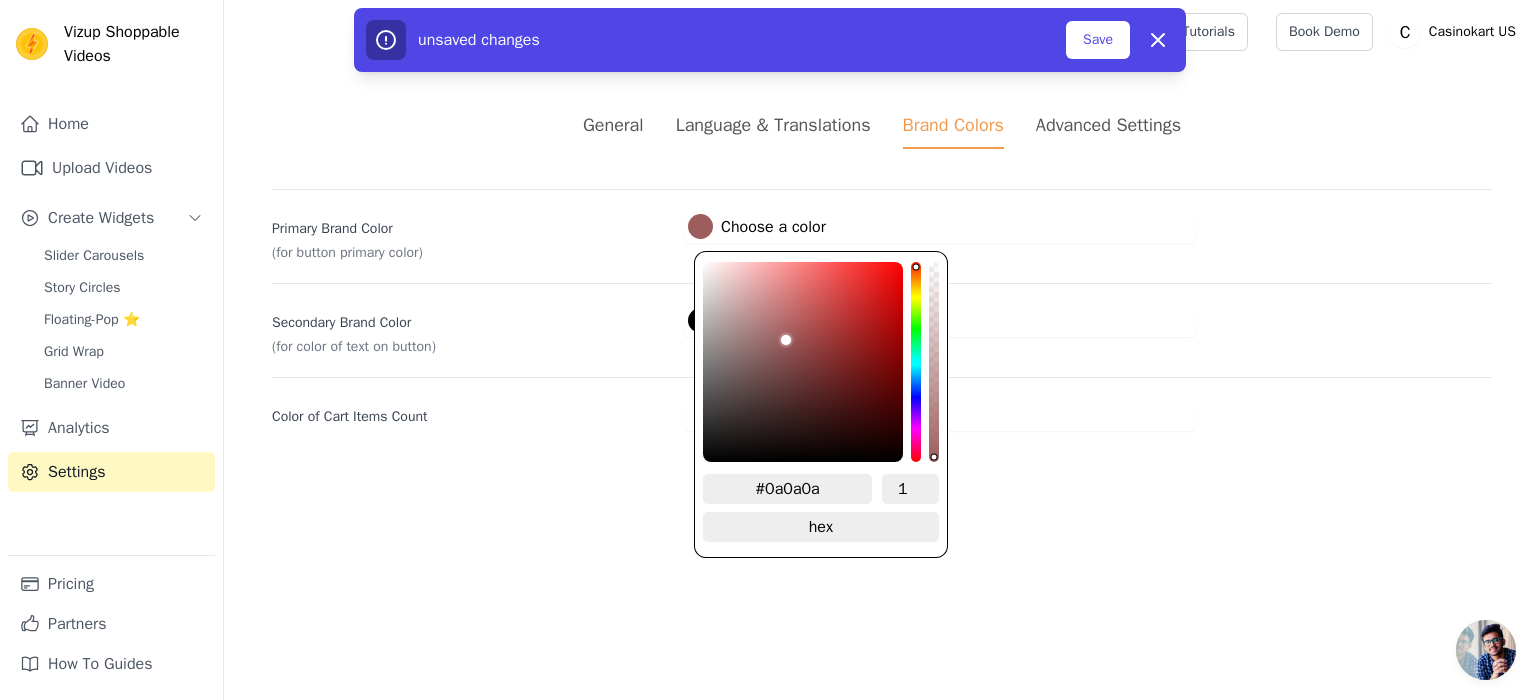 type on "#000000" 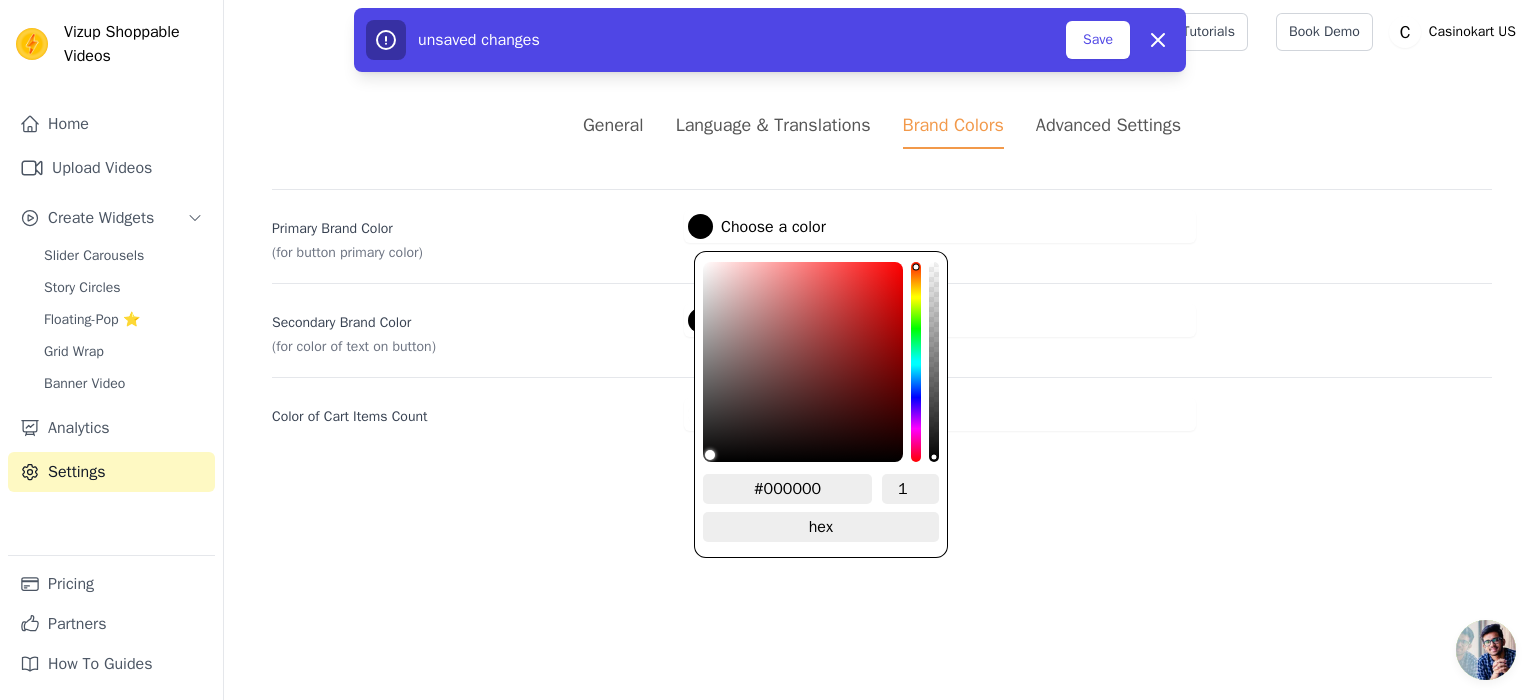 drag, startPoint x: 667, startPoint y: 479, endPoint x: 550, endPoint y: 512, distance: 121.5648 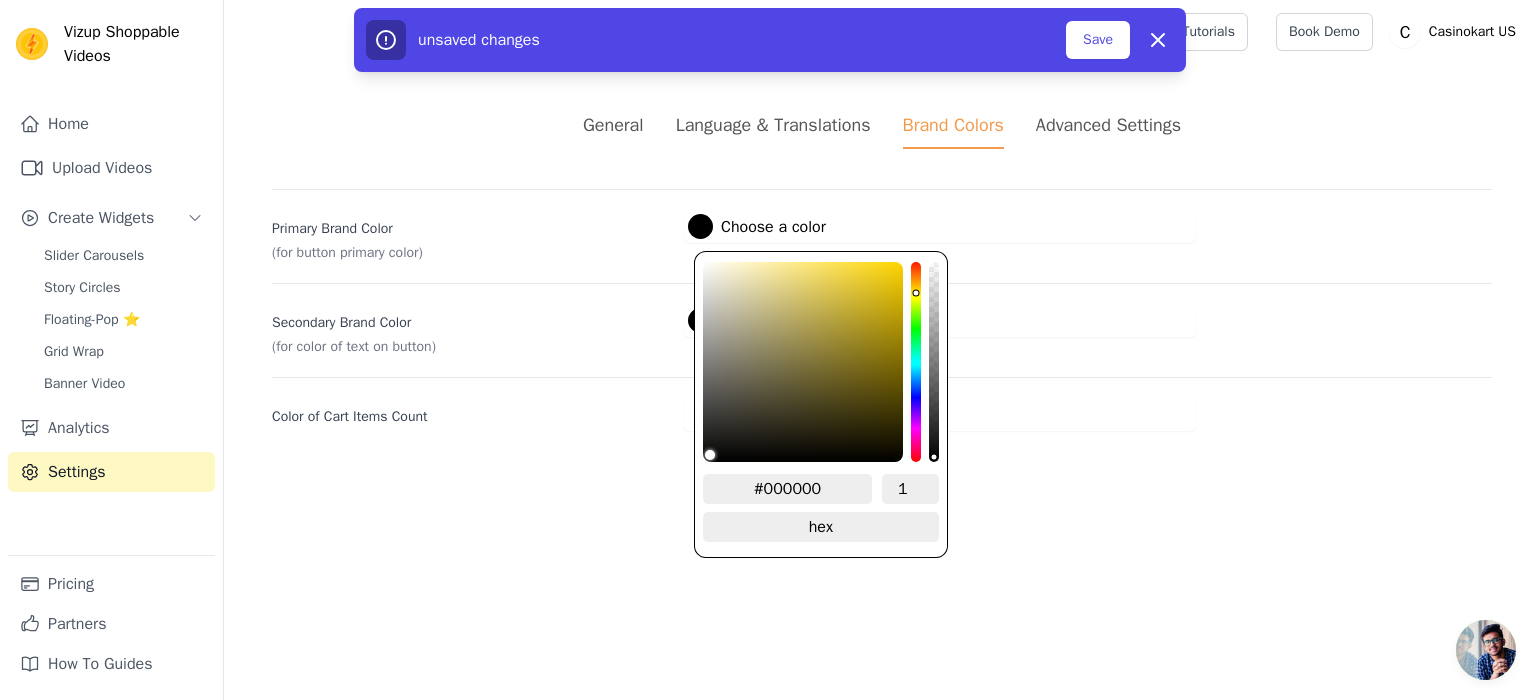 click on "#000000   1   hex   change to    rgb" 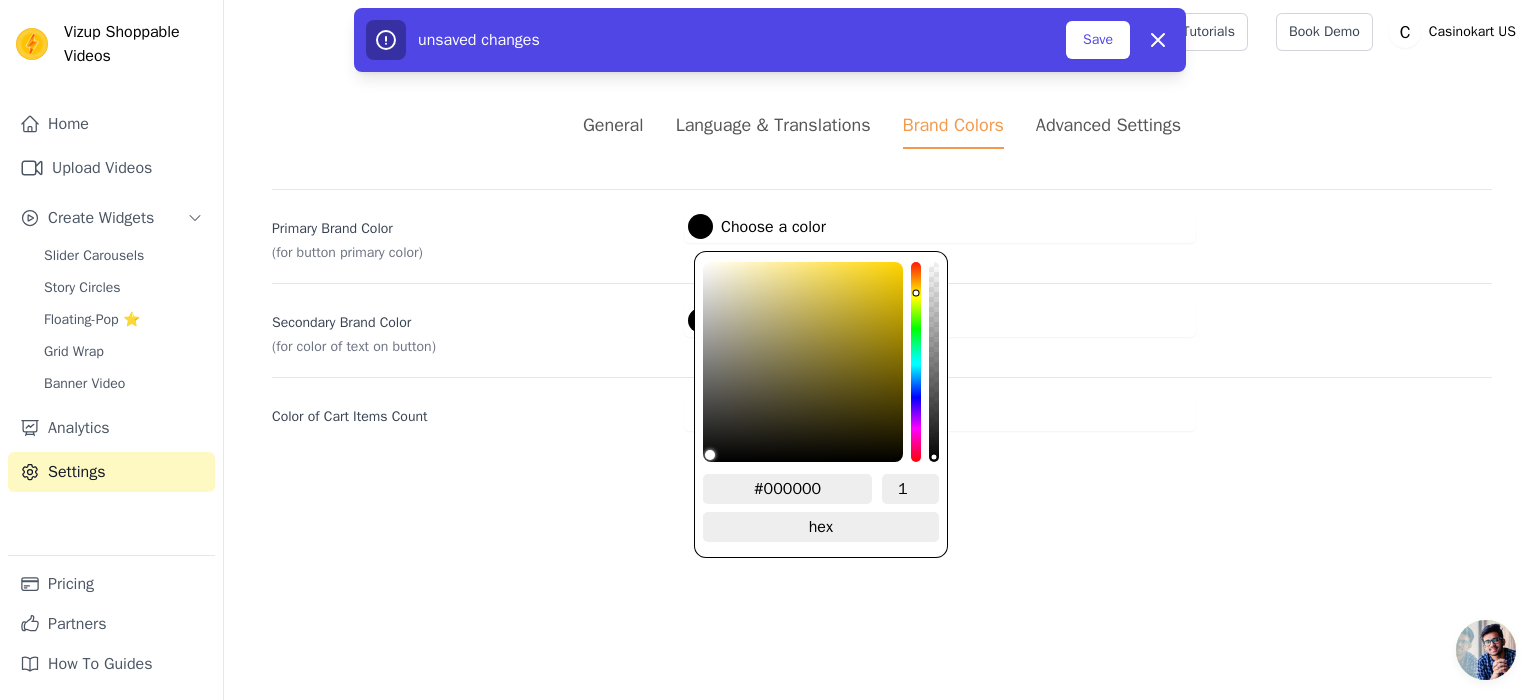 drag, startPoint x: 948, startPoint y: 290, endPoint x: 887, endPoint y: 300, distance: 61.81424 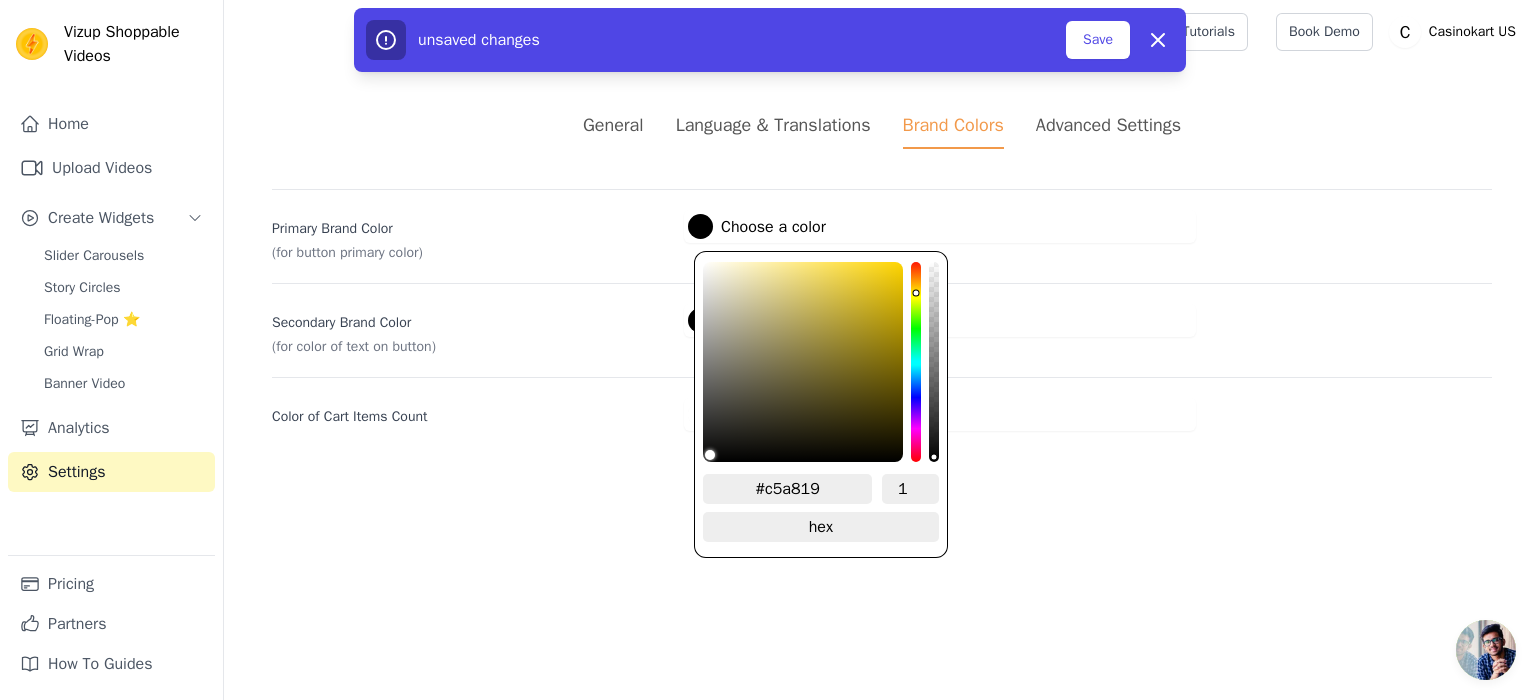 type on "#c5a817" 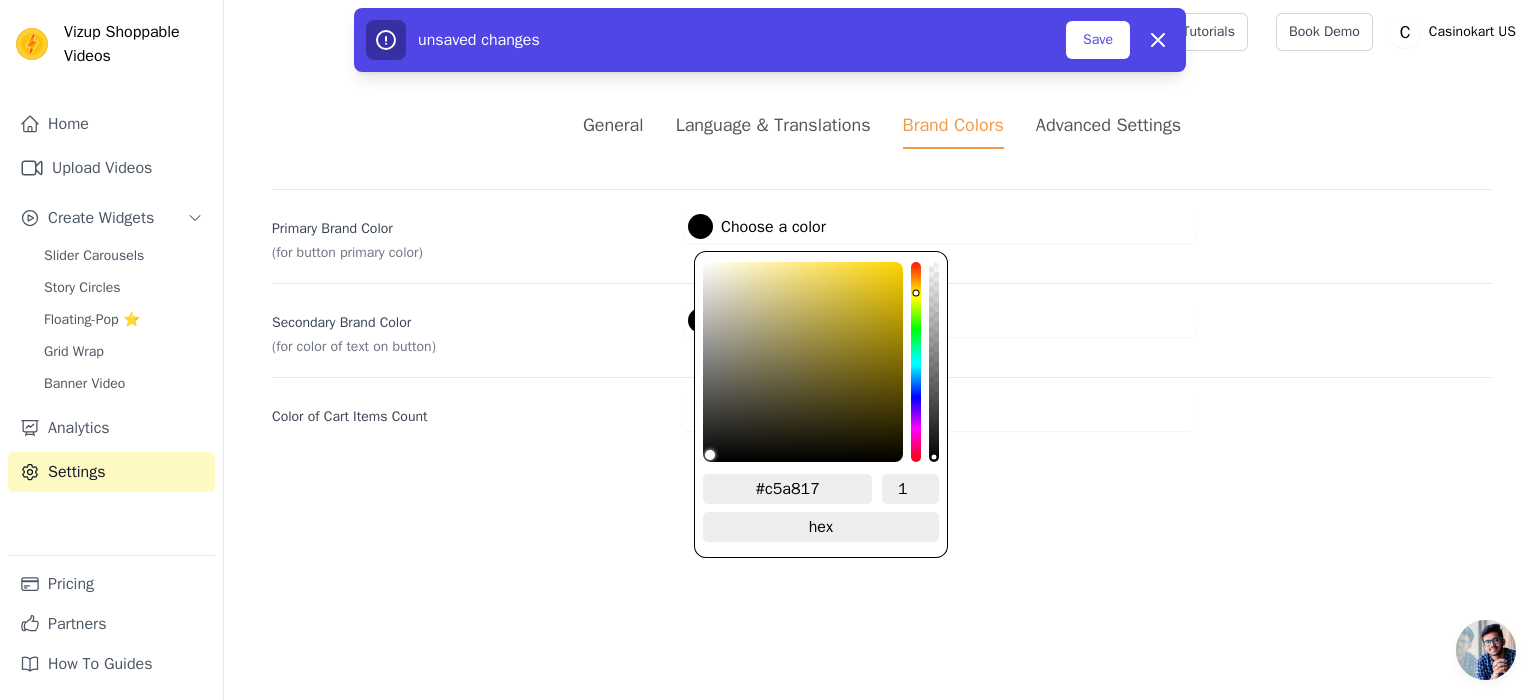 type on "#c7a912" 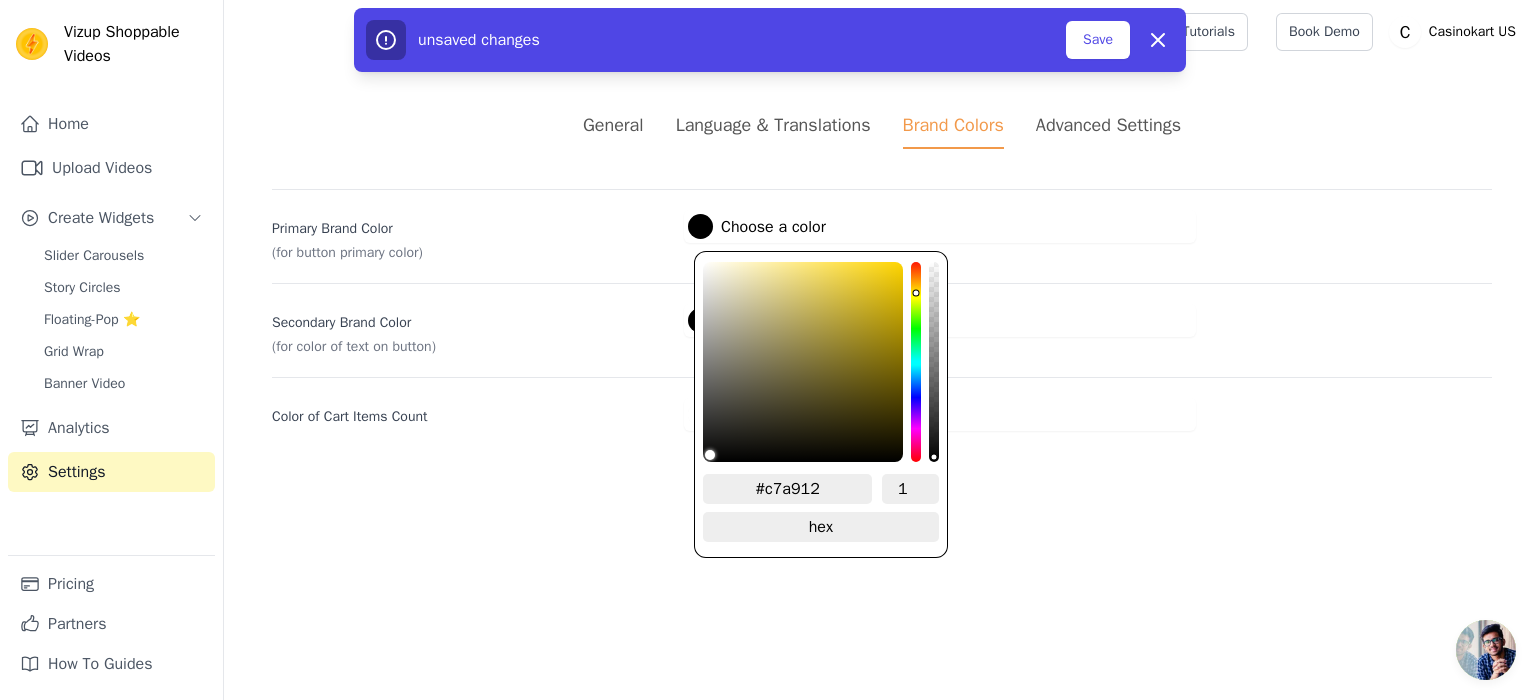 type on "#cbaa06" 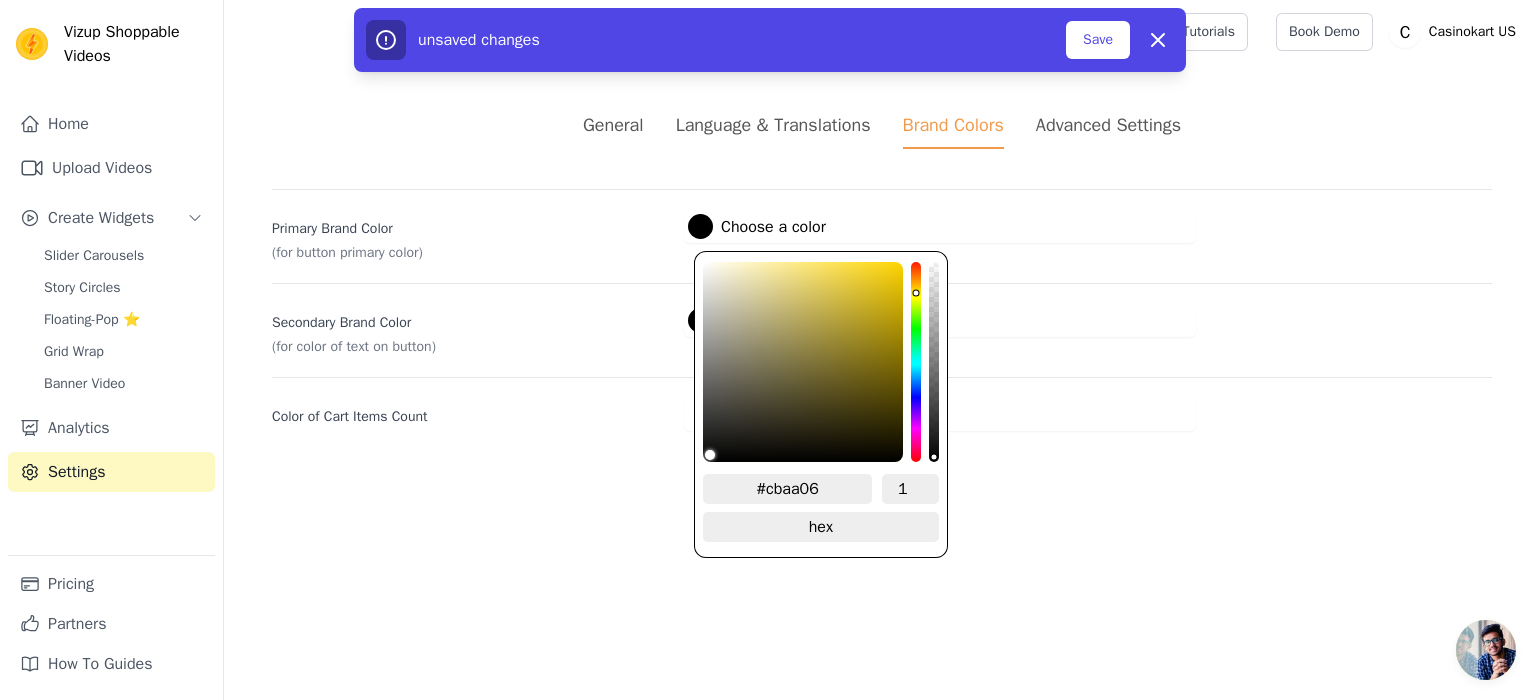 type on "#d3af00" 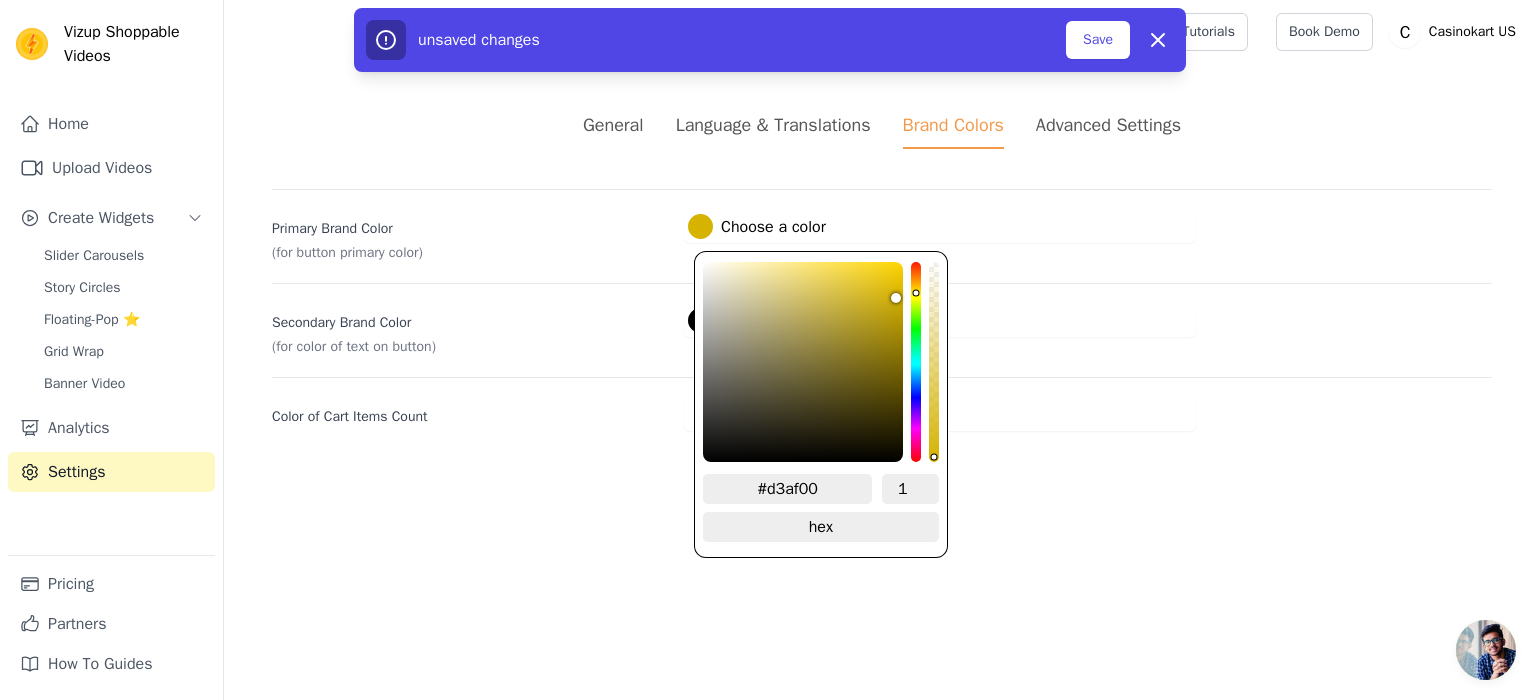 type on "#d6b300" 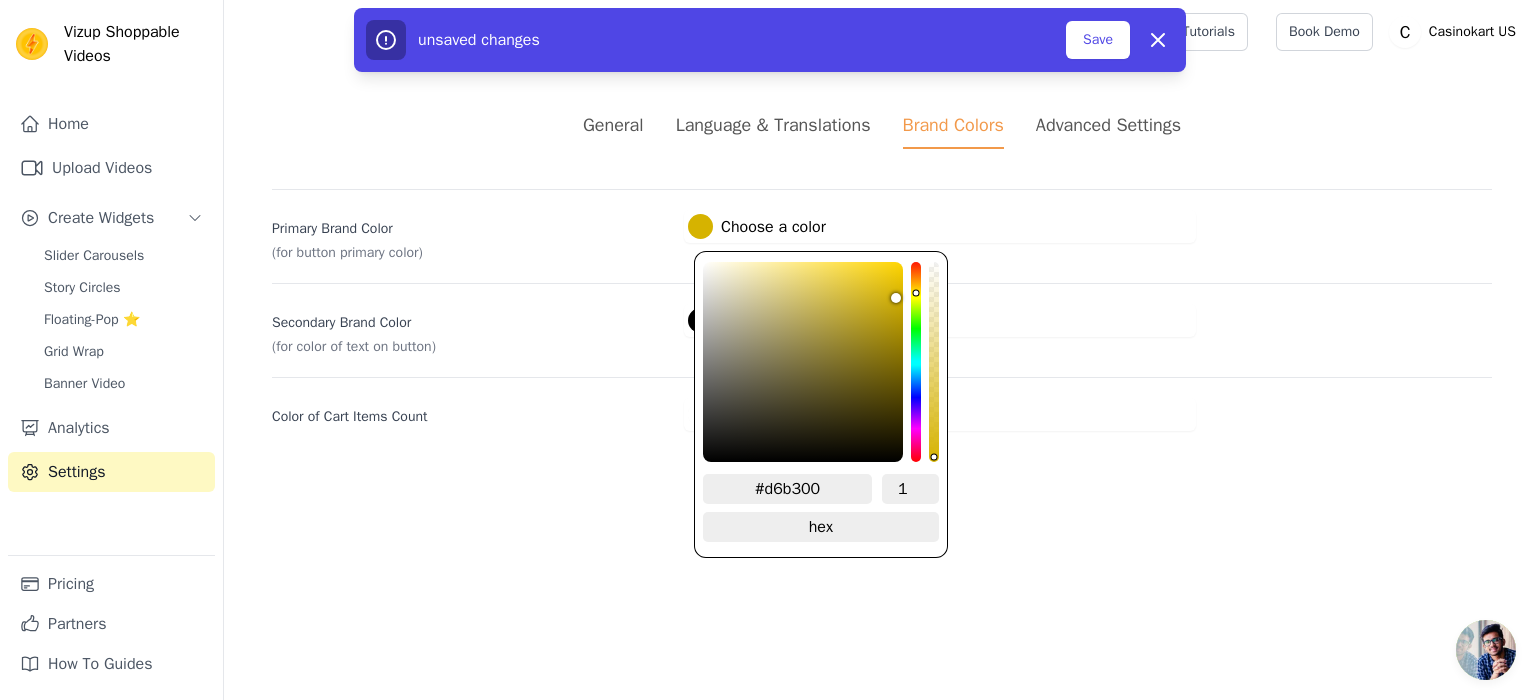 type on "#ddb800" 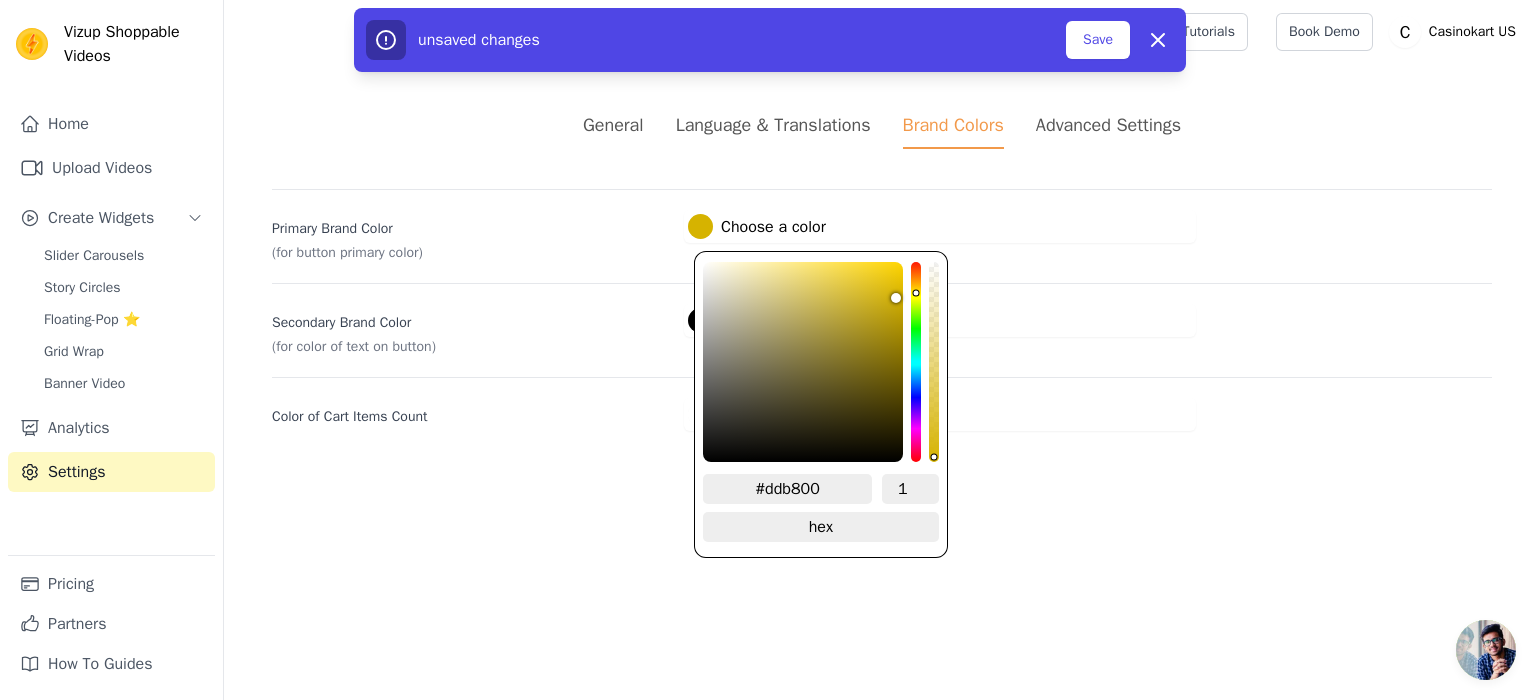type on "#e2bc00" 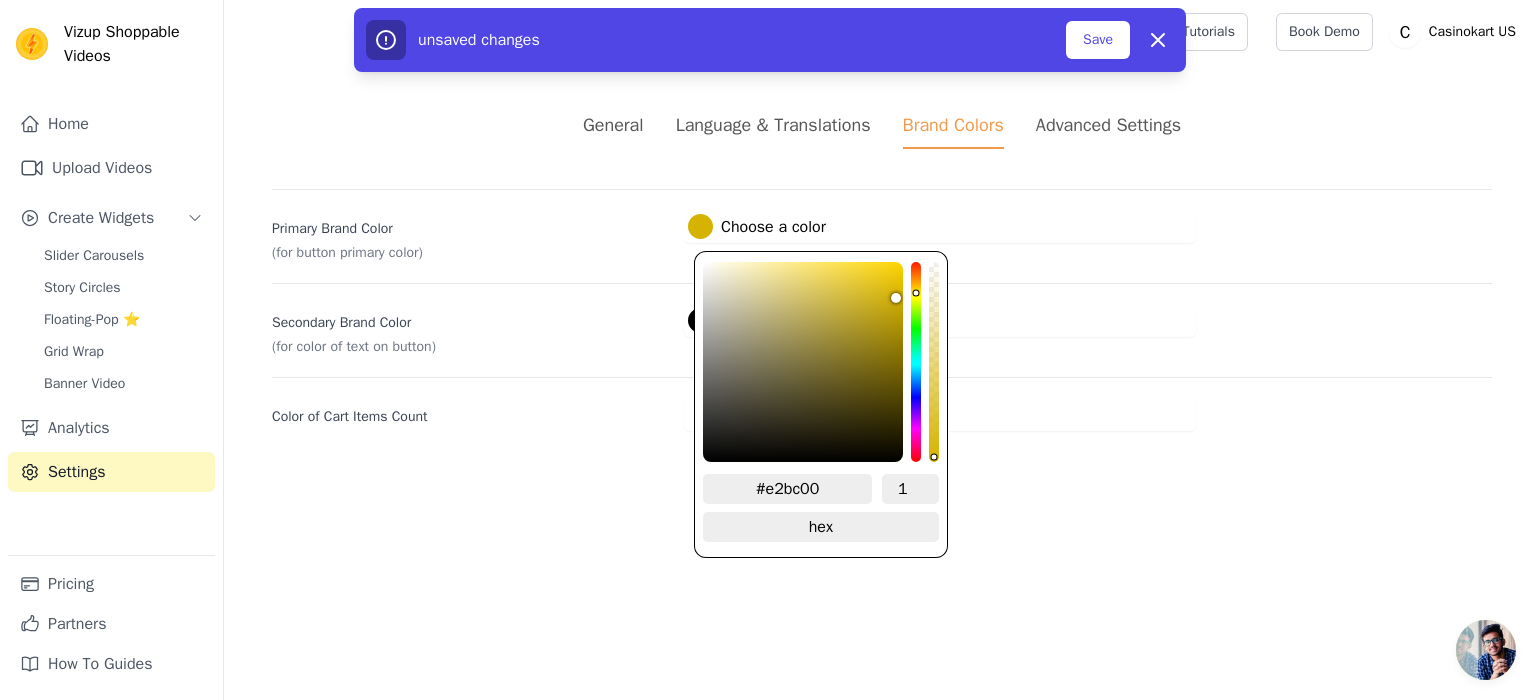 type on "#e3bd00" 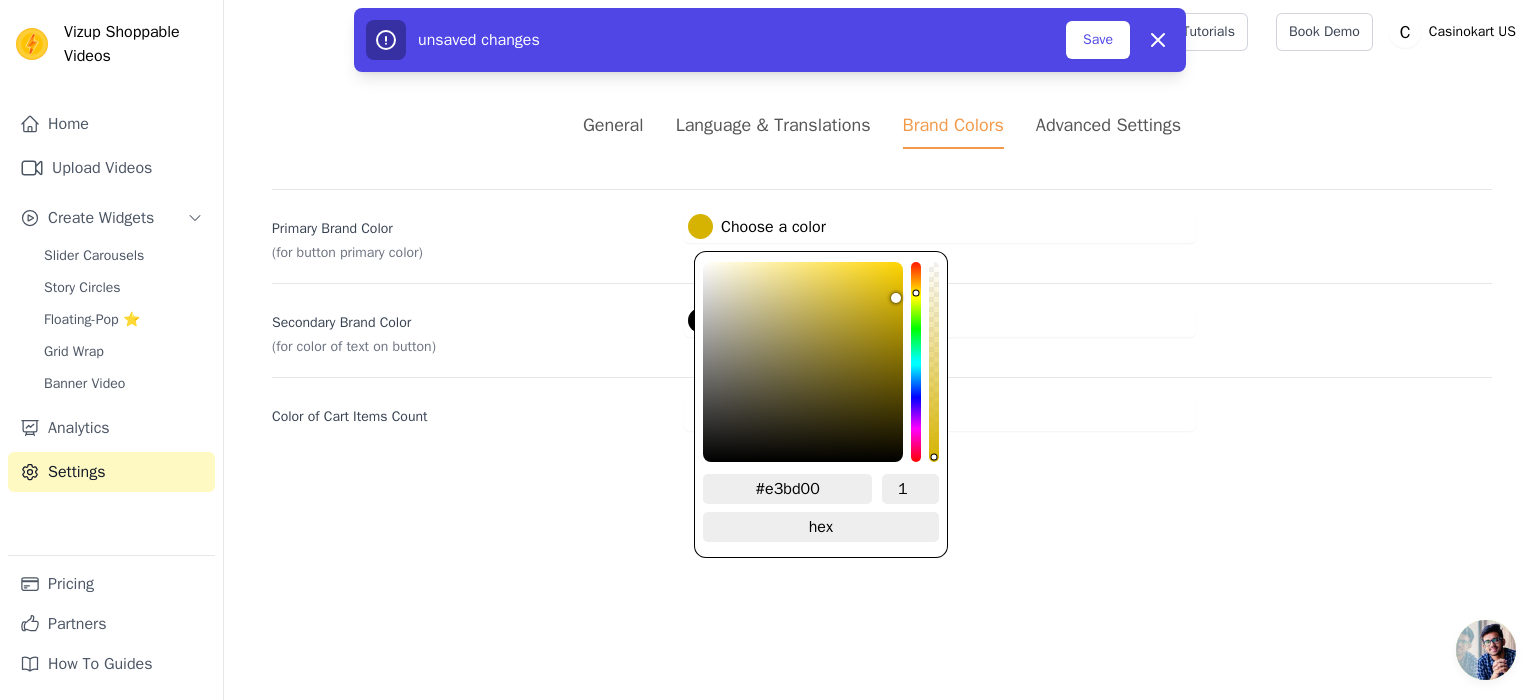 type on "#e4be00" 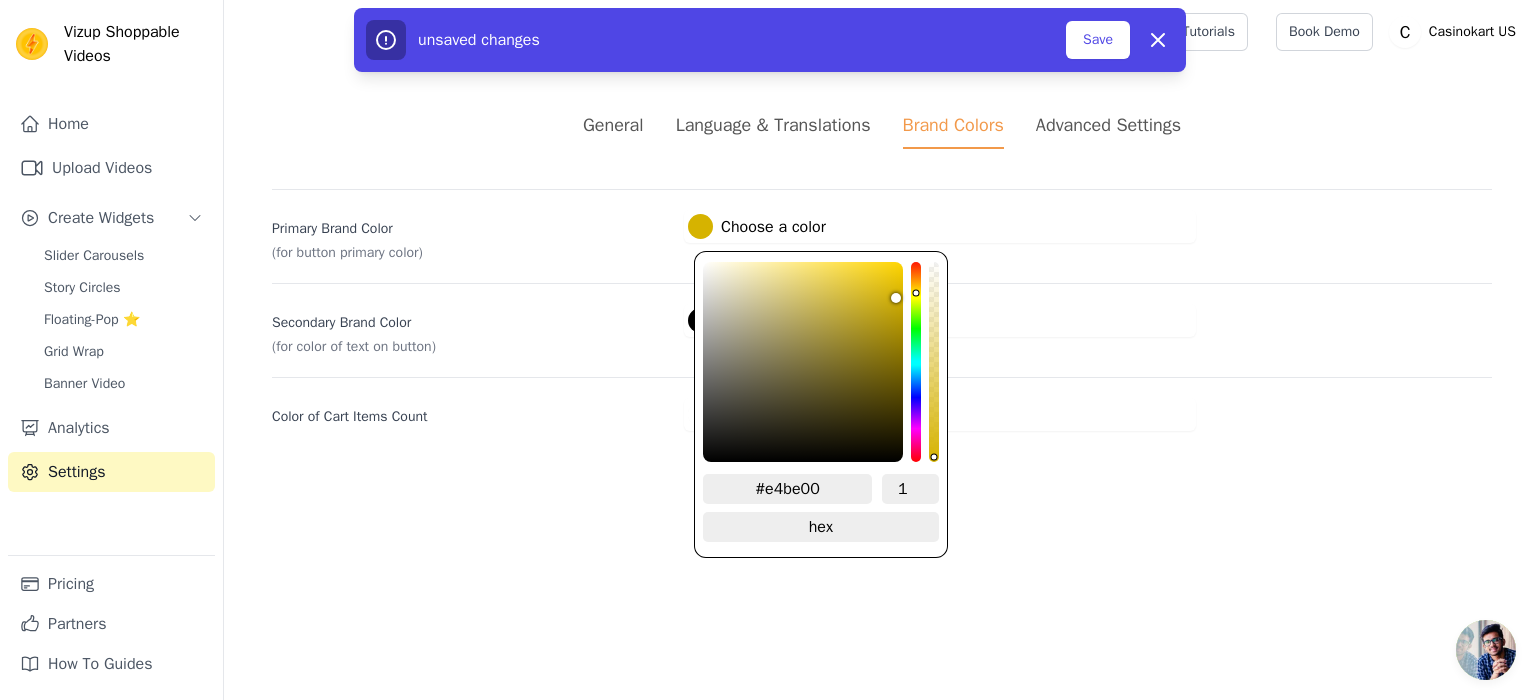 type on "#e6bf00" 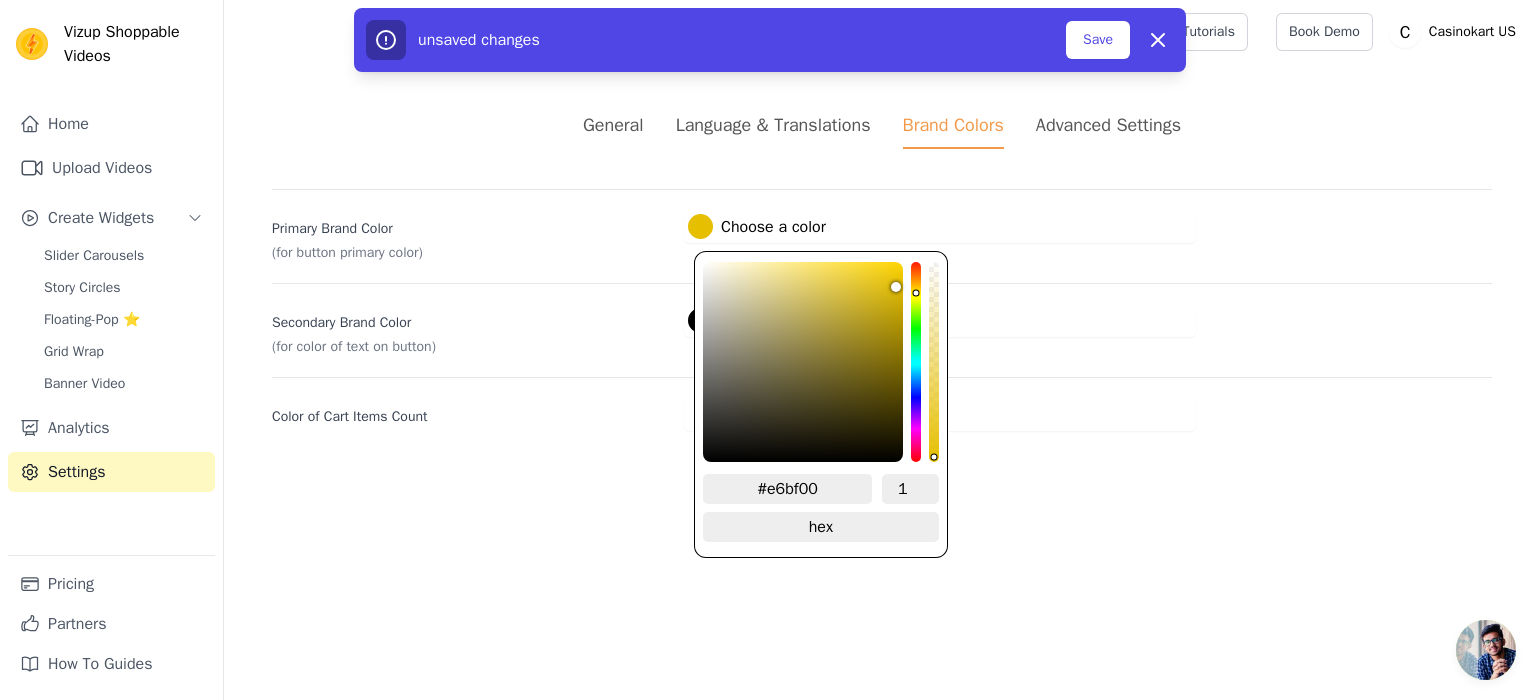 type on "#e7c000" 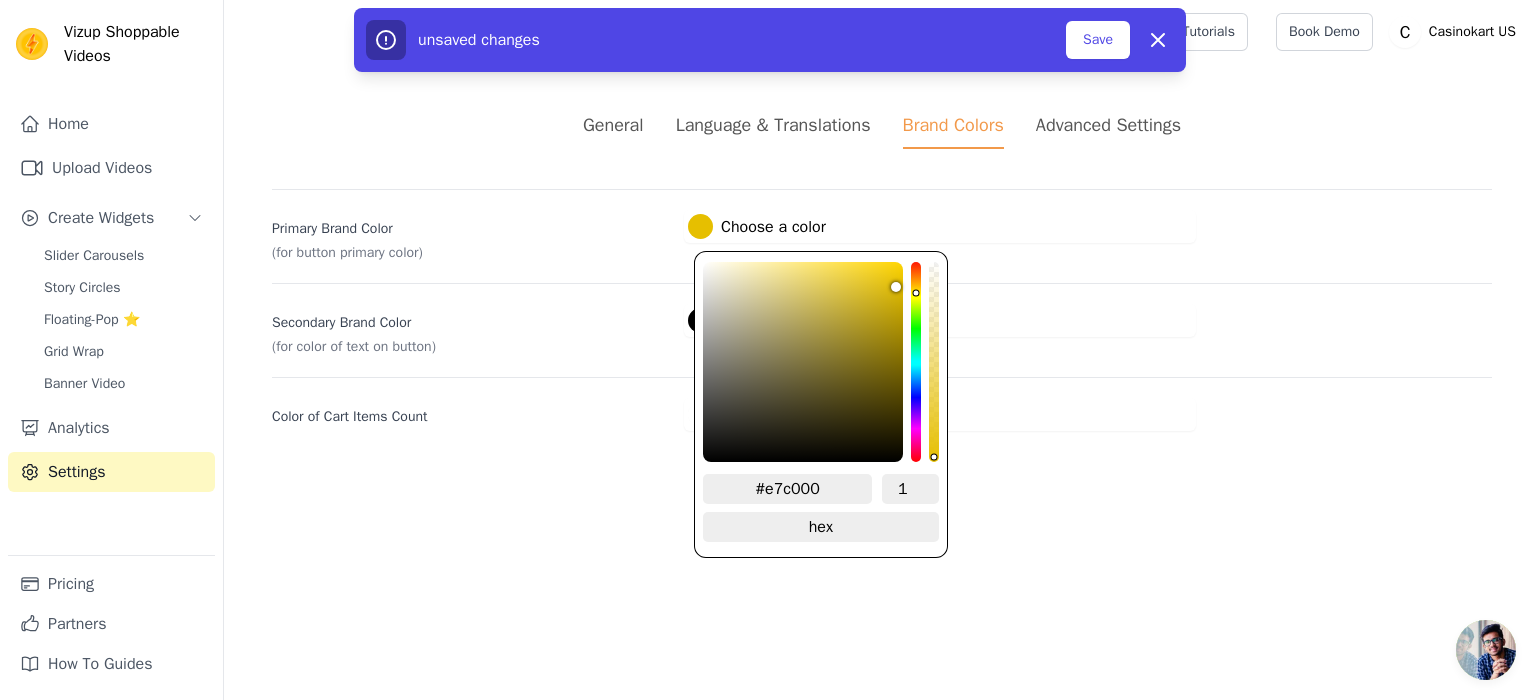 type on "#e8c200" 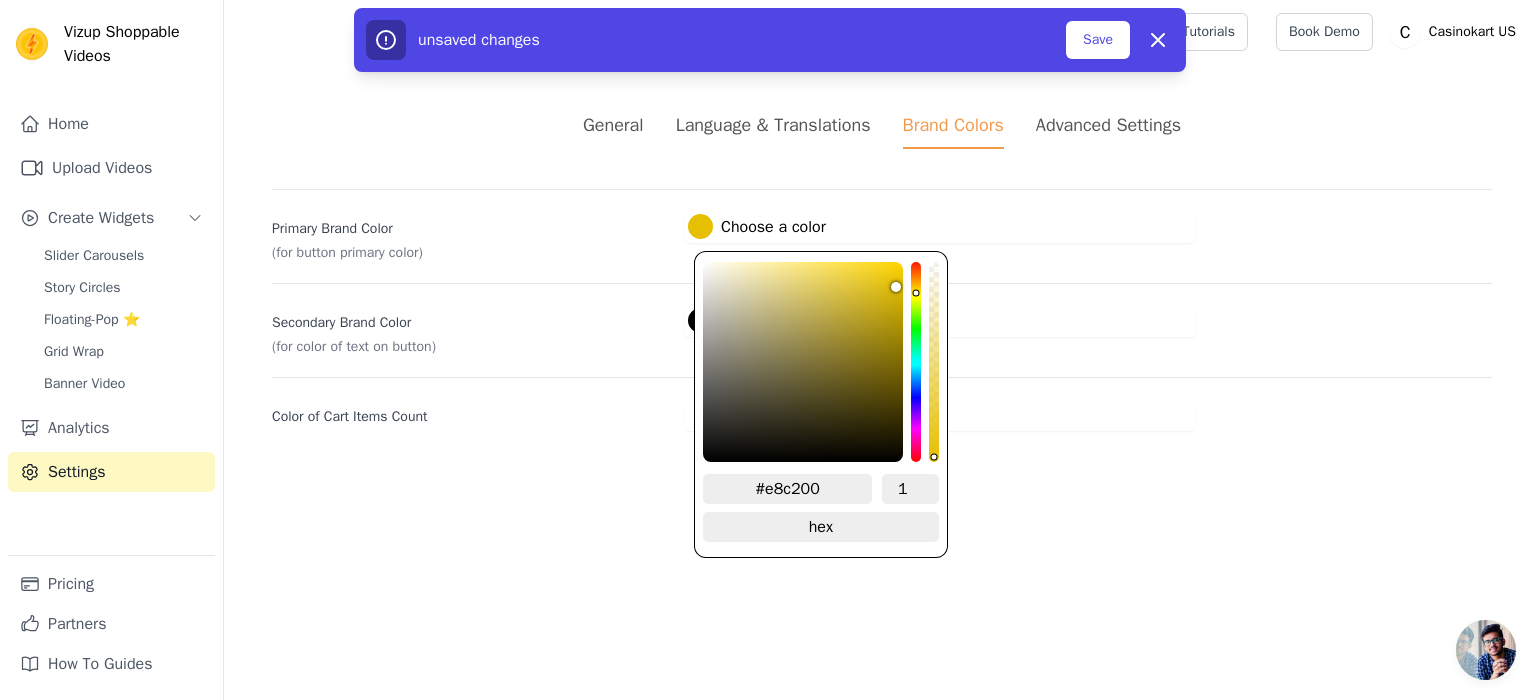 type on "#e9c300" 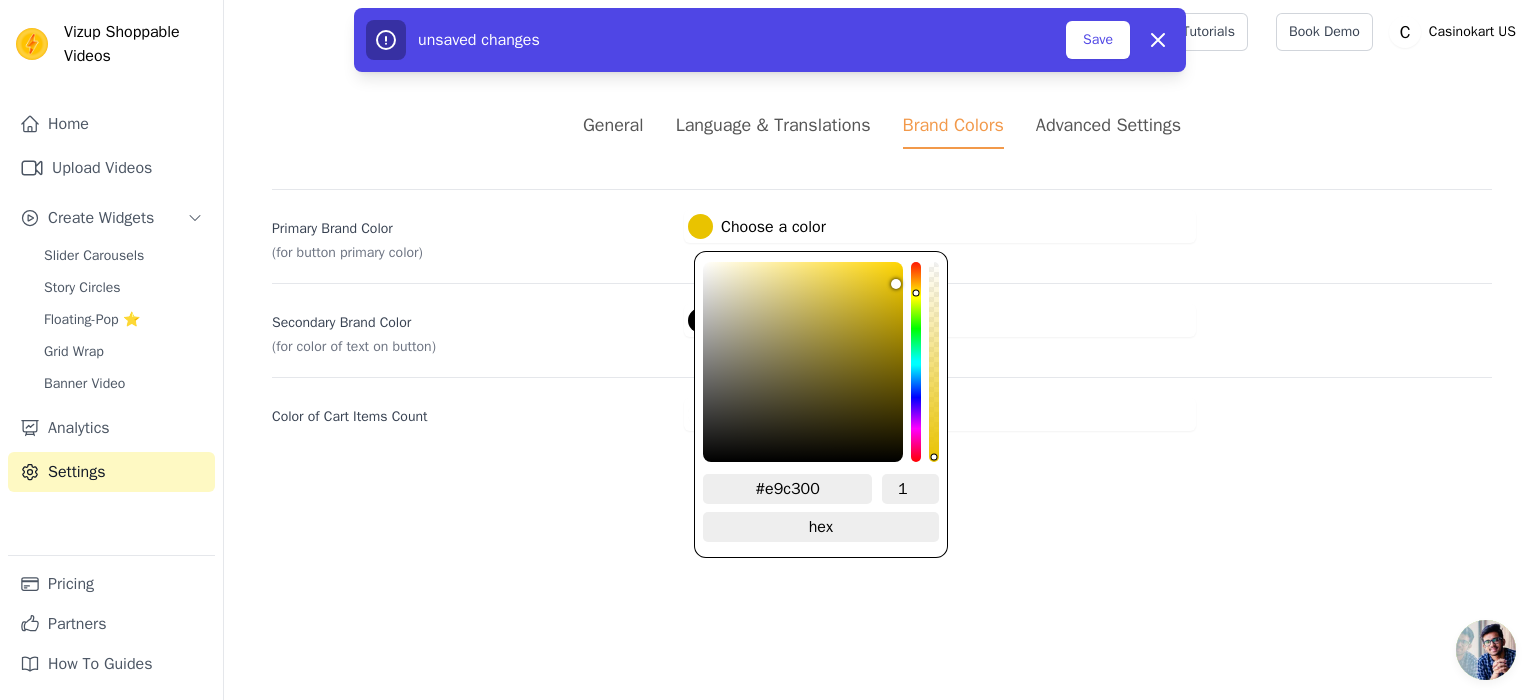 type on "#e8c200" 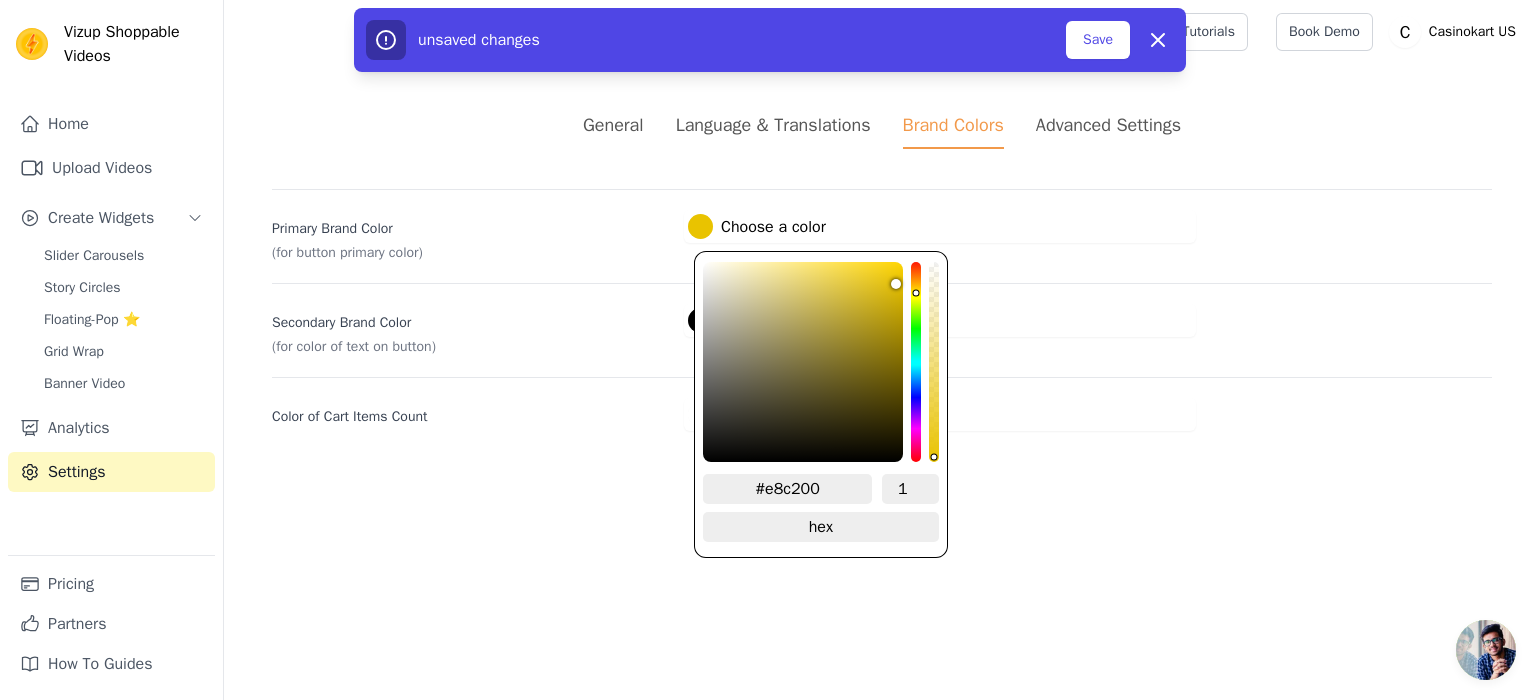 drag, startPoint x: 919, startPoint y: 290, endPoint x: 950, endPoint y: 276, distance: 34.0147 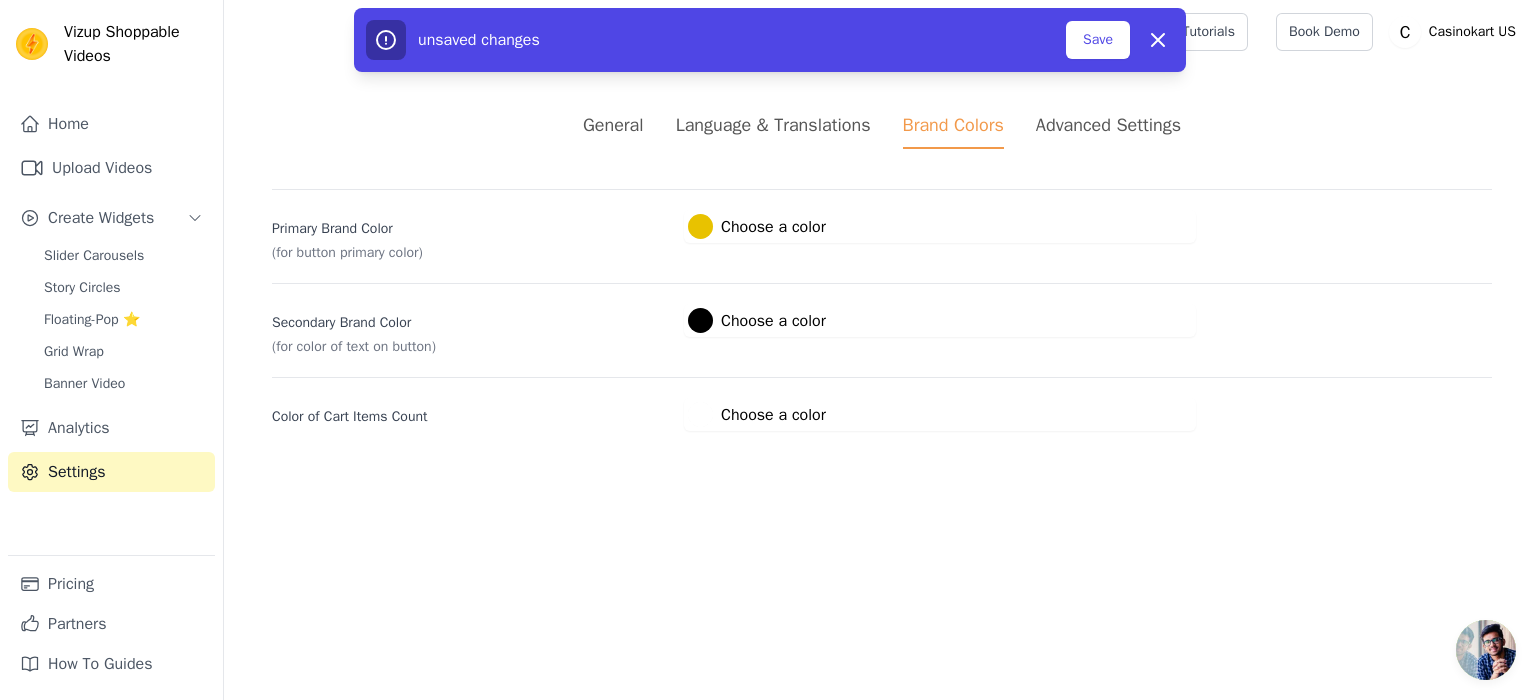 click on "General   Language & Translations   Brand Colors   Advanced Settings       unsaved changes   Save   Dismiss     Primary Brand Color   (for button primary color)   #e8c200       Choose a color                               #e8c200   1   hex   change to    rgb     Secondary Brand Color   (for color of text on button)   #000000       Choose a color                               #000000   1   hex   change to    rgb     Color of Cart Items Count   #ffffff       Choose a color                               #ffffff   1   hex   change to    rgb" at bounding box center [882, 271] 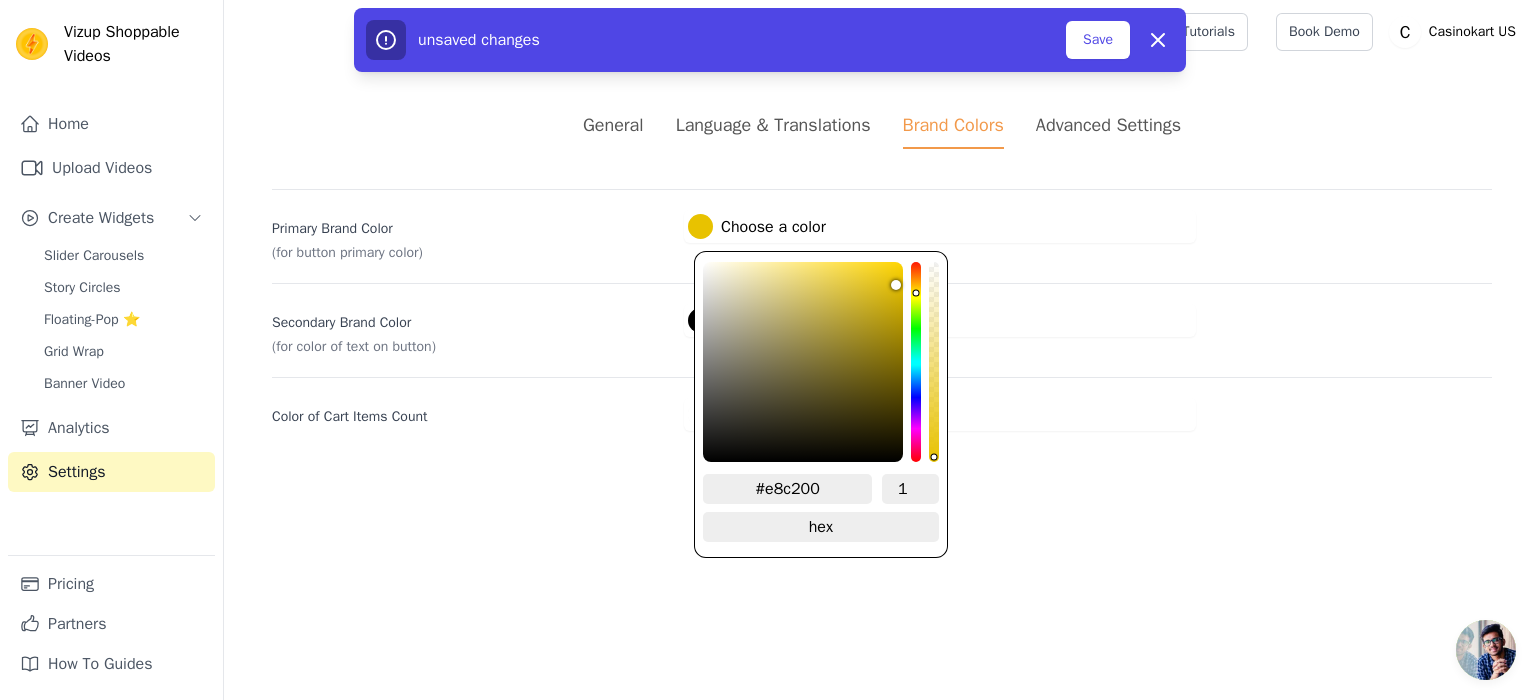 click on "#e8c200       Choose a color" at bounding box center (757, 226) 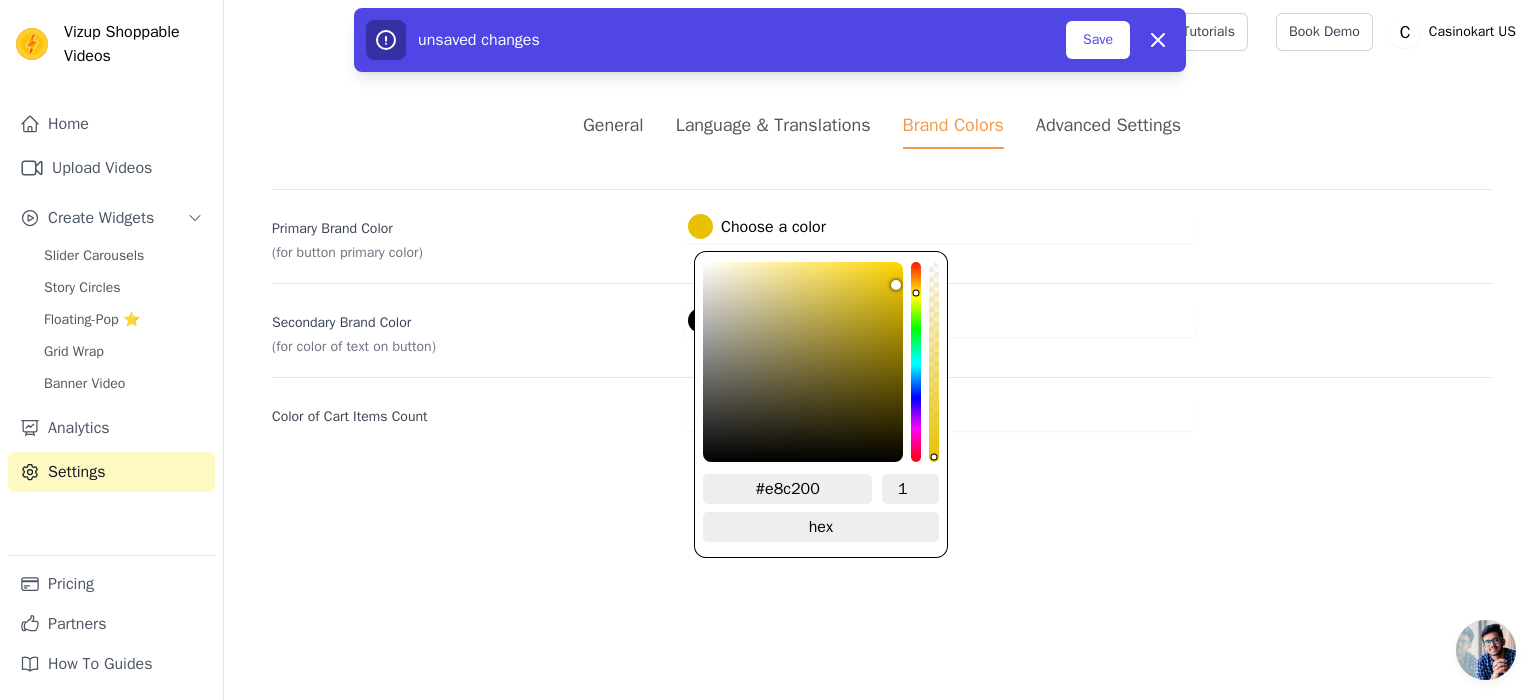 type on "#e8c900" 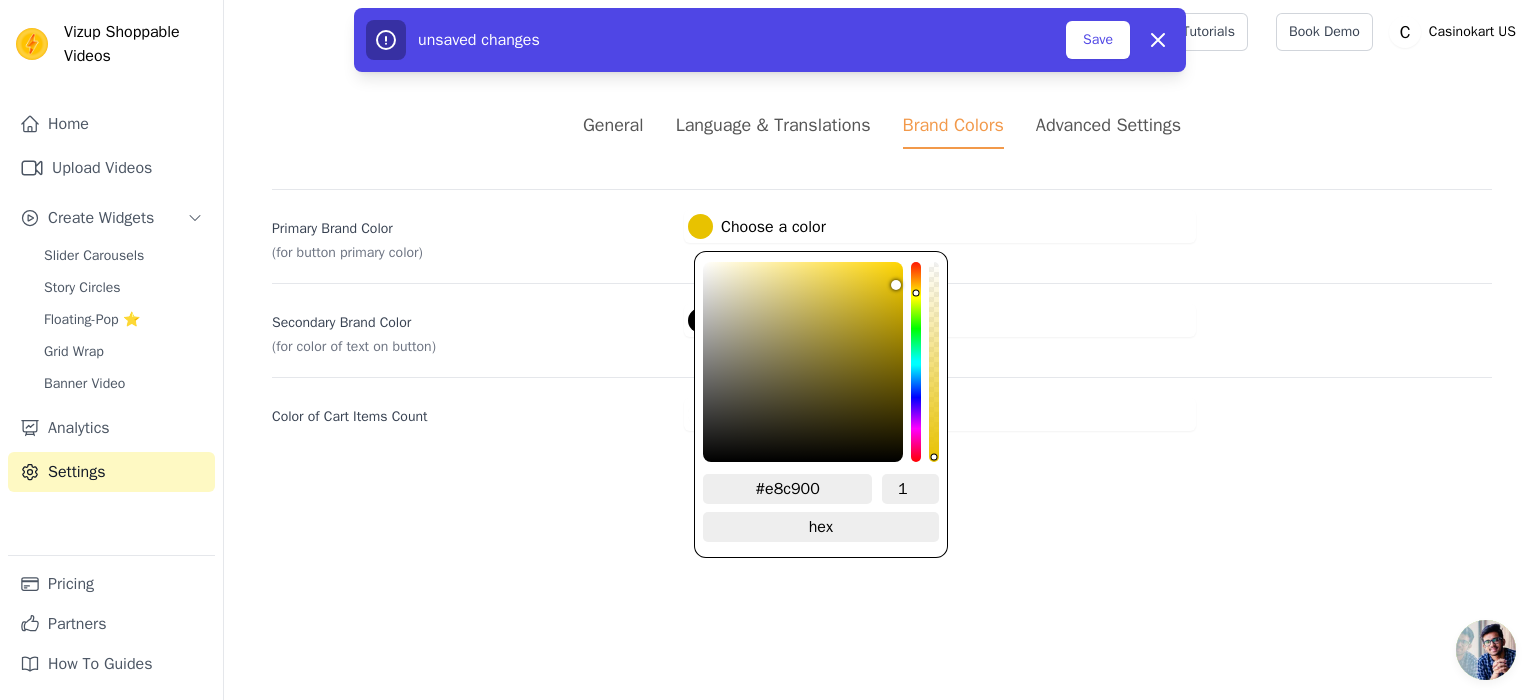 type on "#e8d100" 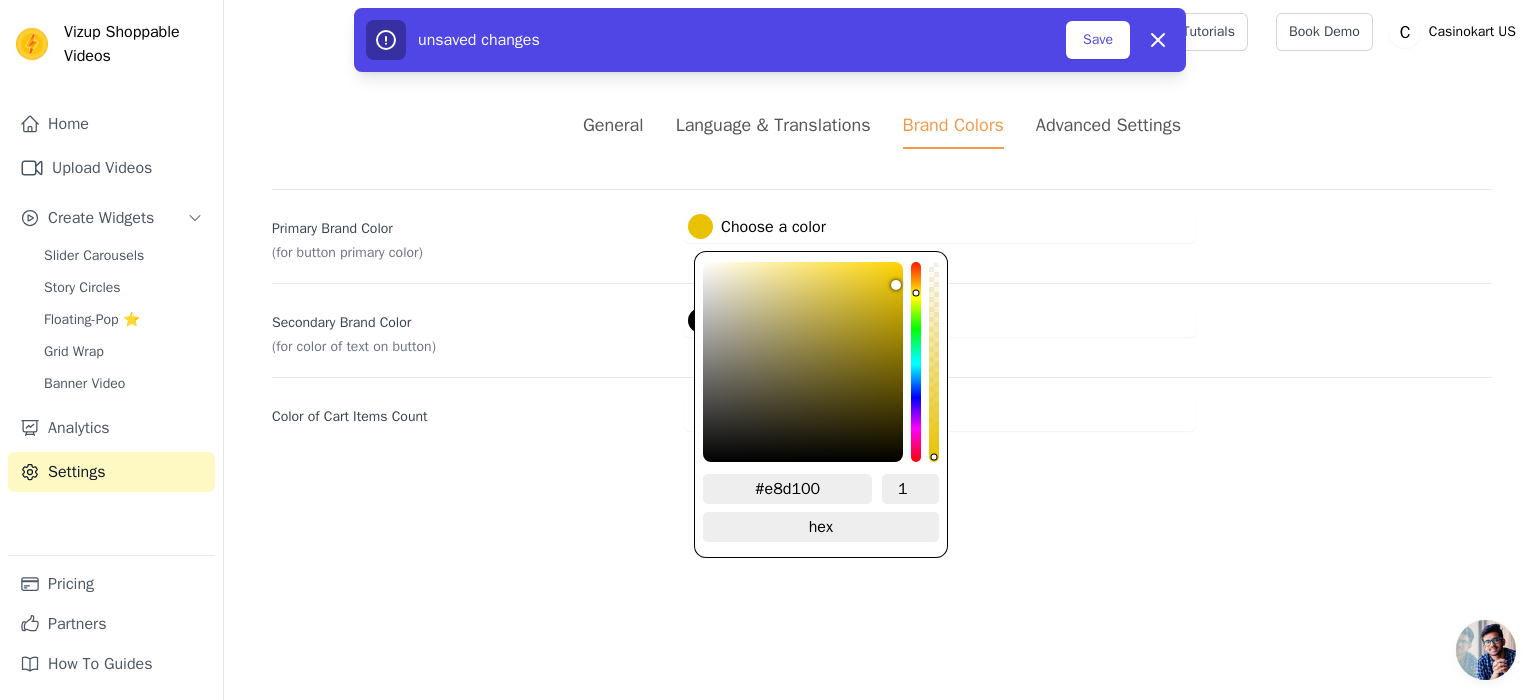 type on "#e8d900" 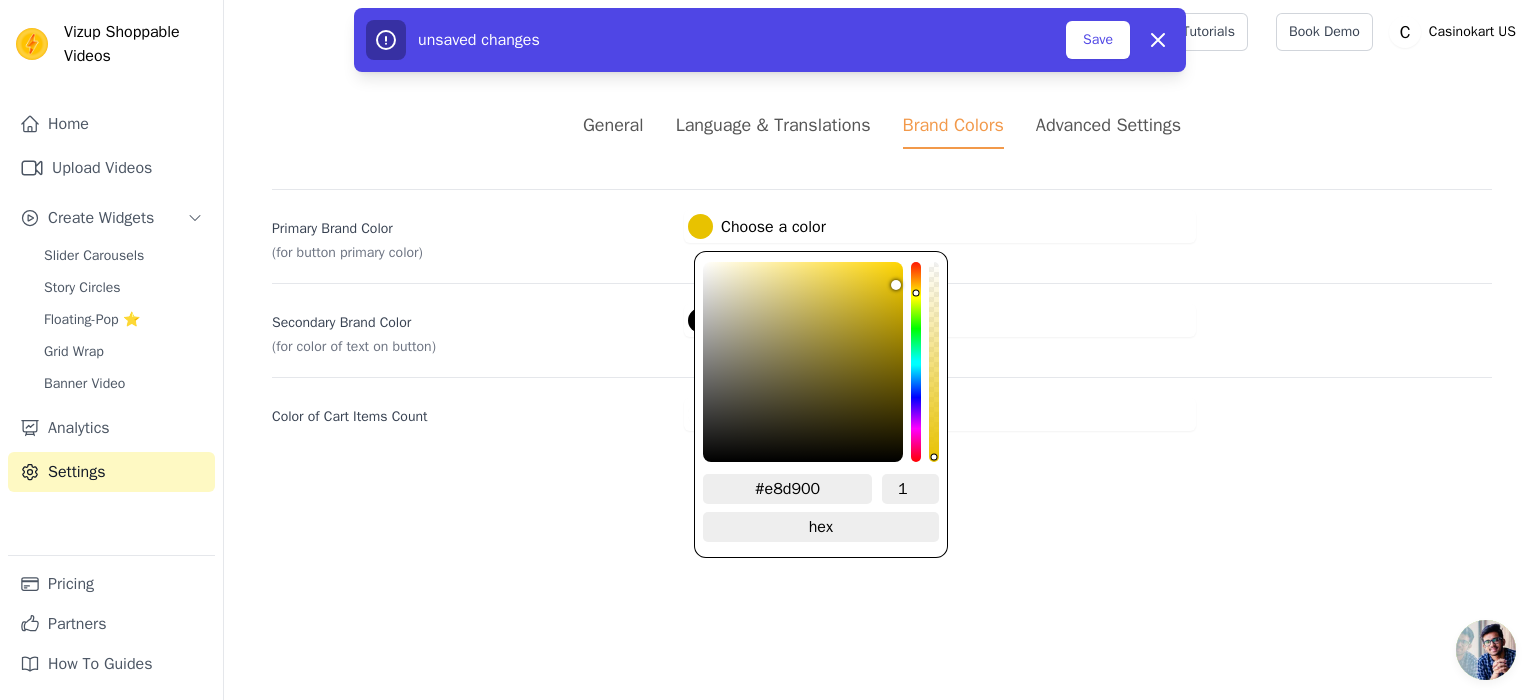type on "#e8dd00" 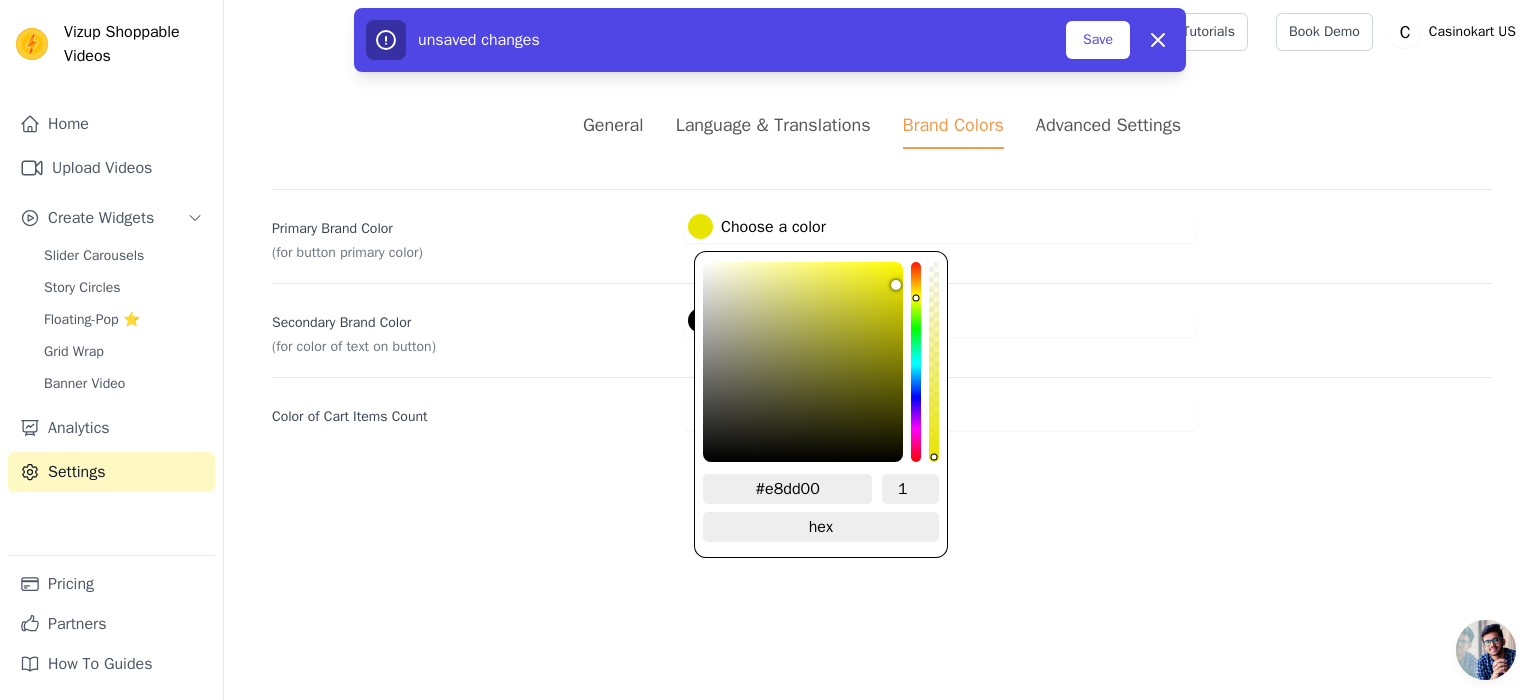 type on "#e8e400" 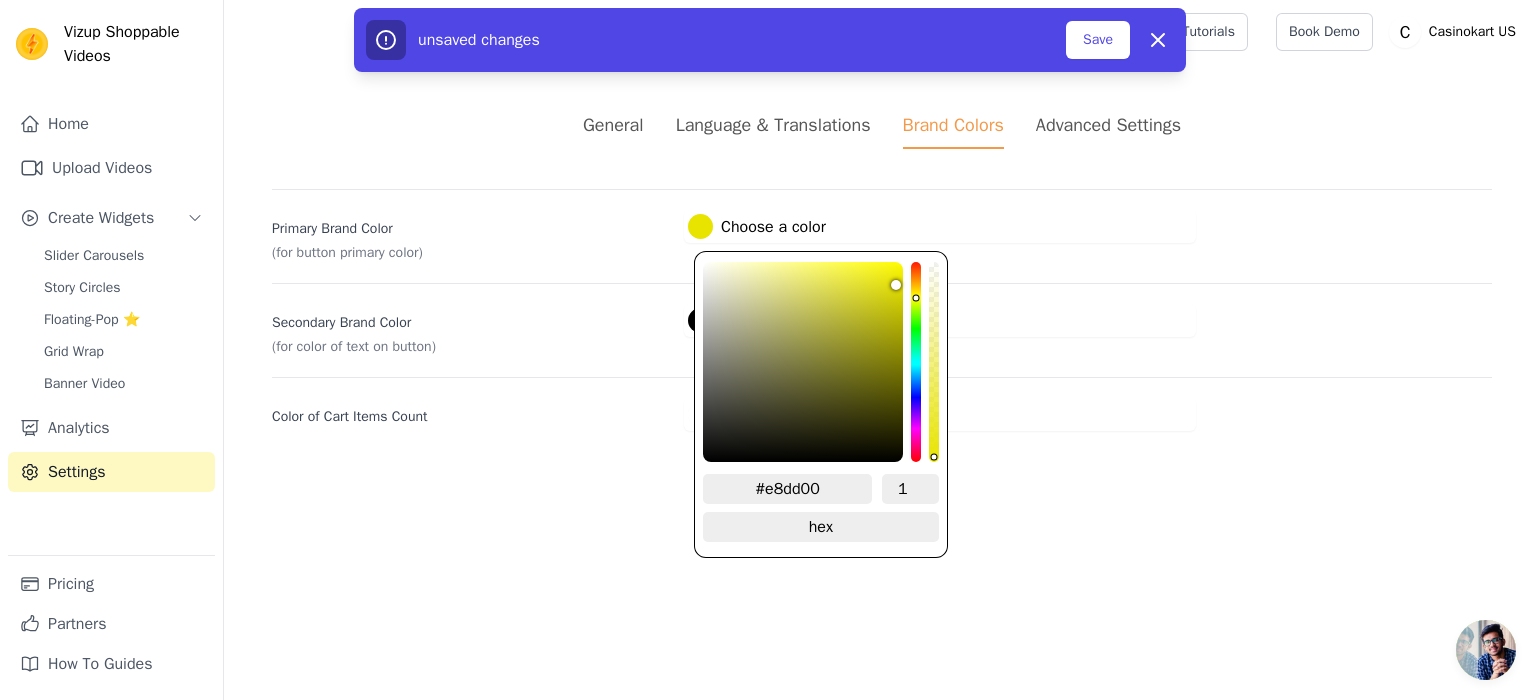 type on "#e8e400" 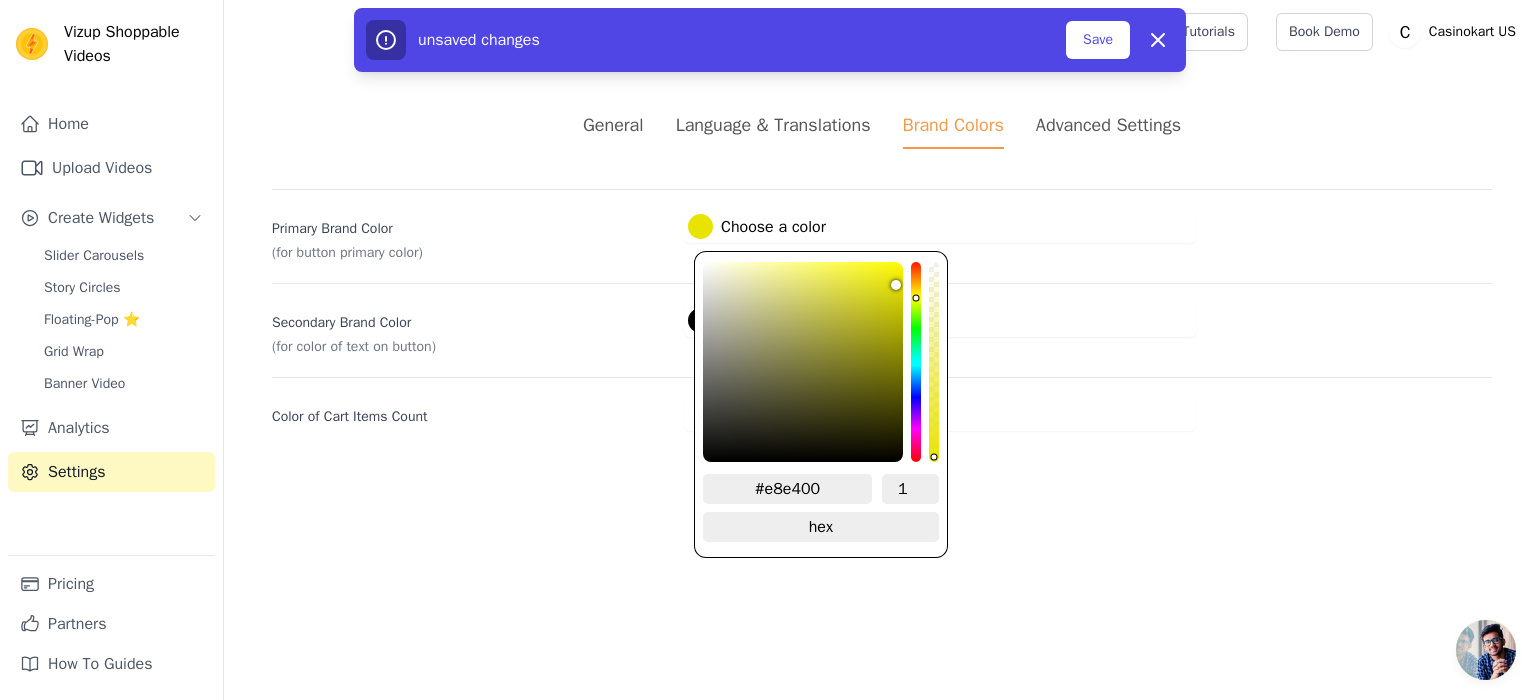 type on "#e4e800" 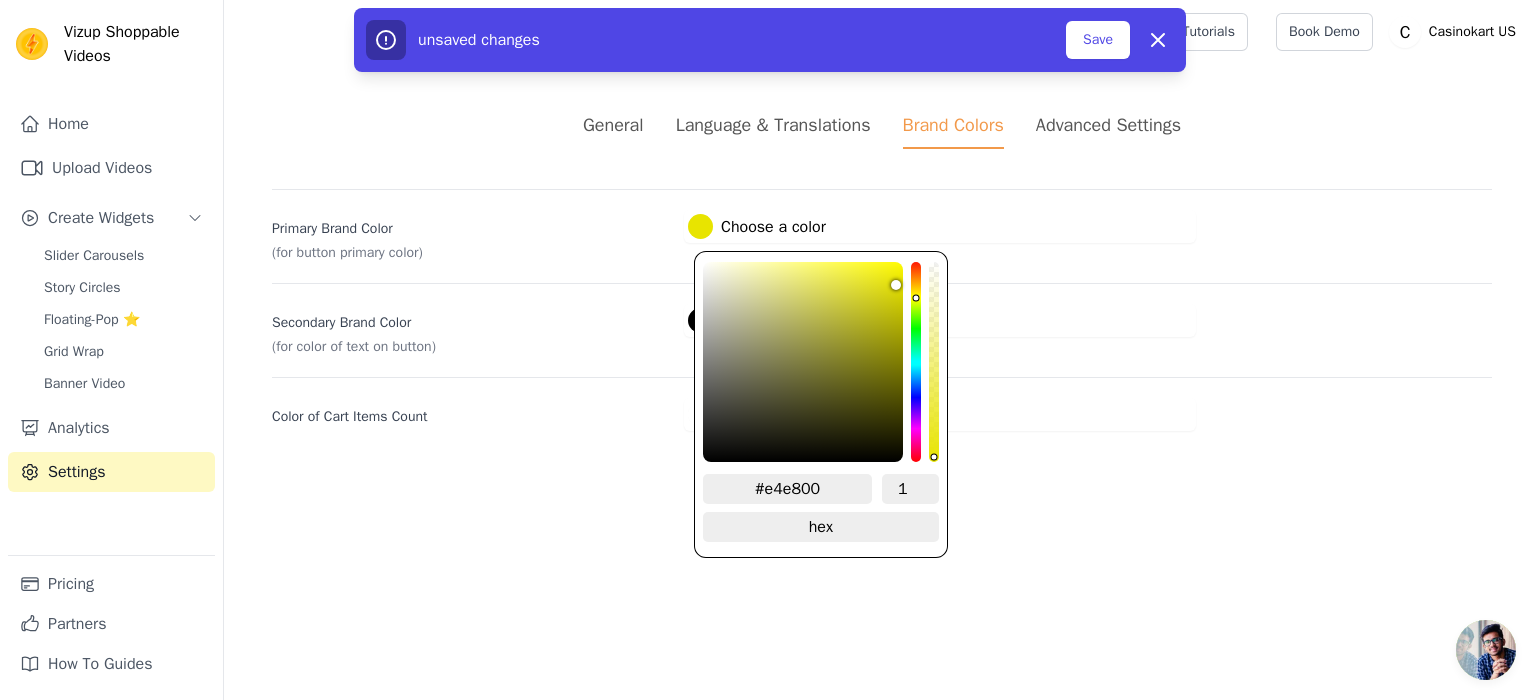 type on "#dde800" 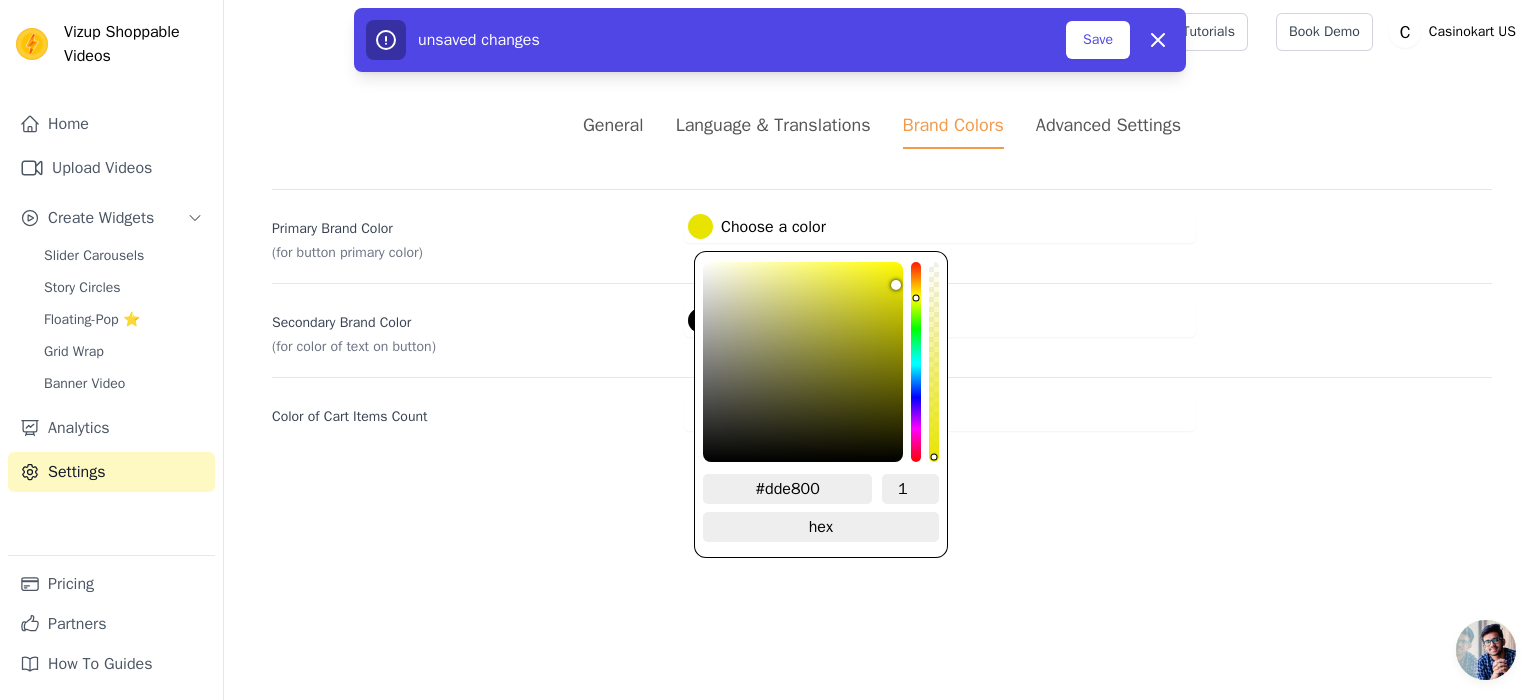 type on "#d5e800" 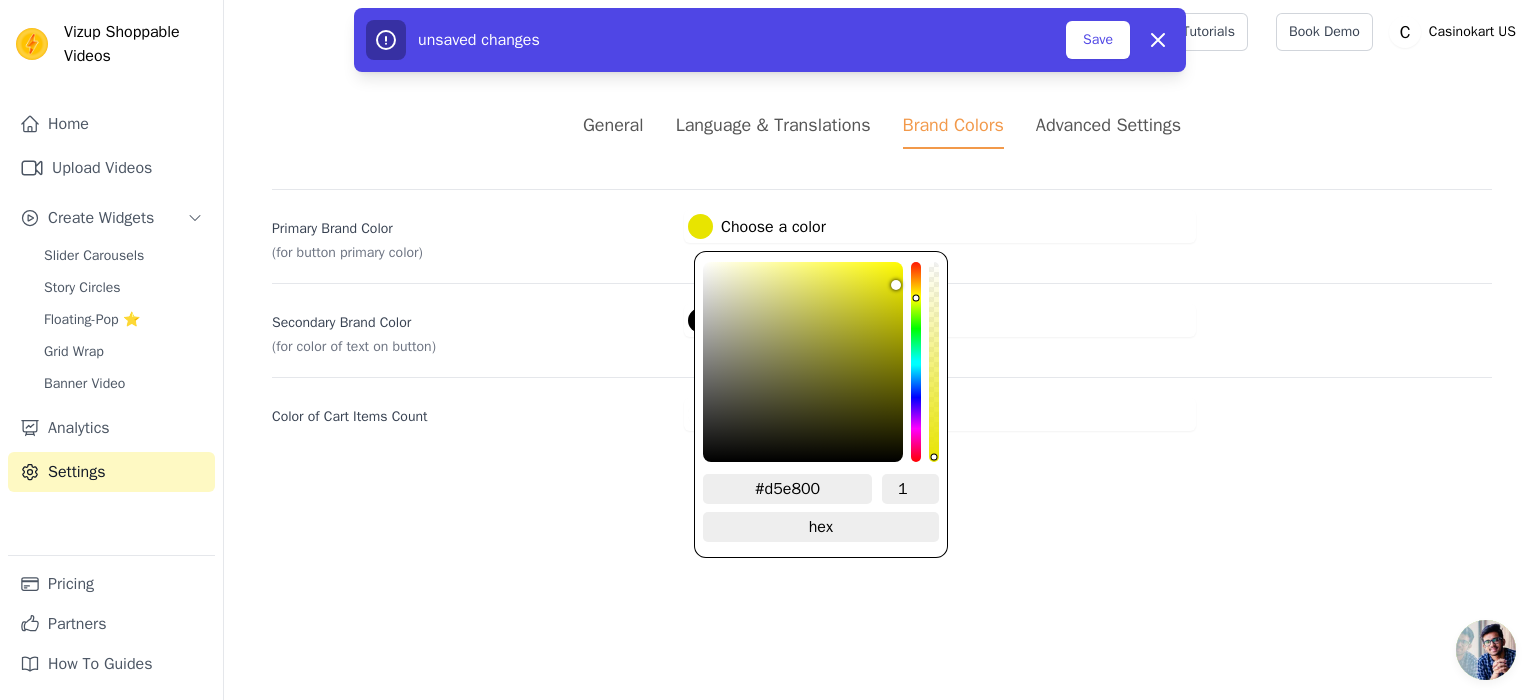 type on "#d1e800" 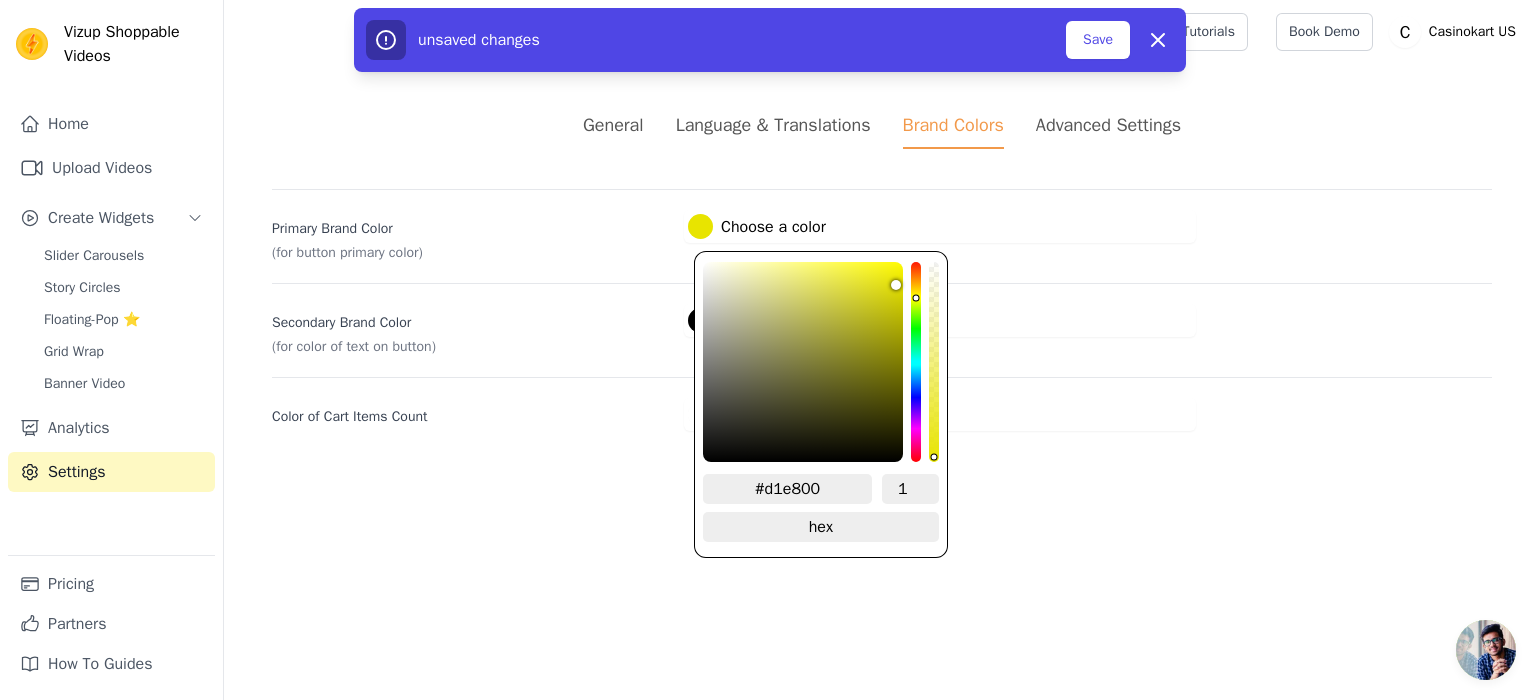 type on "#c9e800" 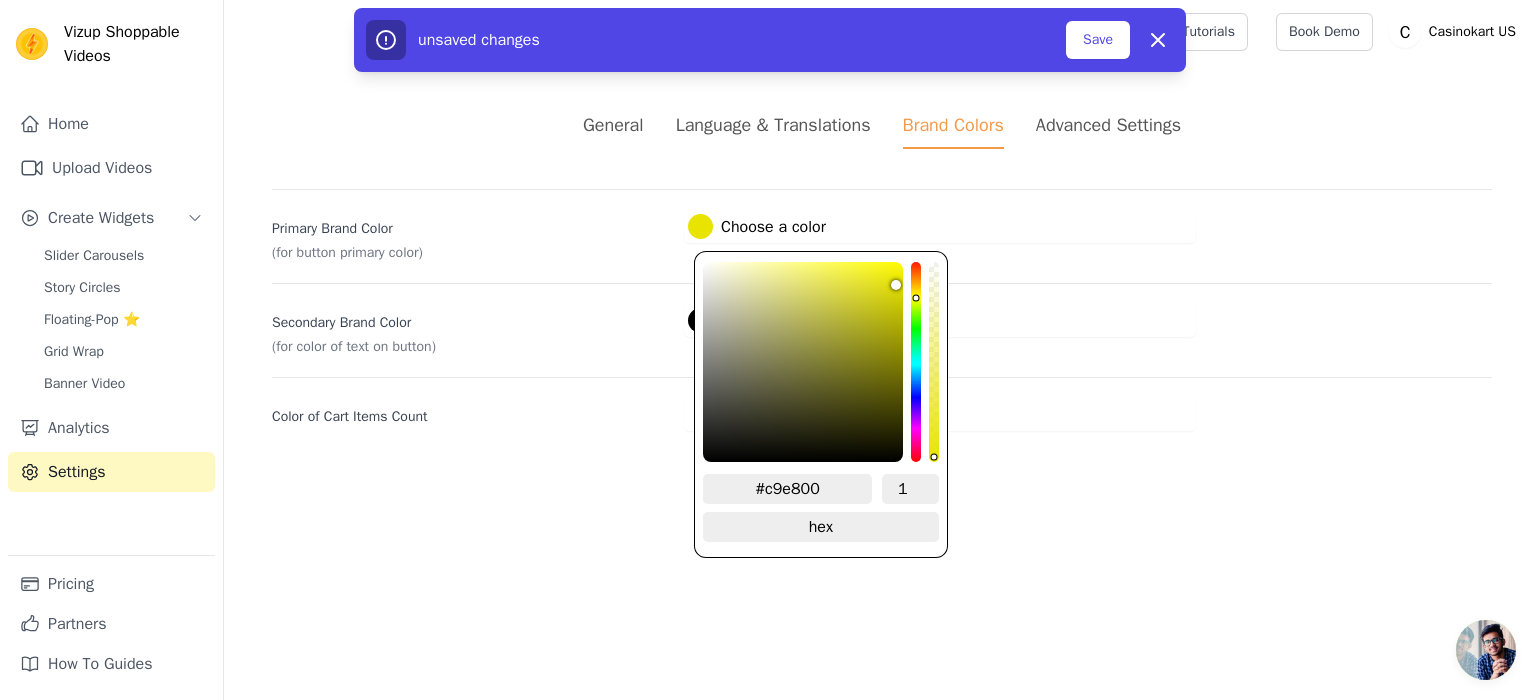 type on "#c2e800" 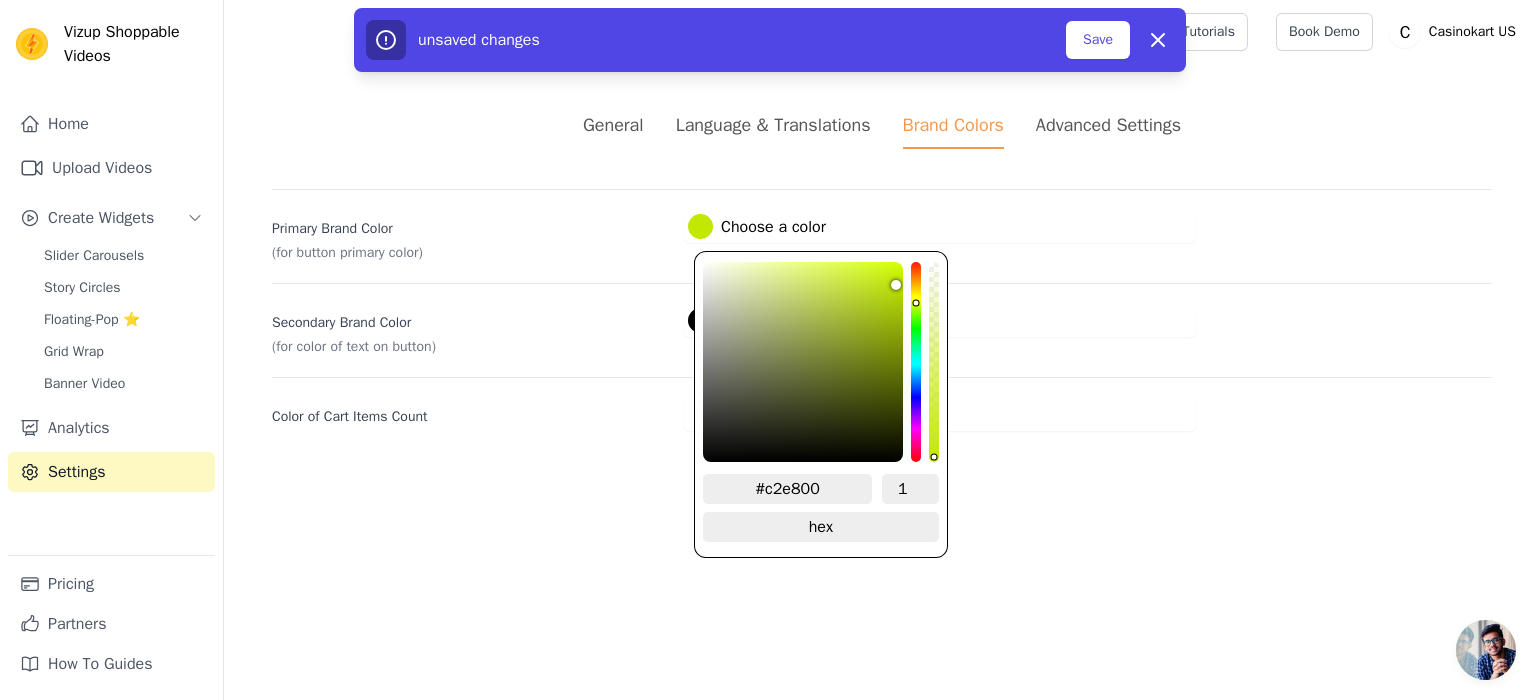 type on "#d5e800" 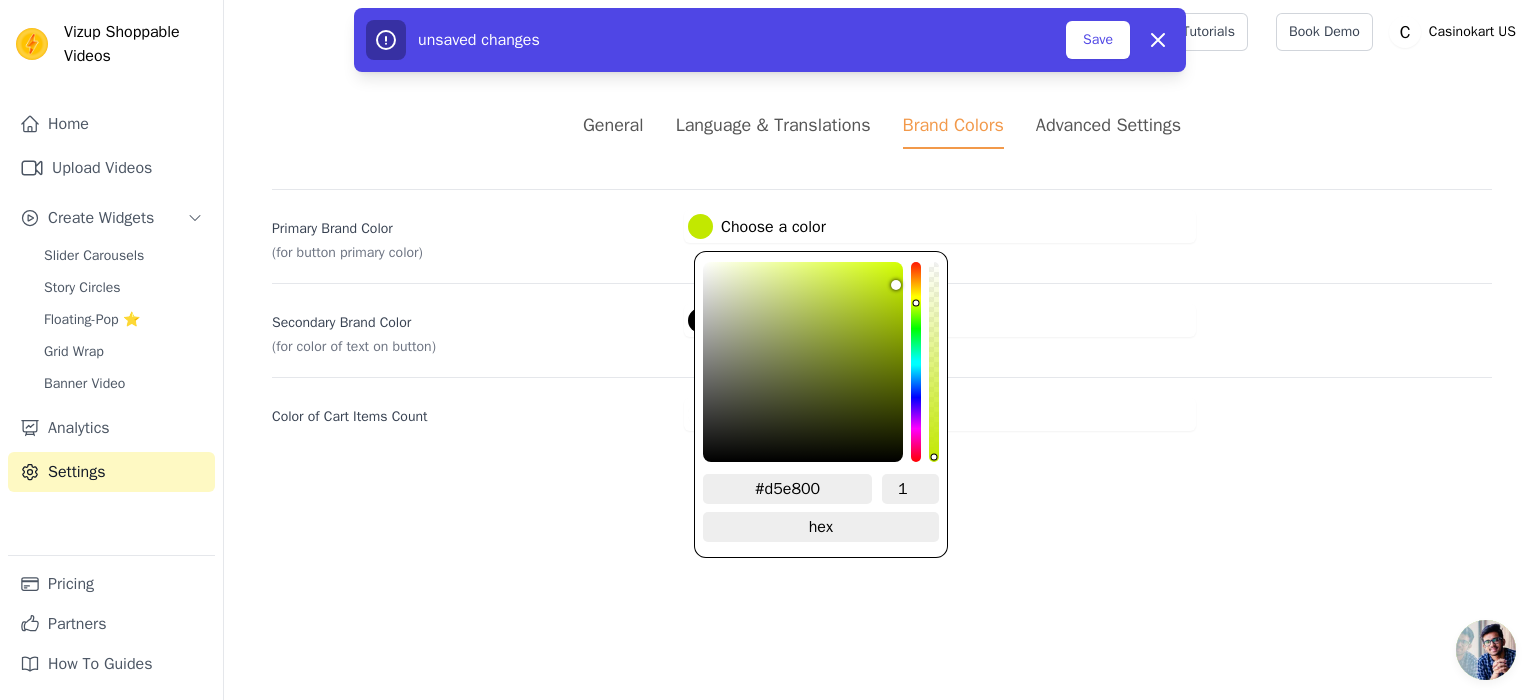 type on "#e8e400" 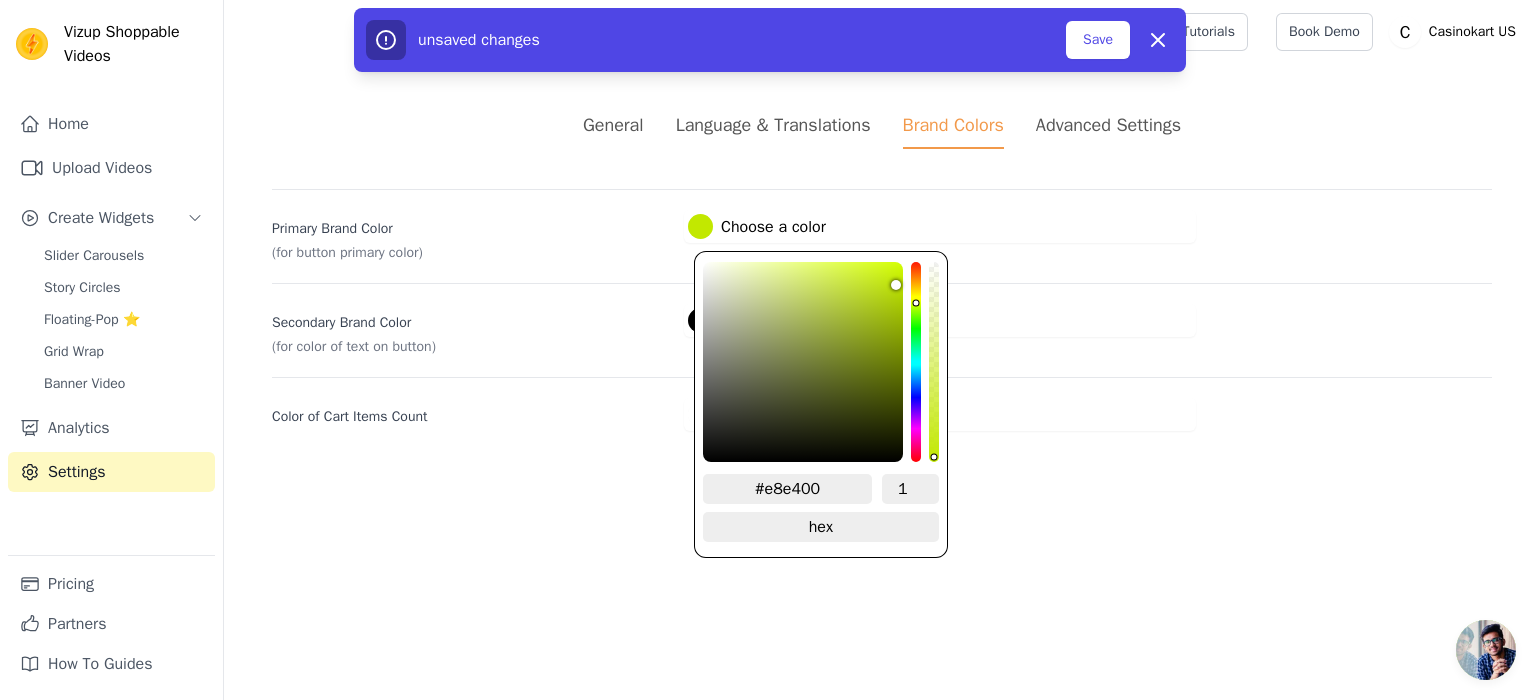type on "#e8dd00" 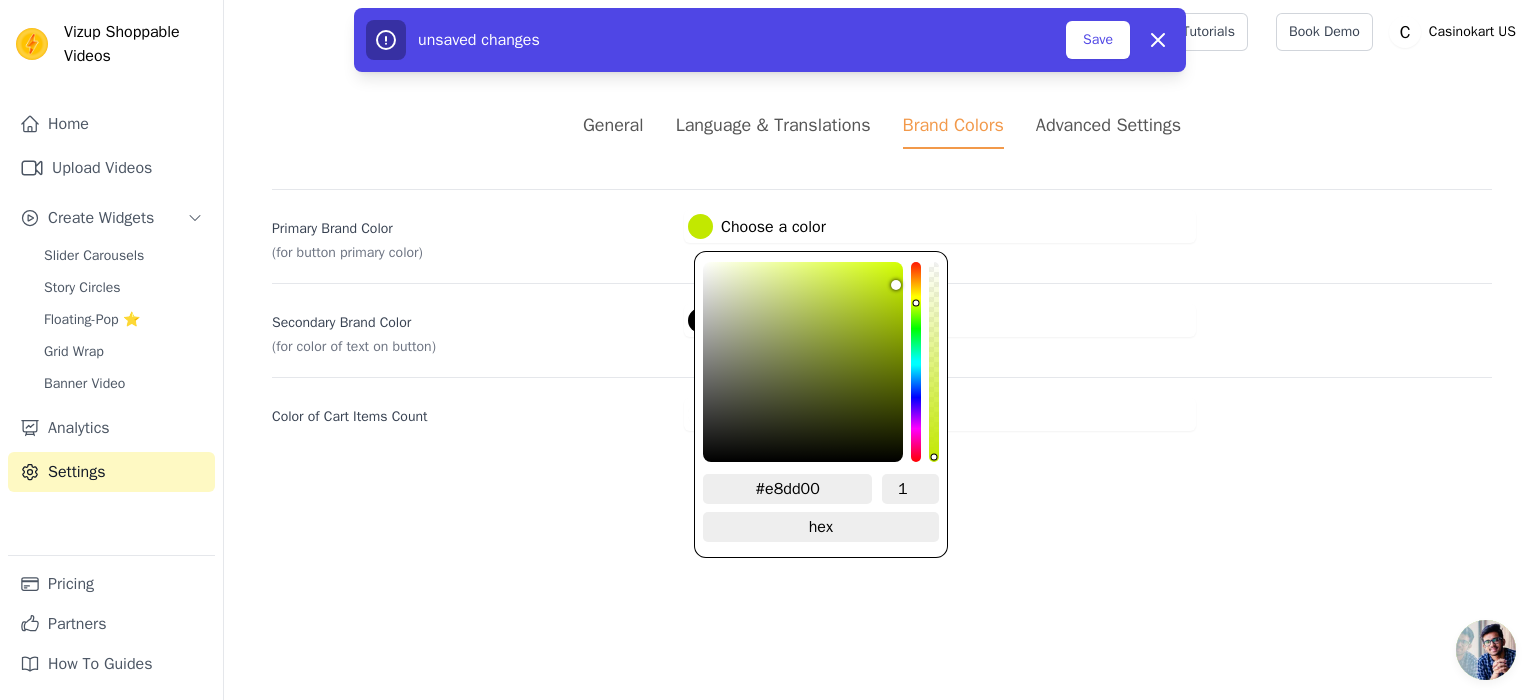 type on "#e8d900" 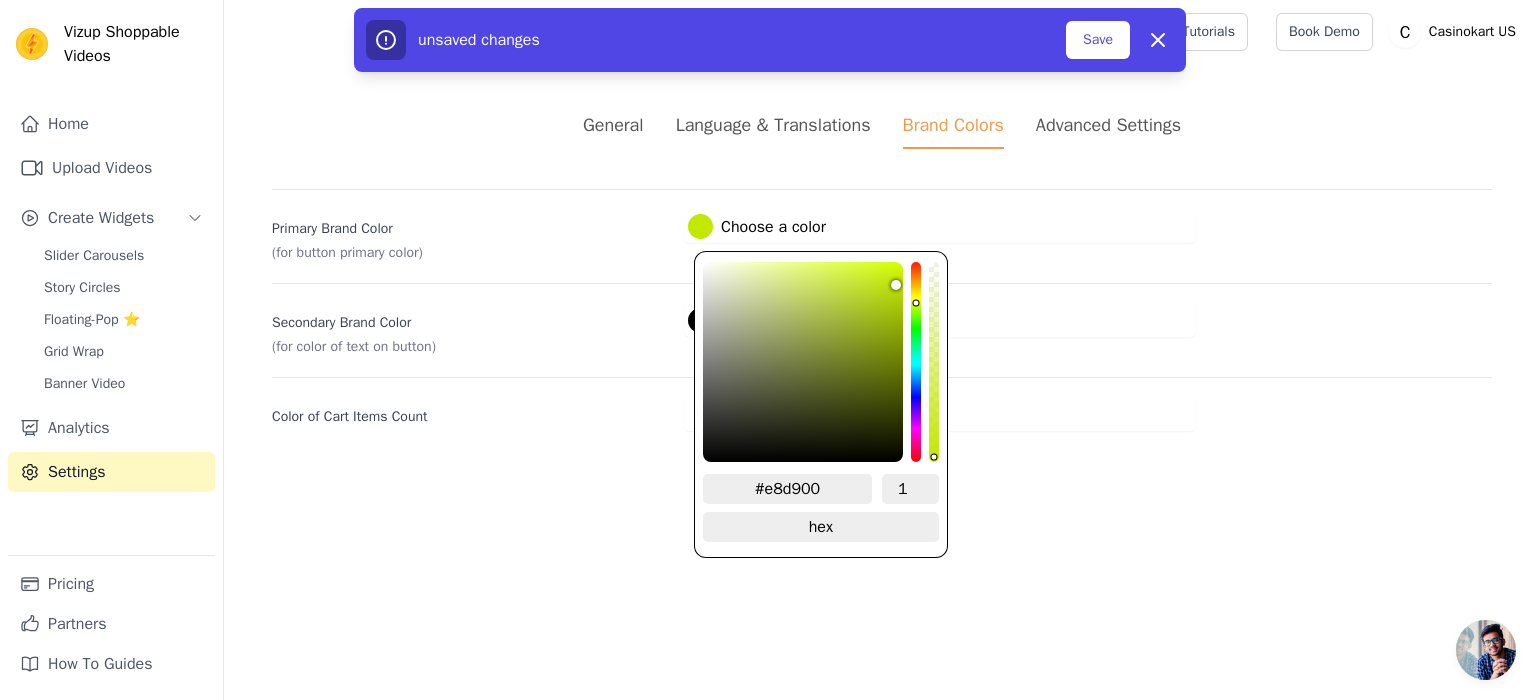 type on "#e8d100" 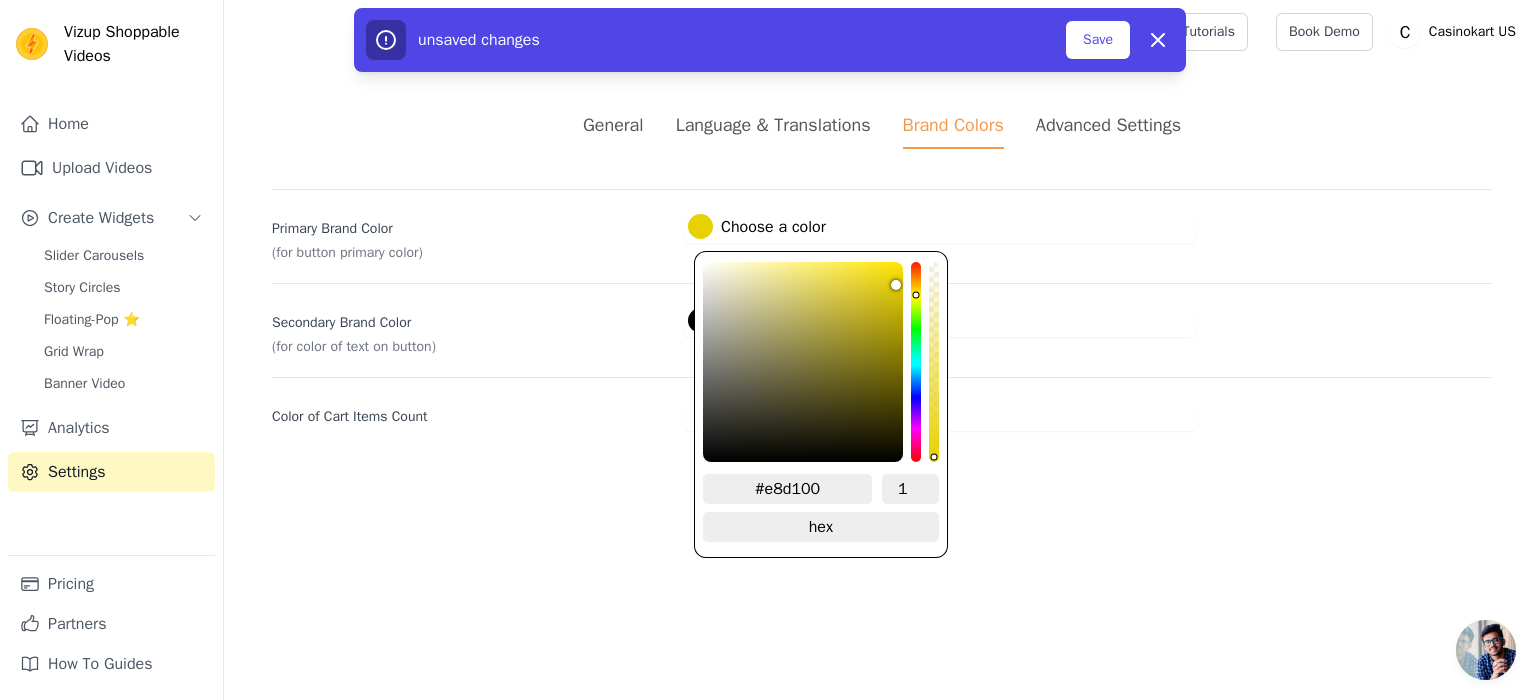 type on "#e8c200" 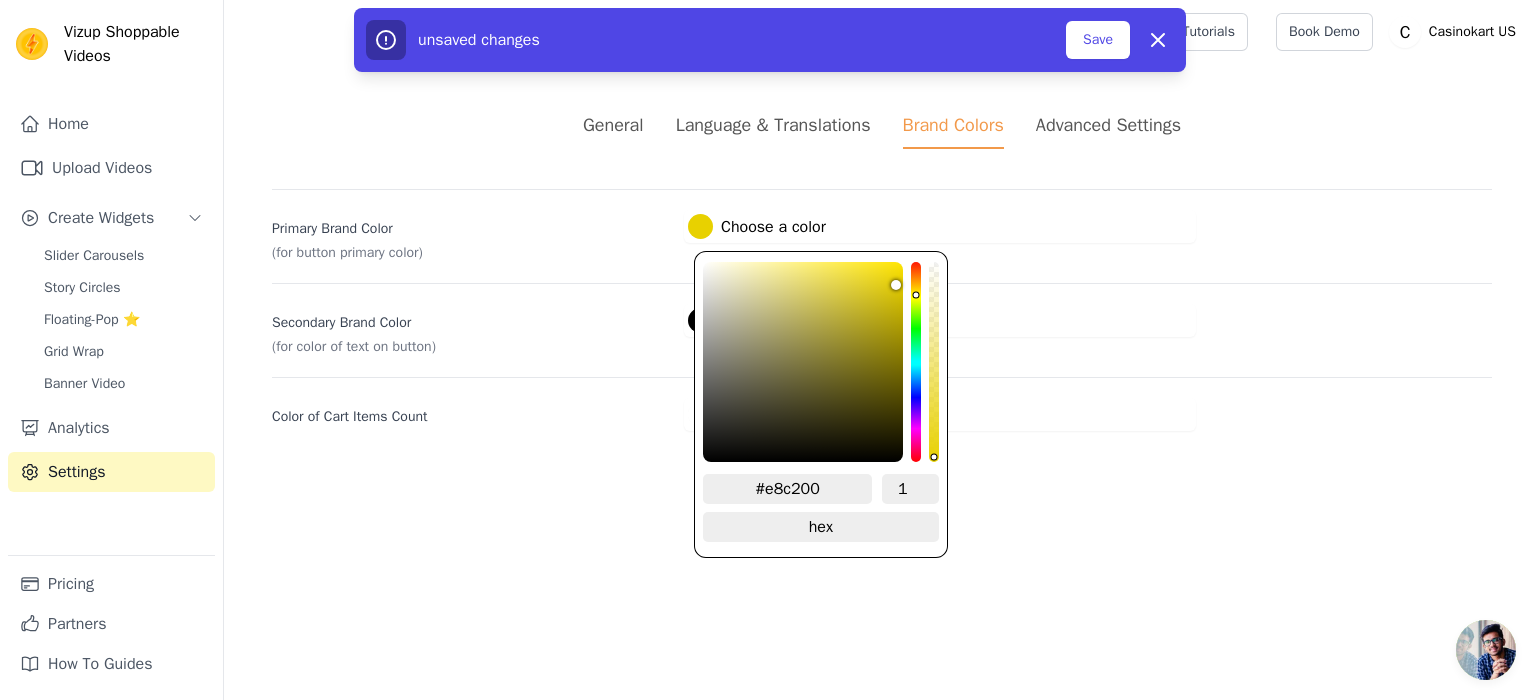 type on "#e8ba00" 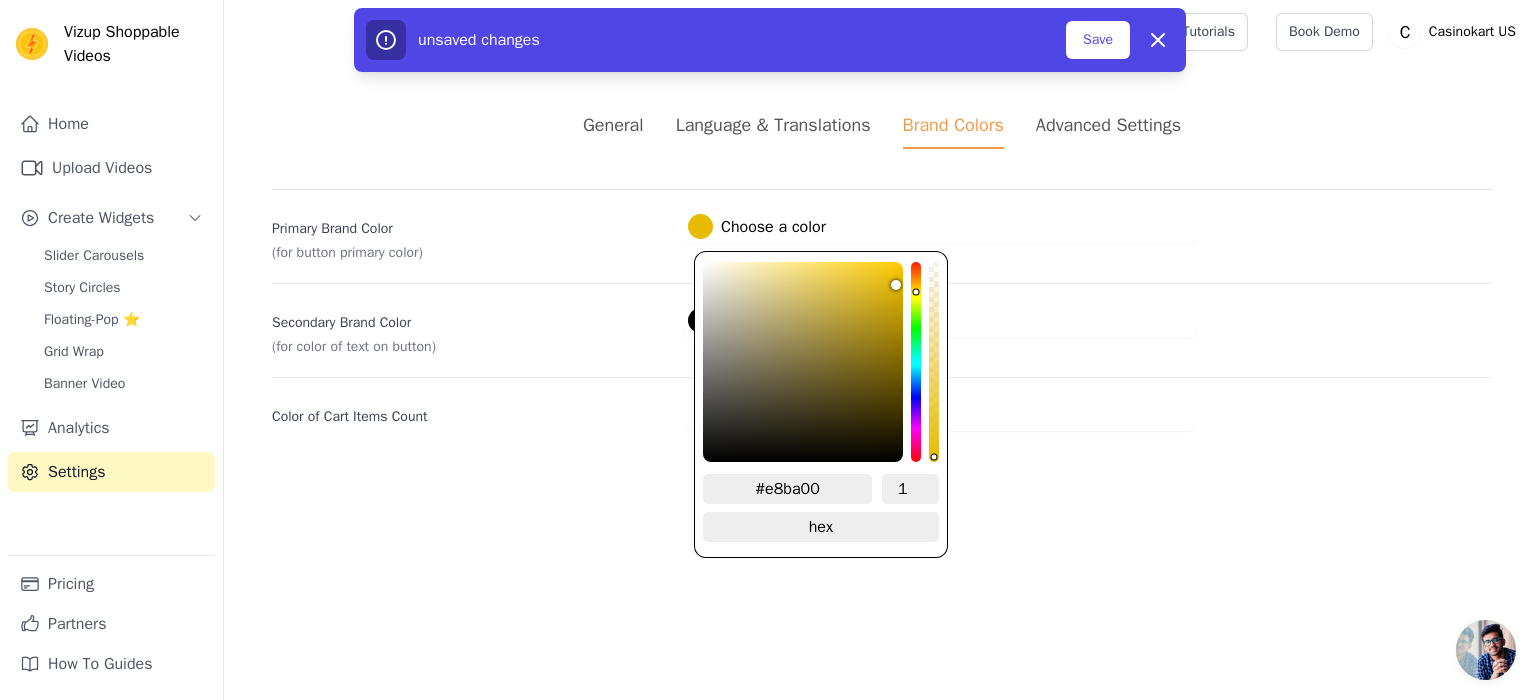 click on "#e8ba00   1   hex   change to    rgb" 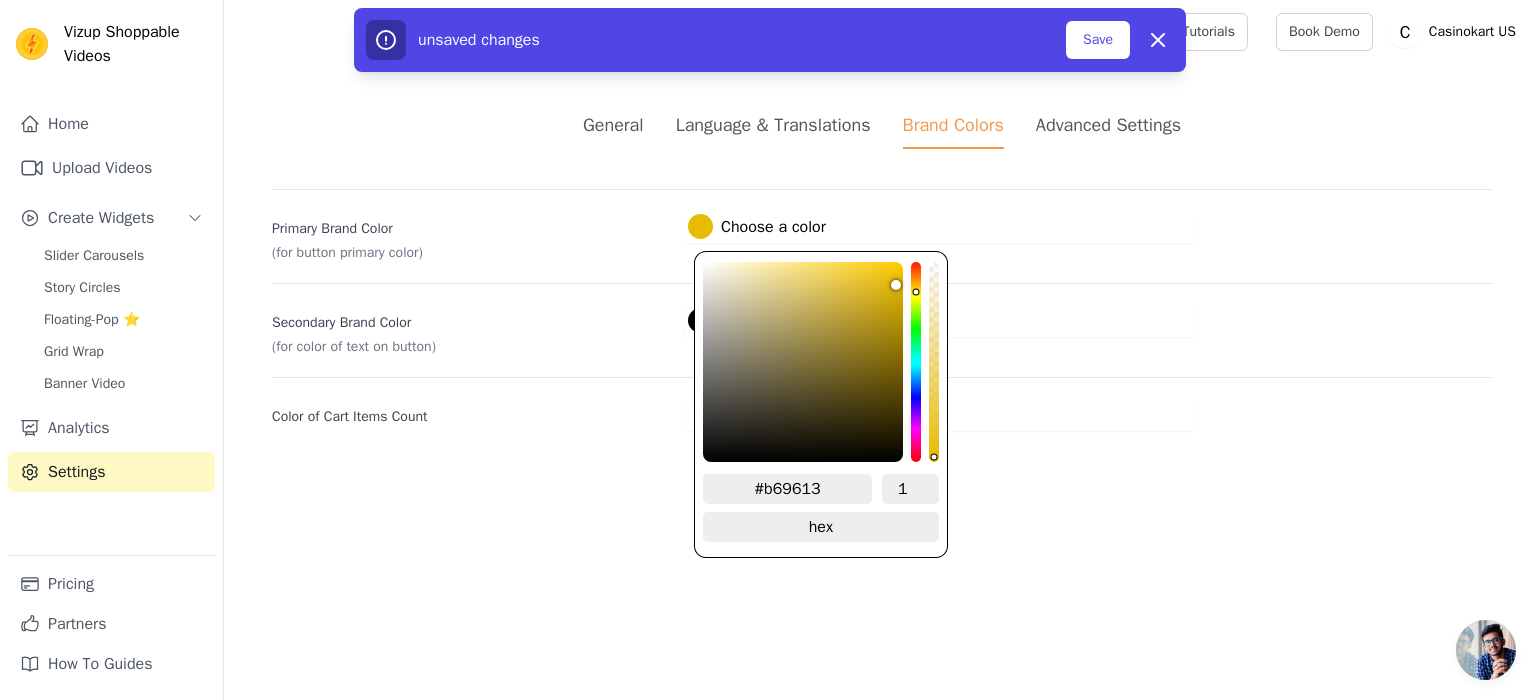 type on "#b69612" 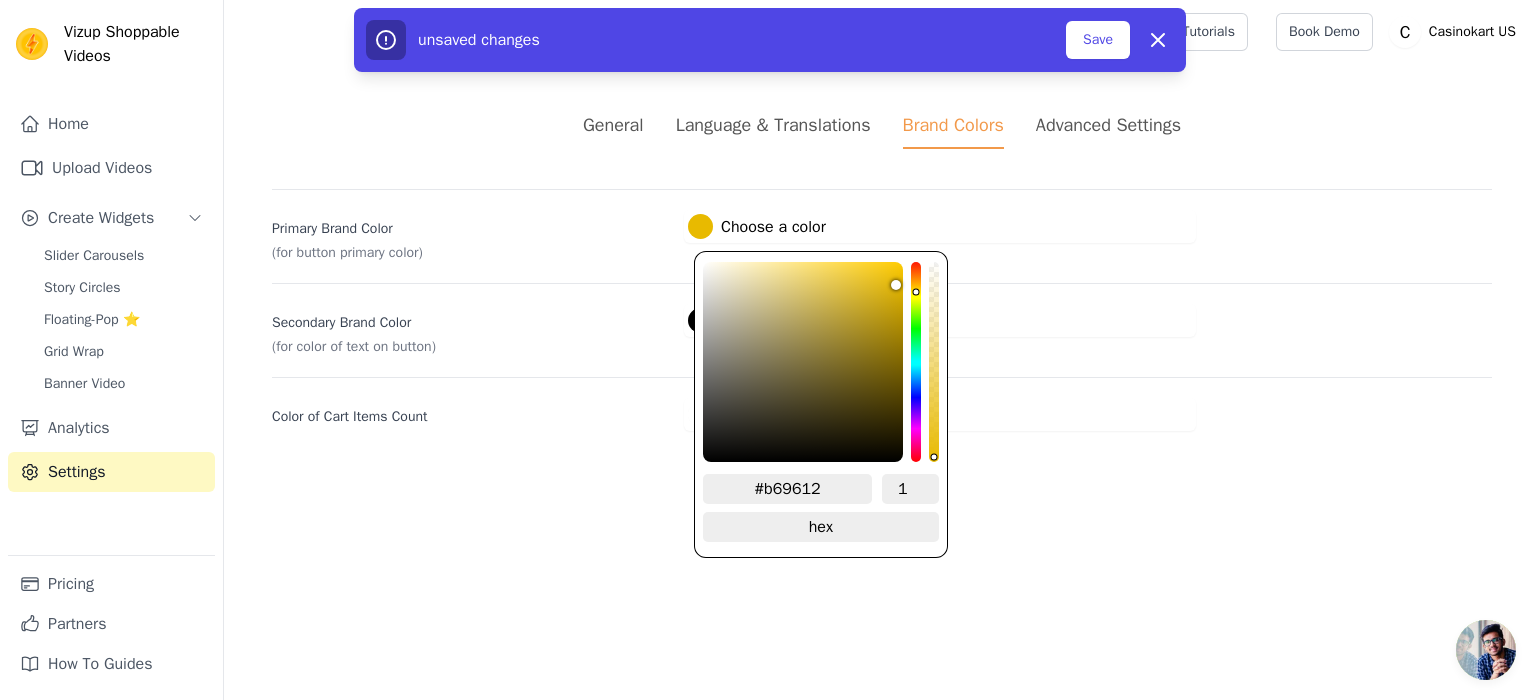 type on "#b08f0d" 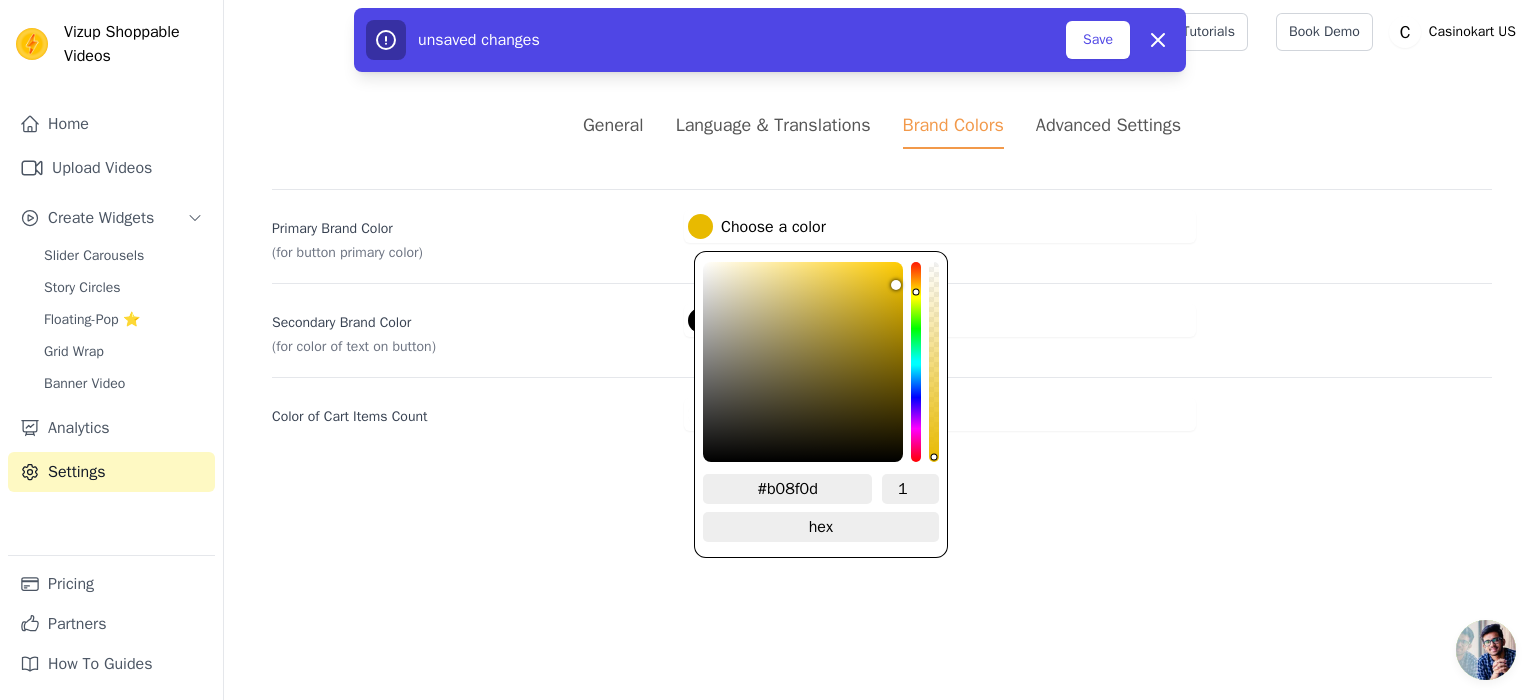 type on "#aa8906" 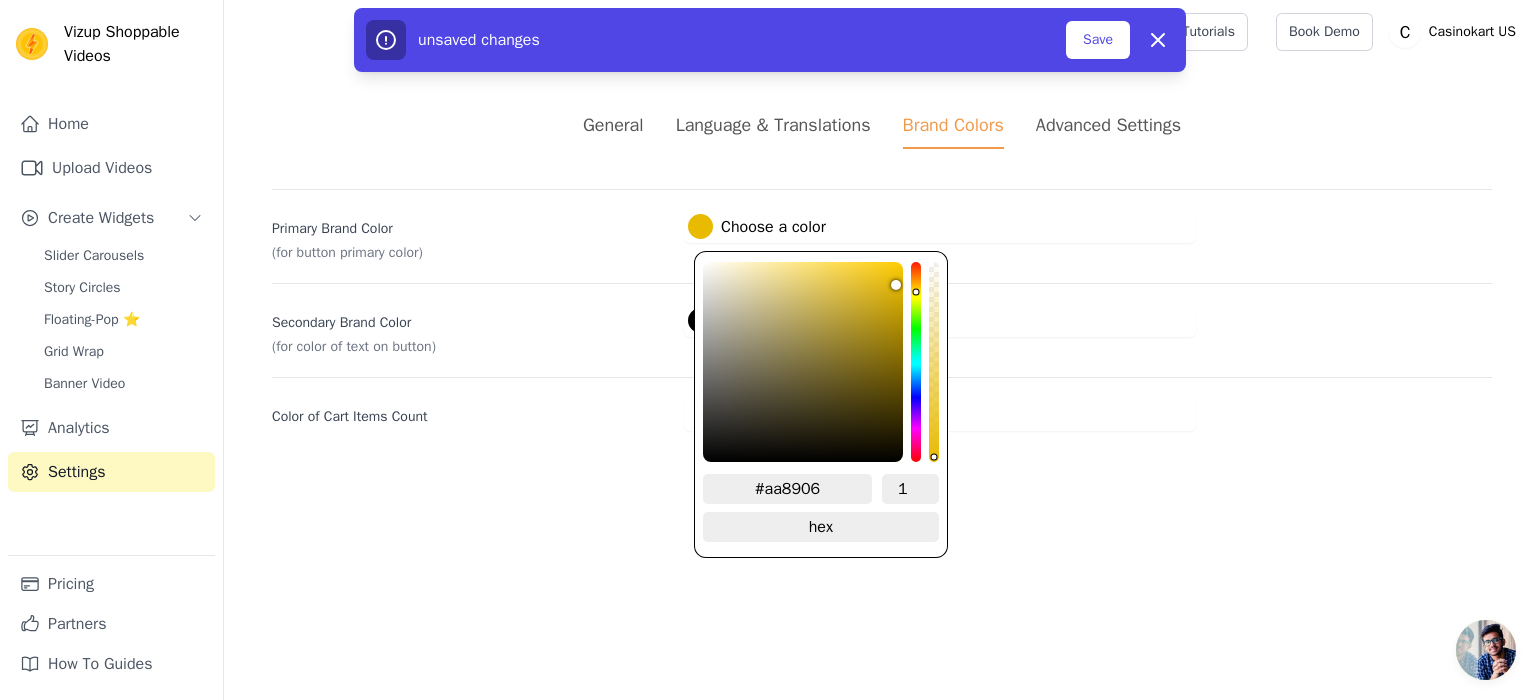 type on "#a58400" 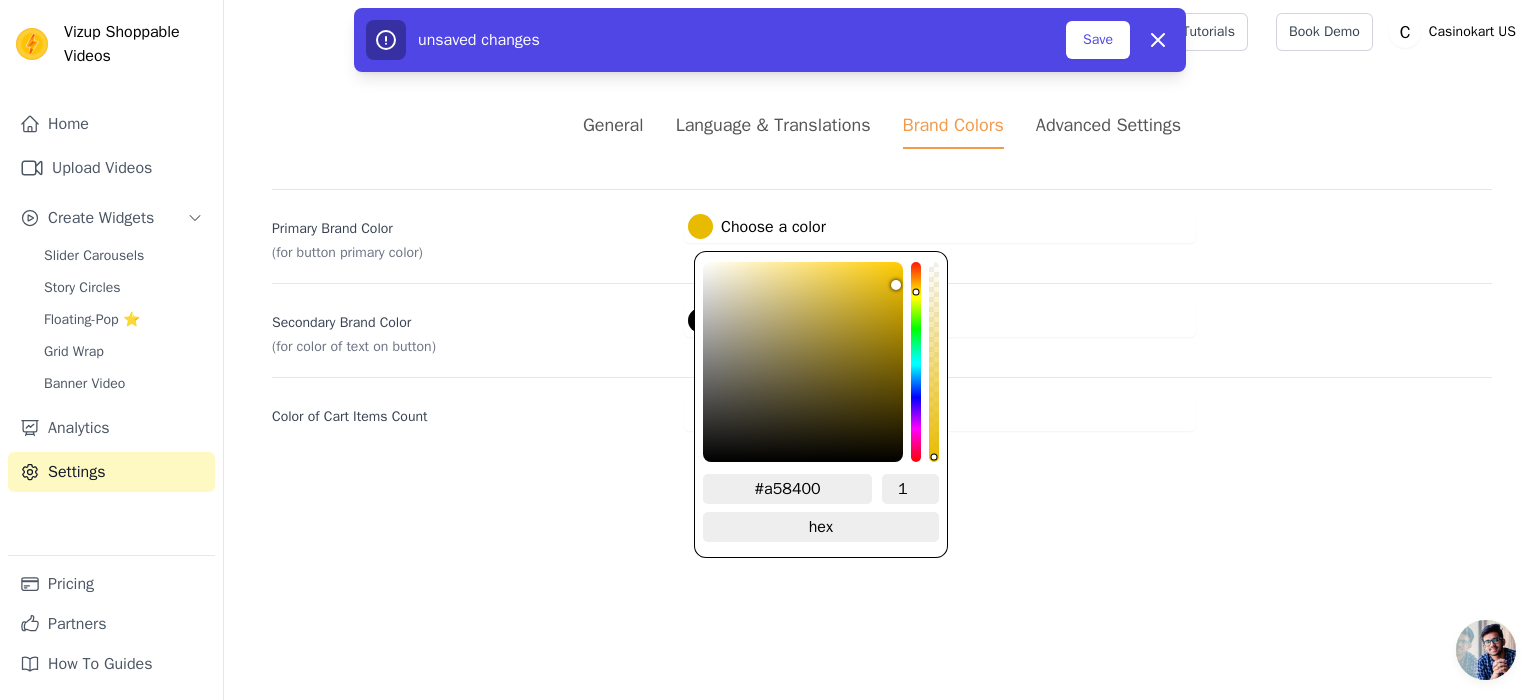 type on "#a38300" 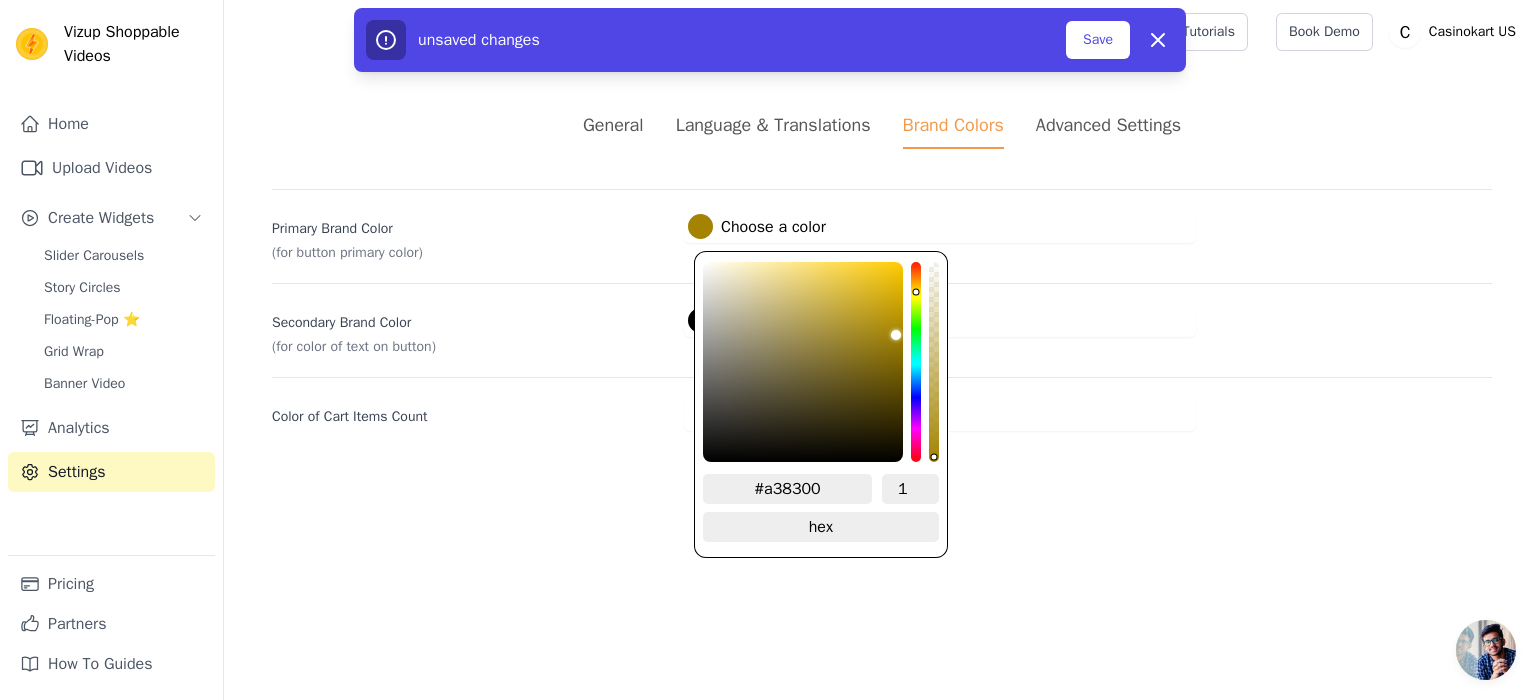 type on "#a58400" 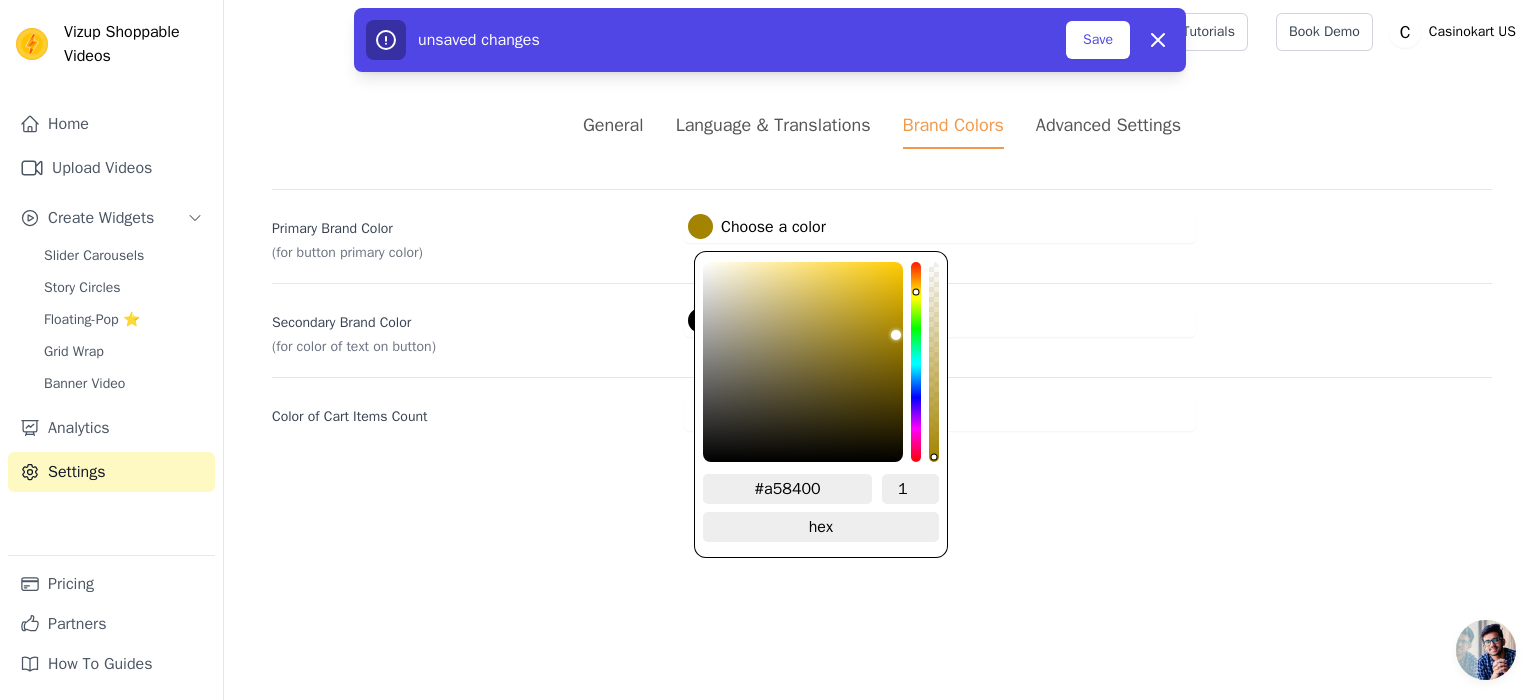 type on "#a88700" 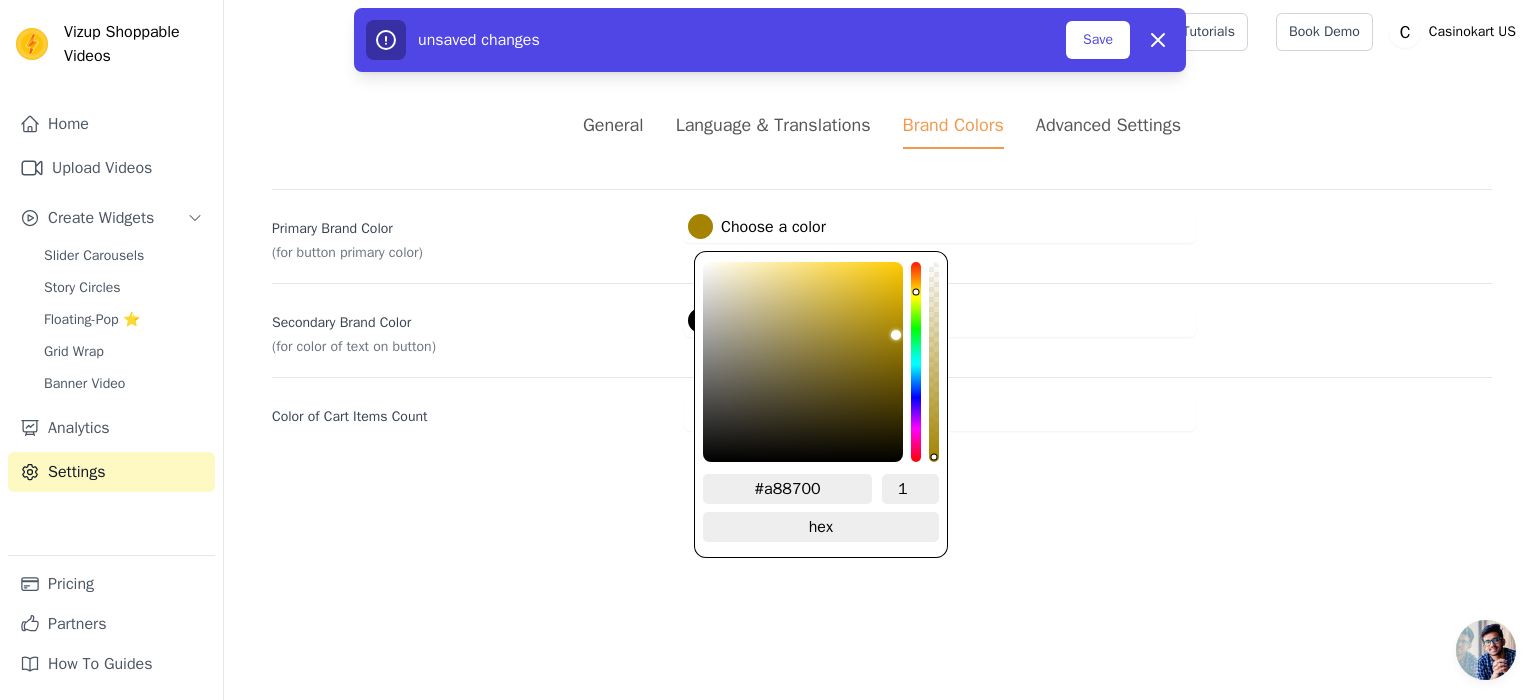 type on "#ab8900" 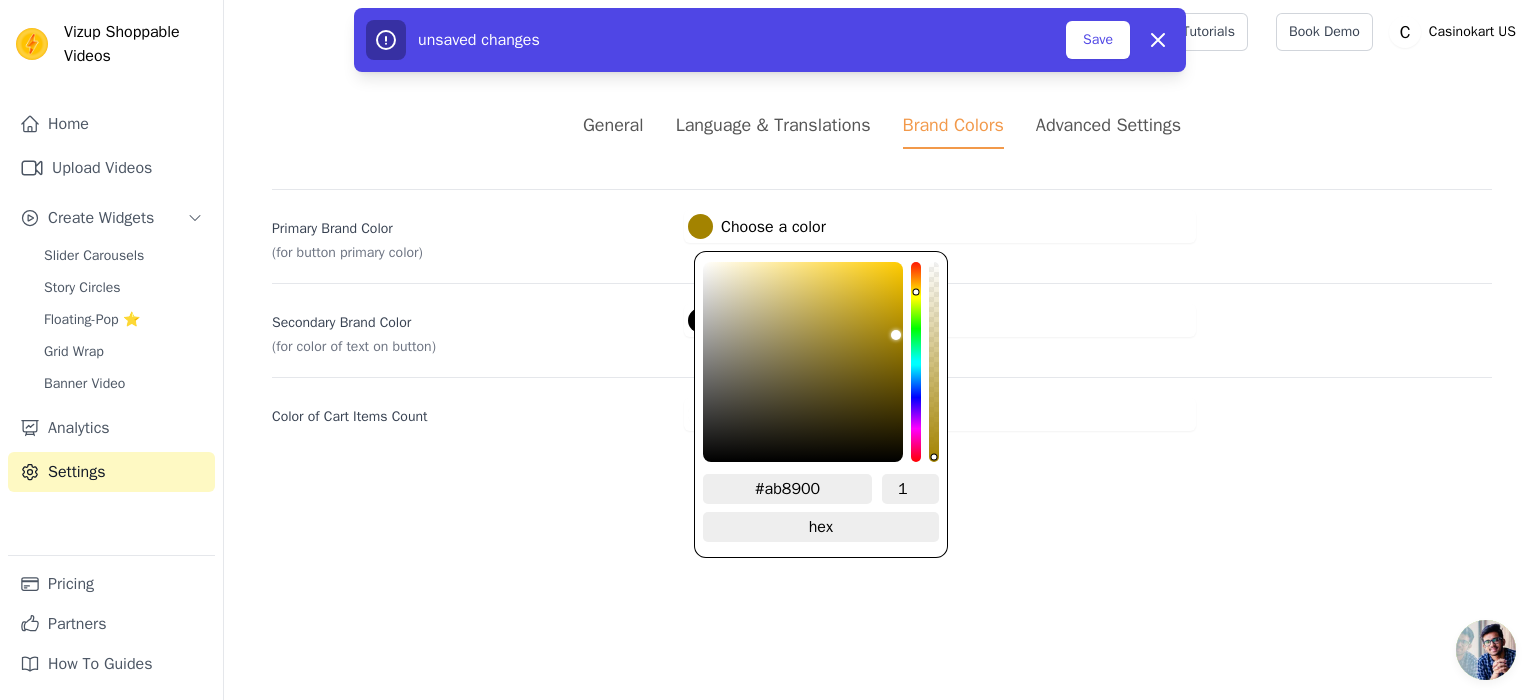 type on "#b18e00" 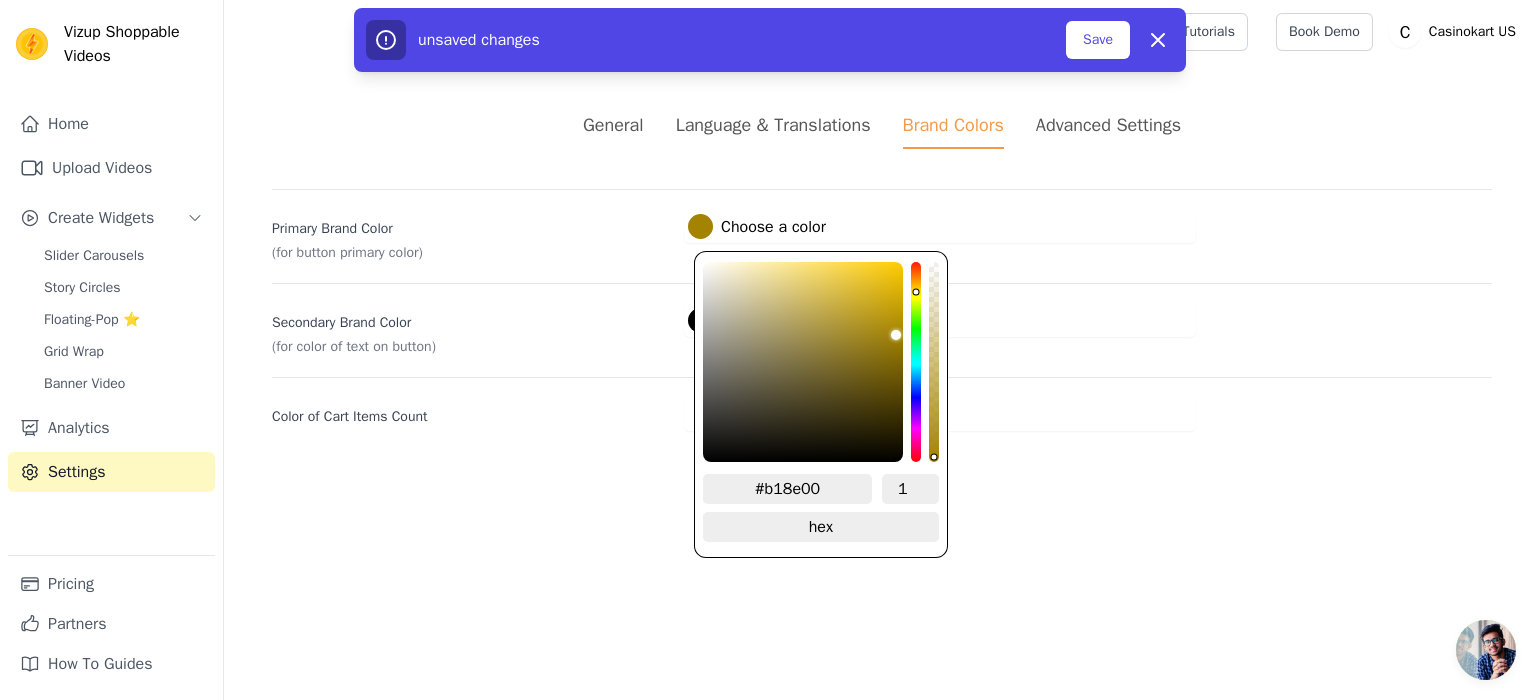 type on "#b59100" 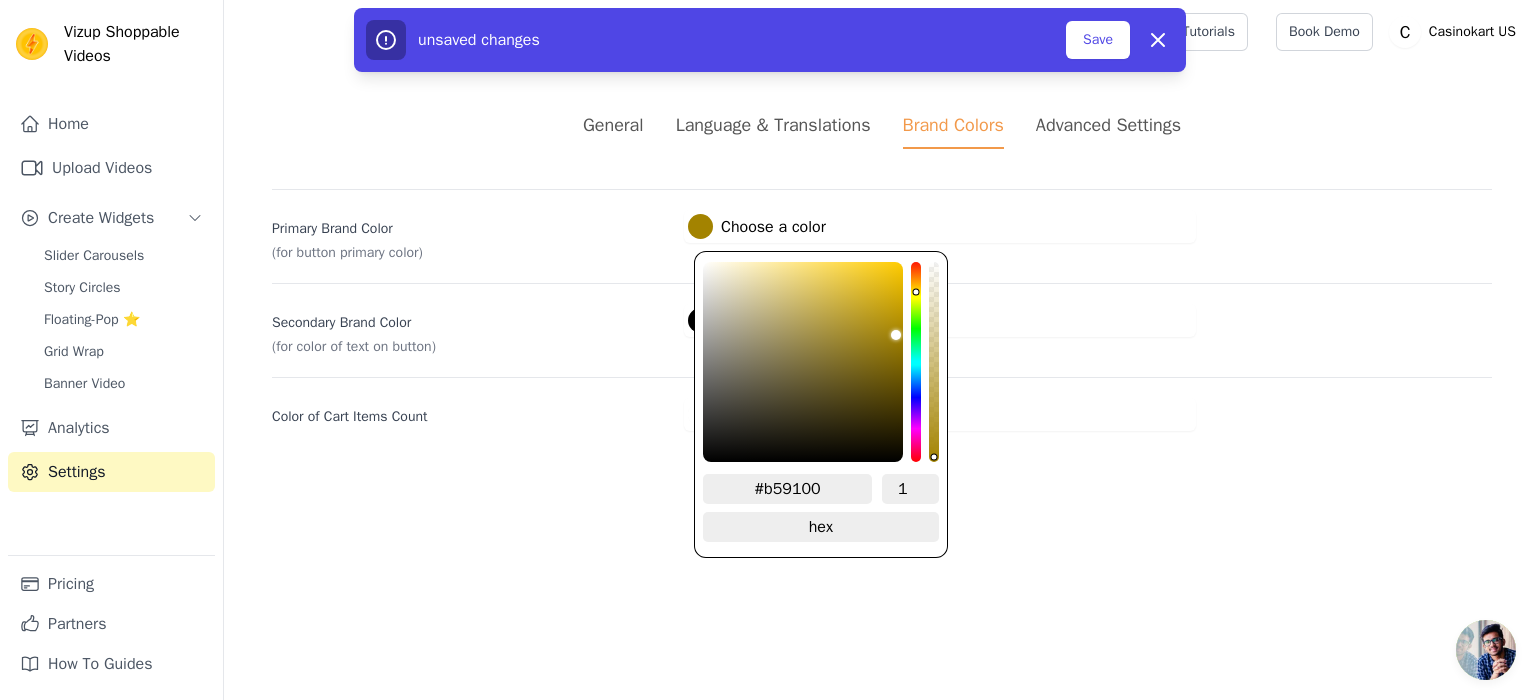 type on "#ba9500" 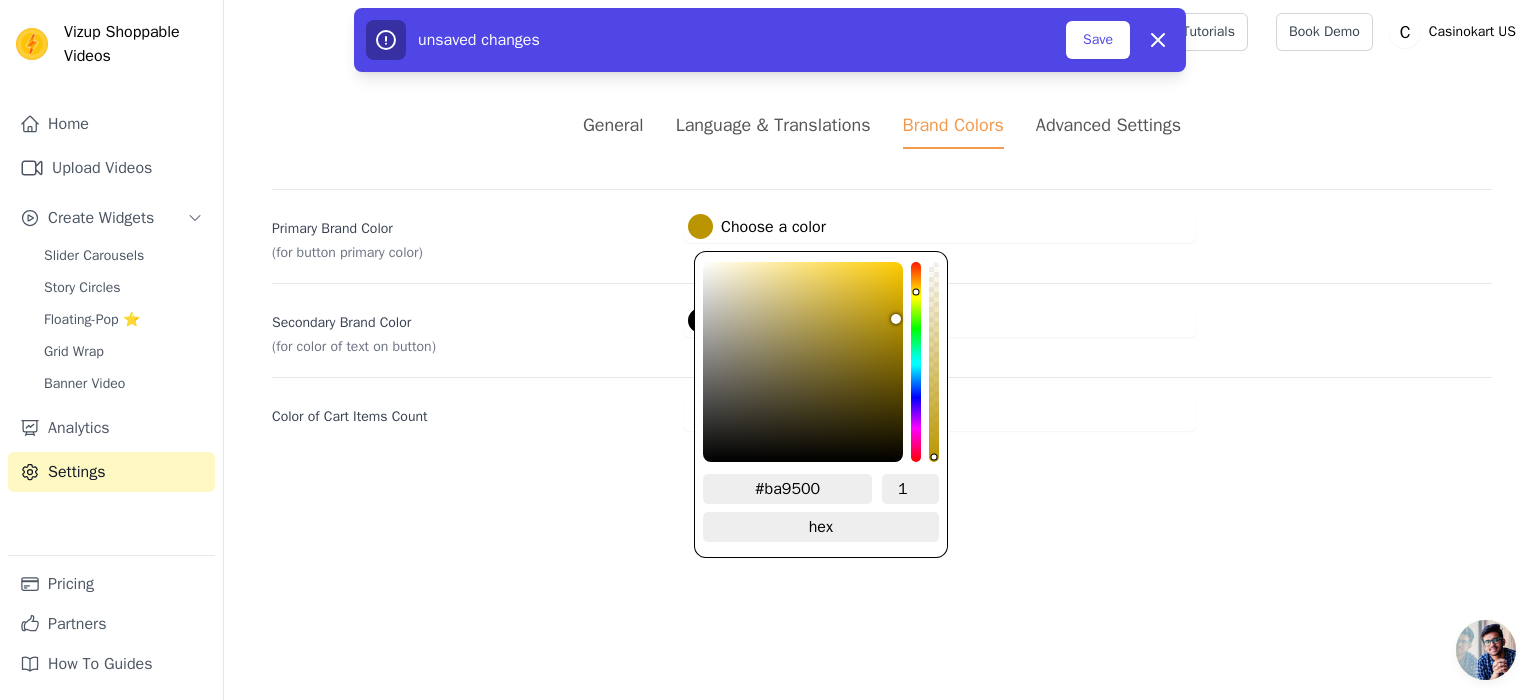 type on "#be9800" 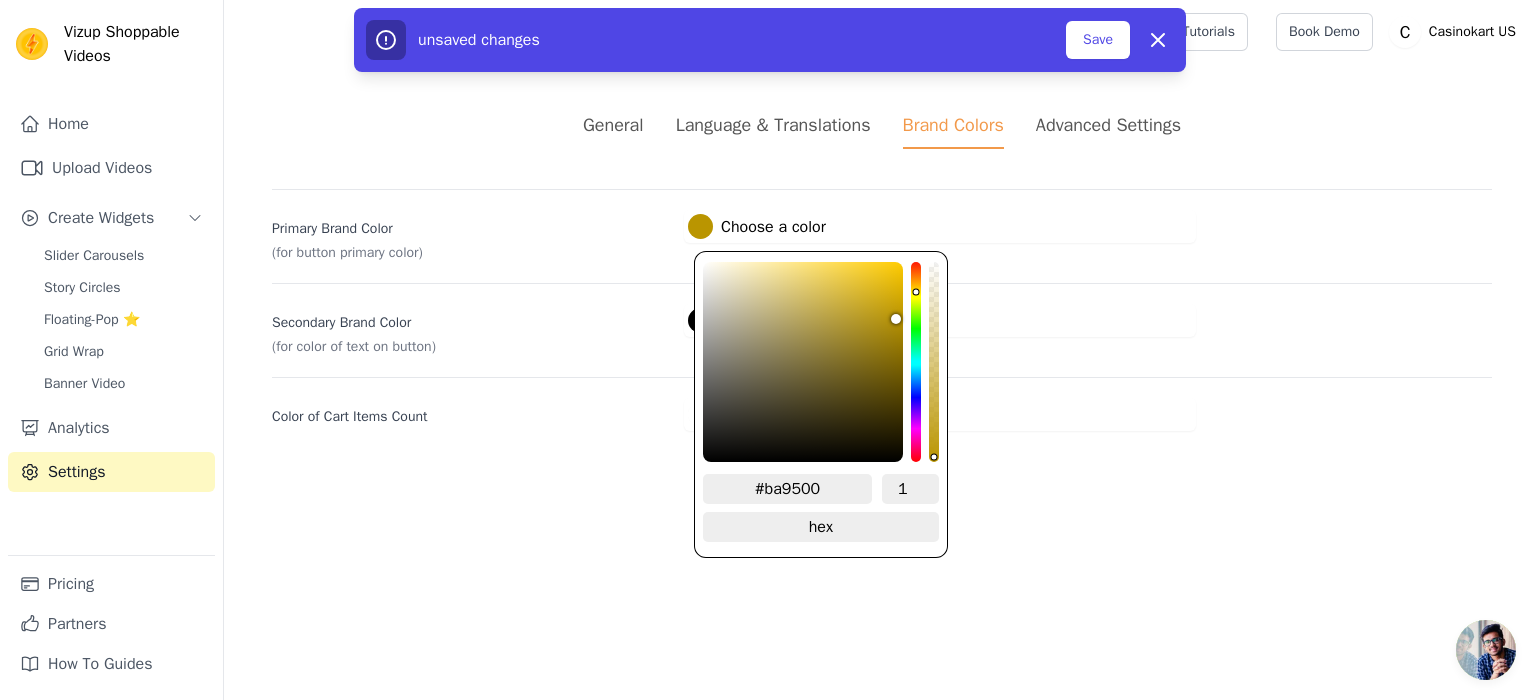 type on "#be9800" 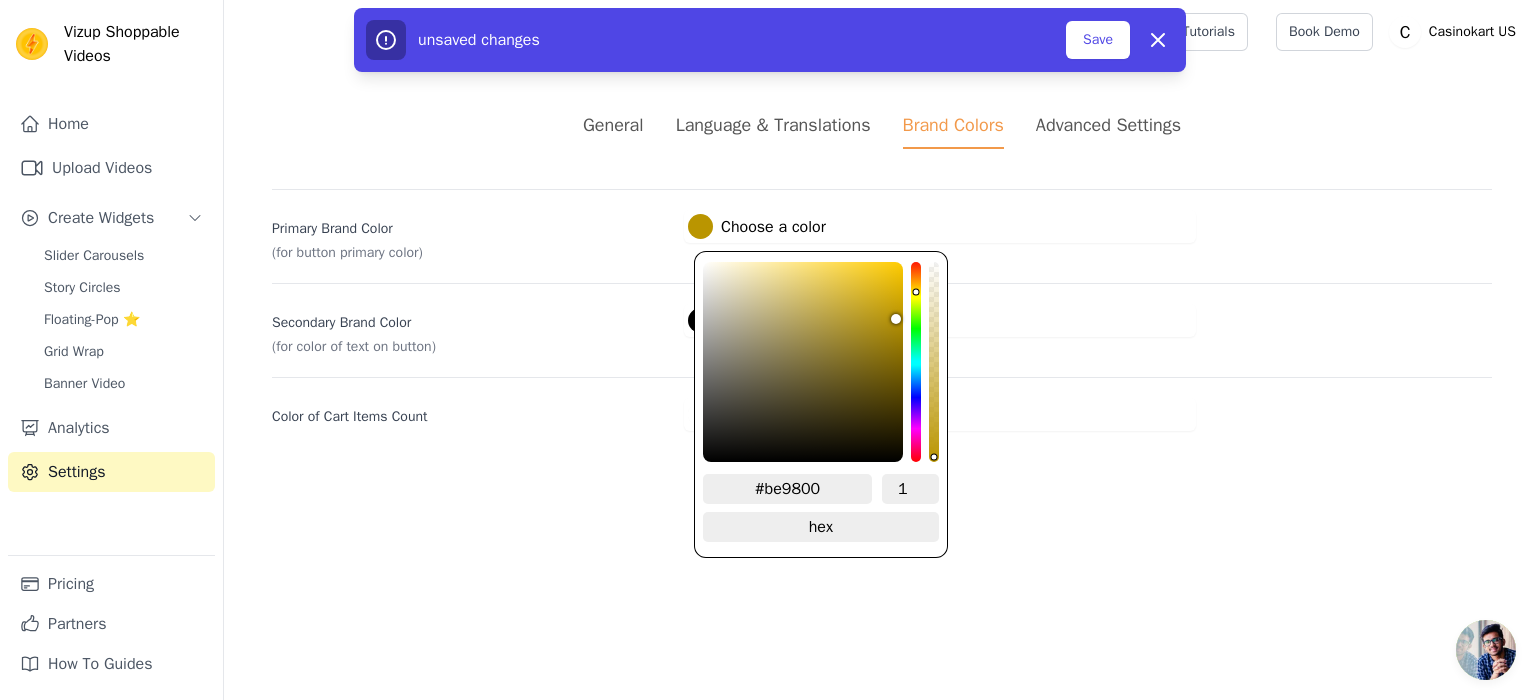 type on "#c39c00" 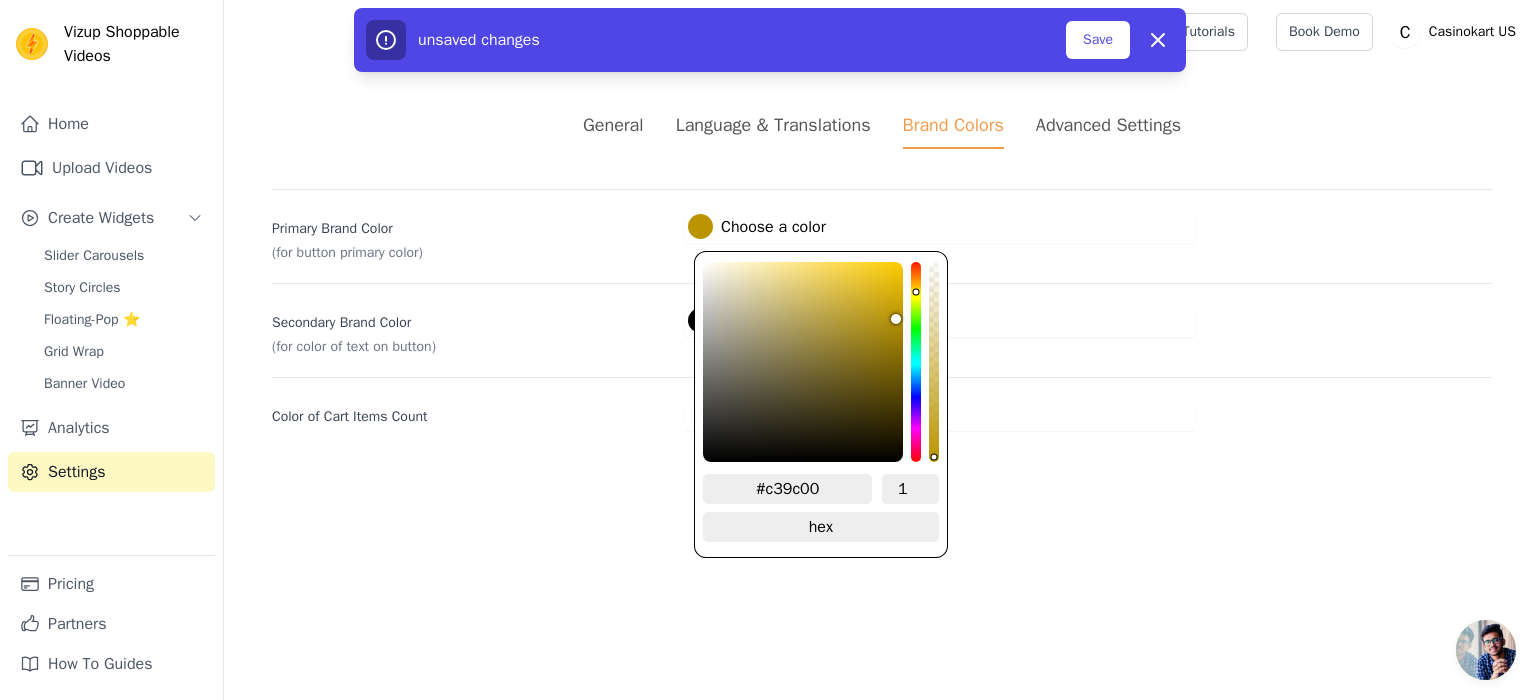 type on "#c8a000" 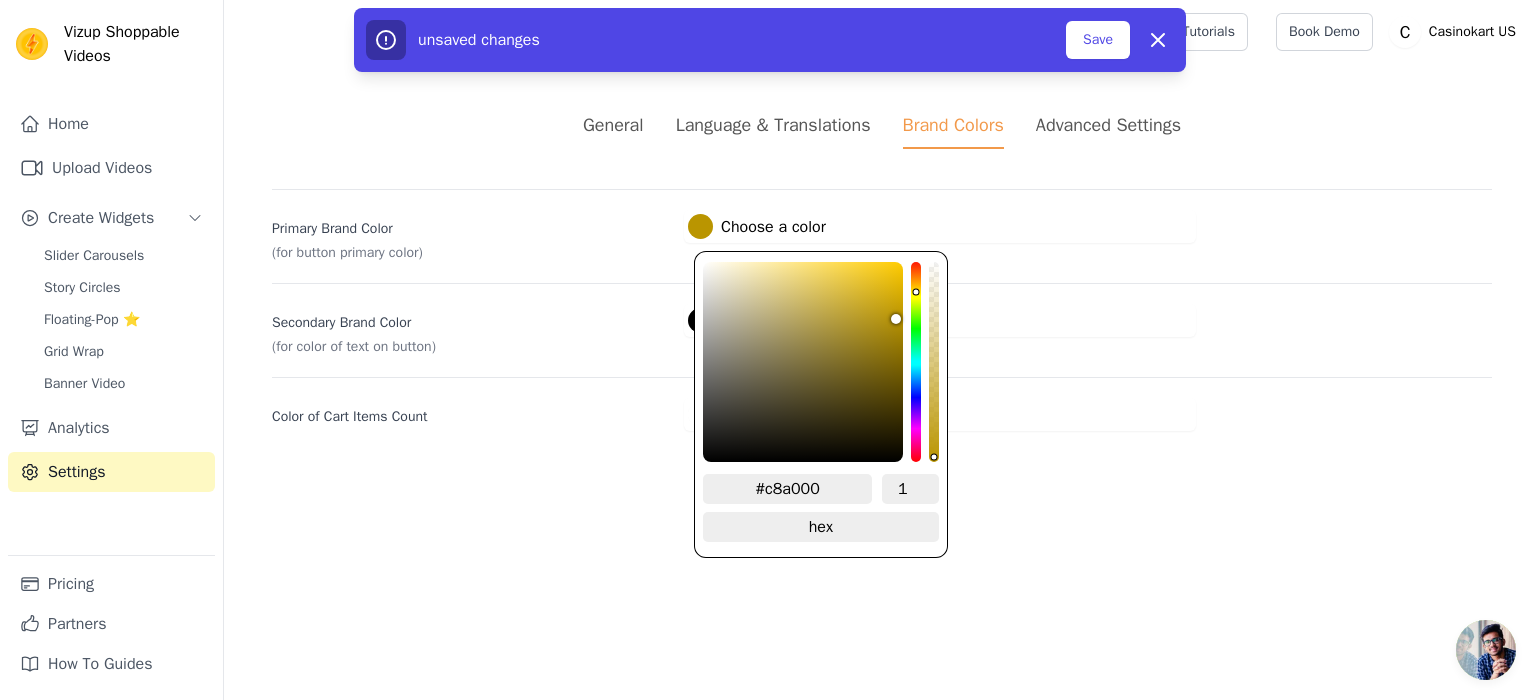type on "#cba200" 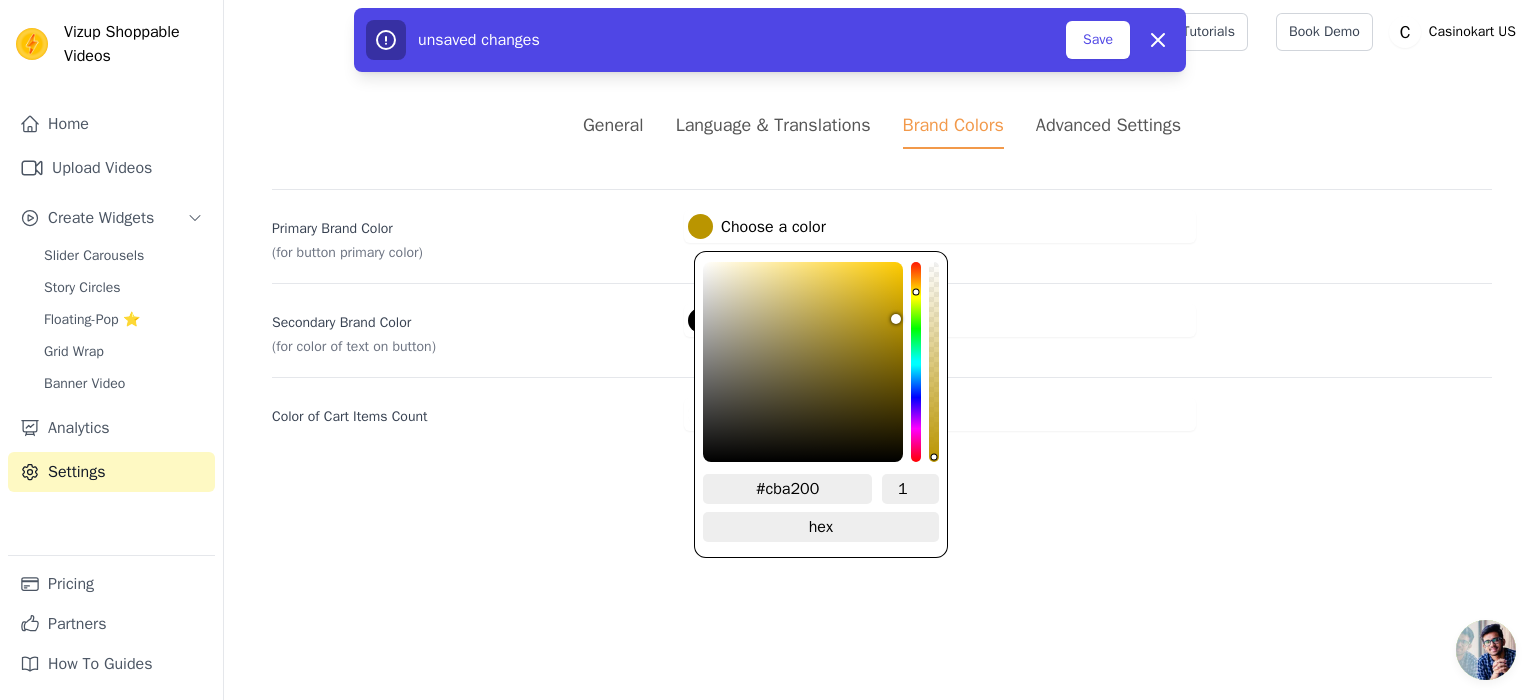 type on "#cda400" 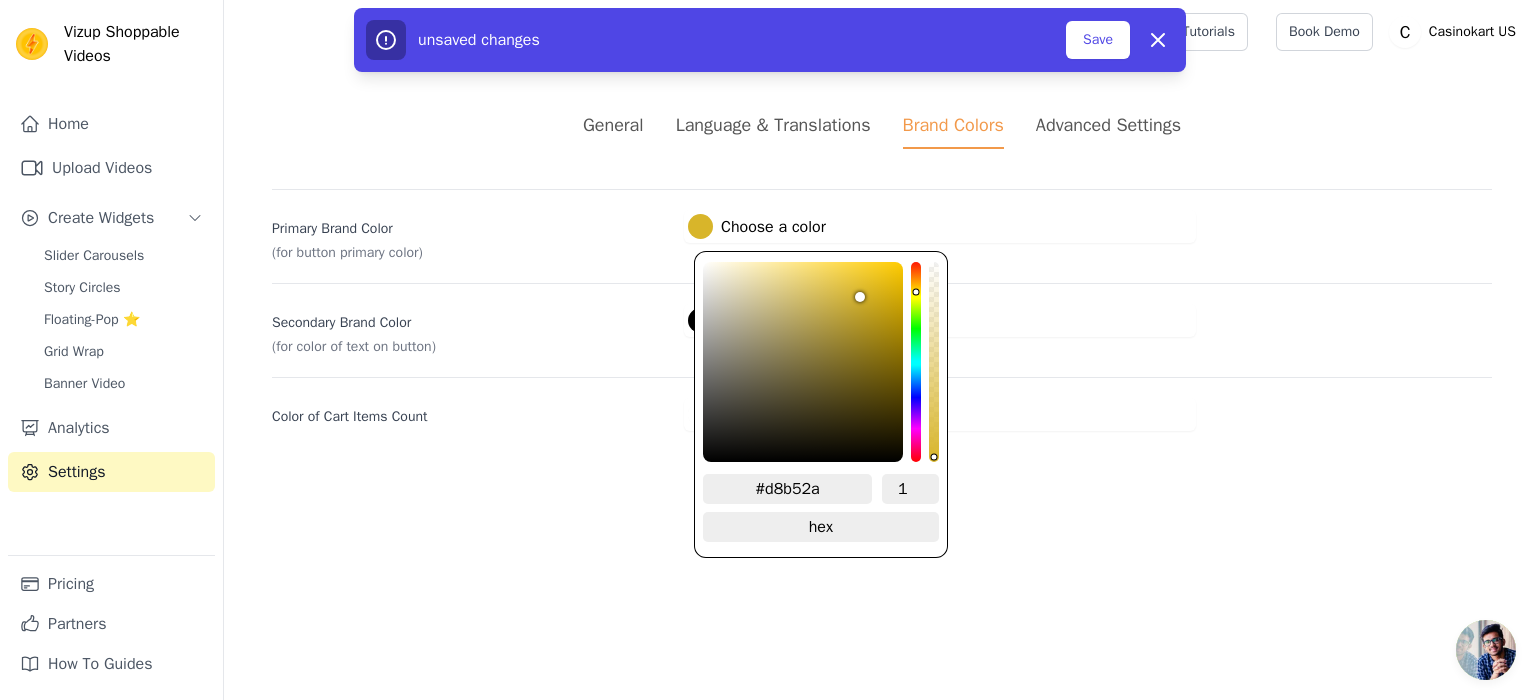 drag, startPoint x: 918, startPoint y: 330, endPoint x: 864, endPoint y: 289, distance: 67.80118 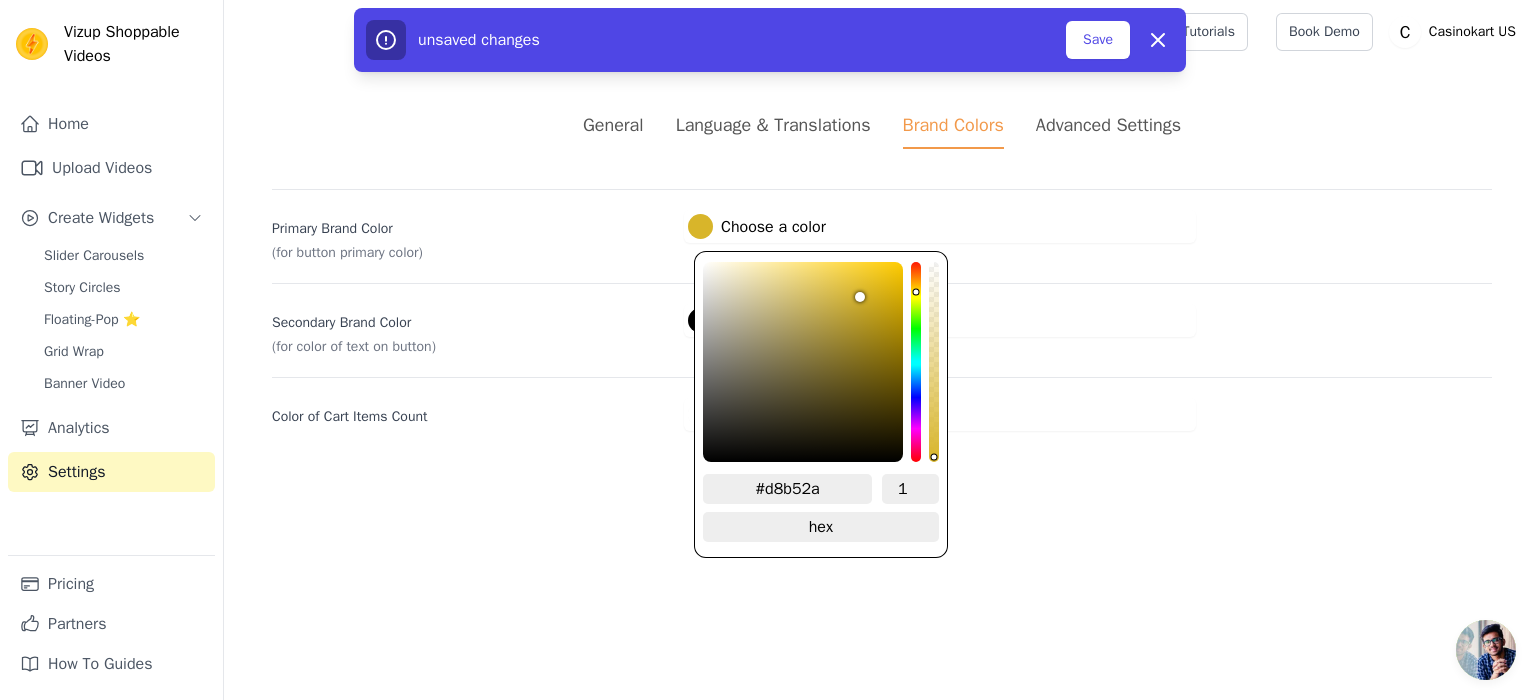 click at bounding box center (803, 362) 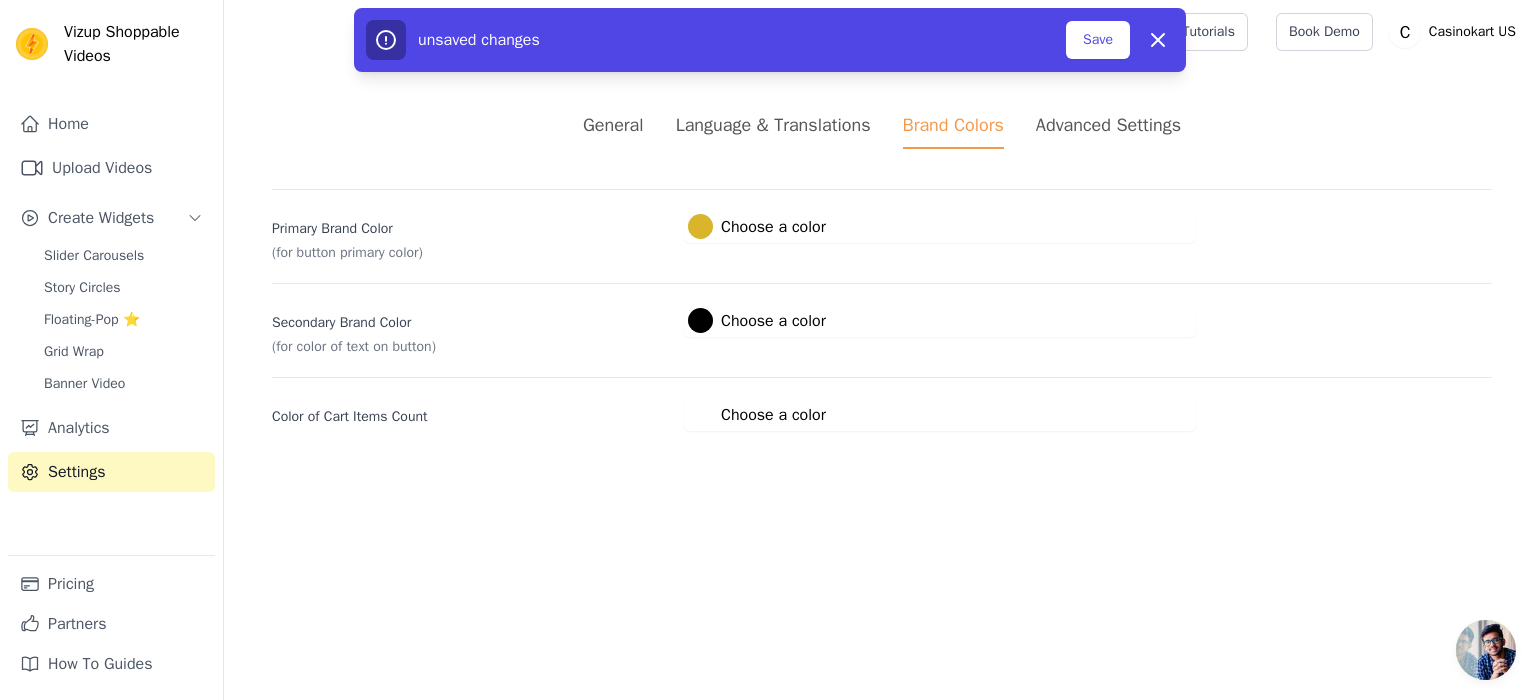 click on "Advanced Settings" at bounding box center [1108, 125] 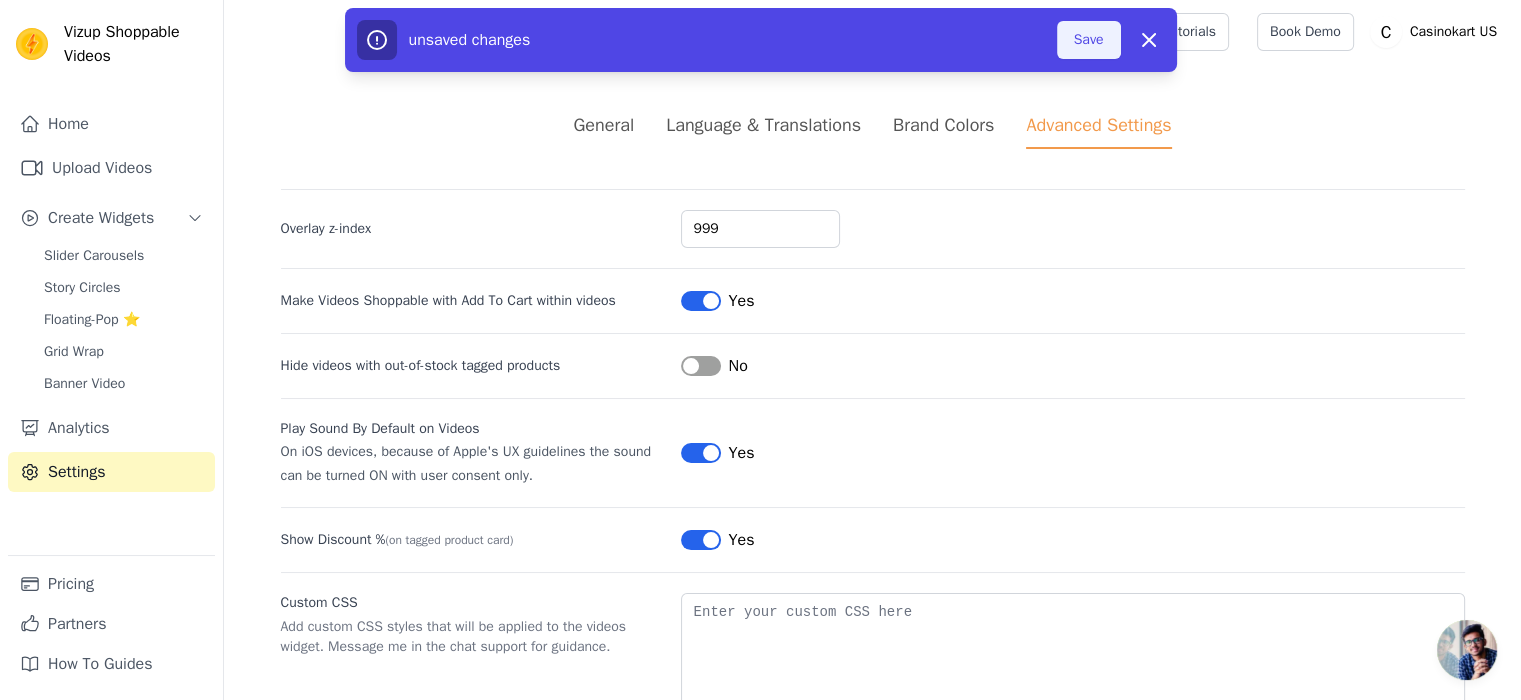 click on "Save" at bounding box center [1089, 40] 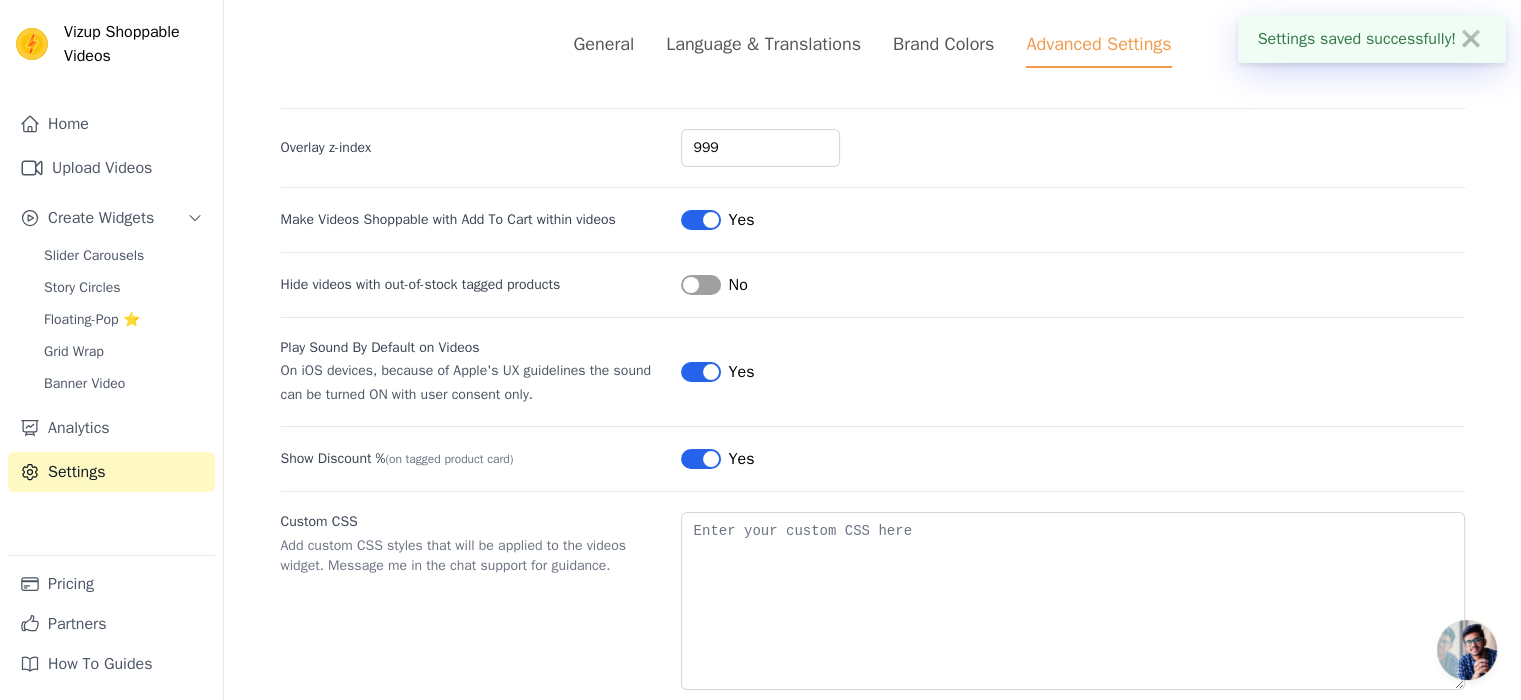 scroll, scrollTop: 116, scrollLeft: 0, axis: vertical 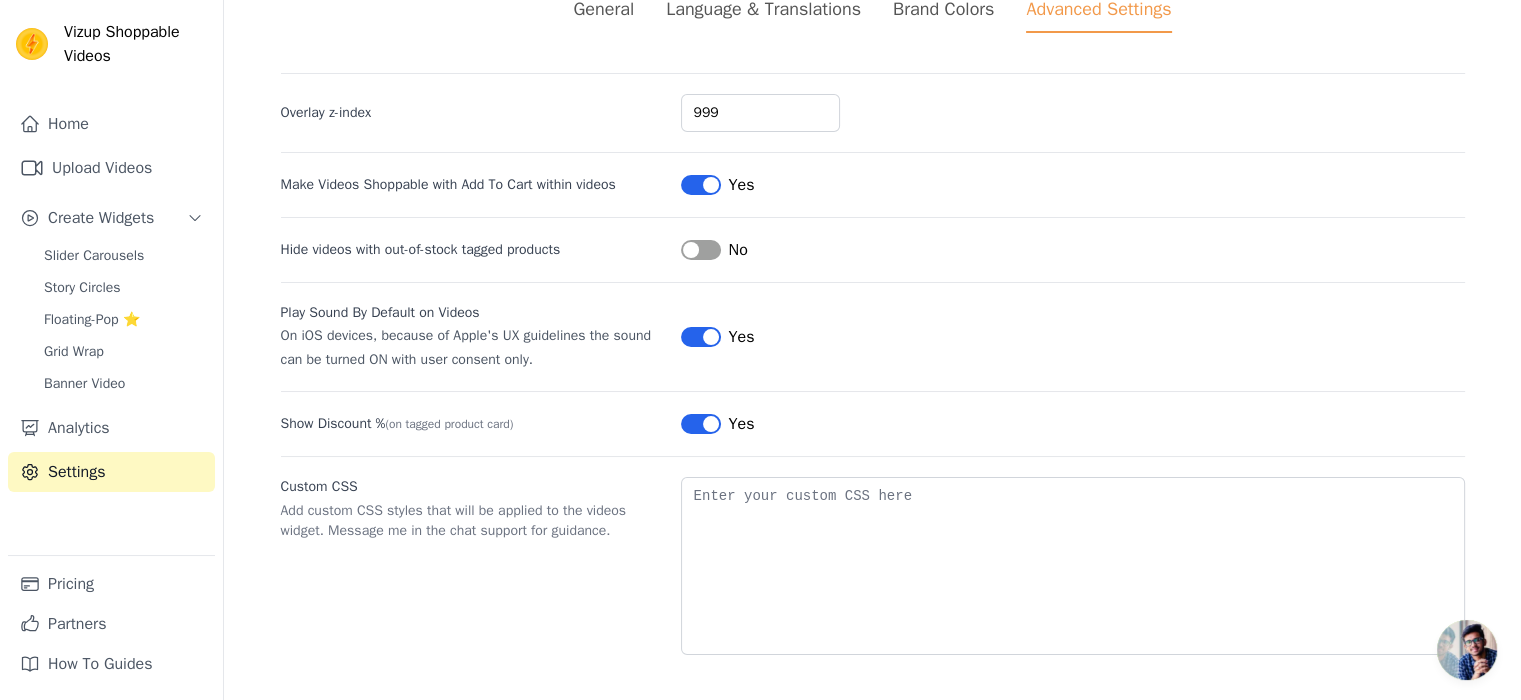 click on "Yes" at bounding box center (718, 337) 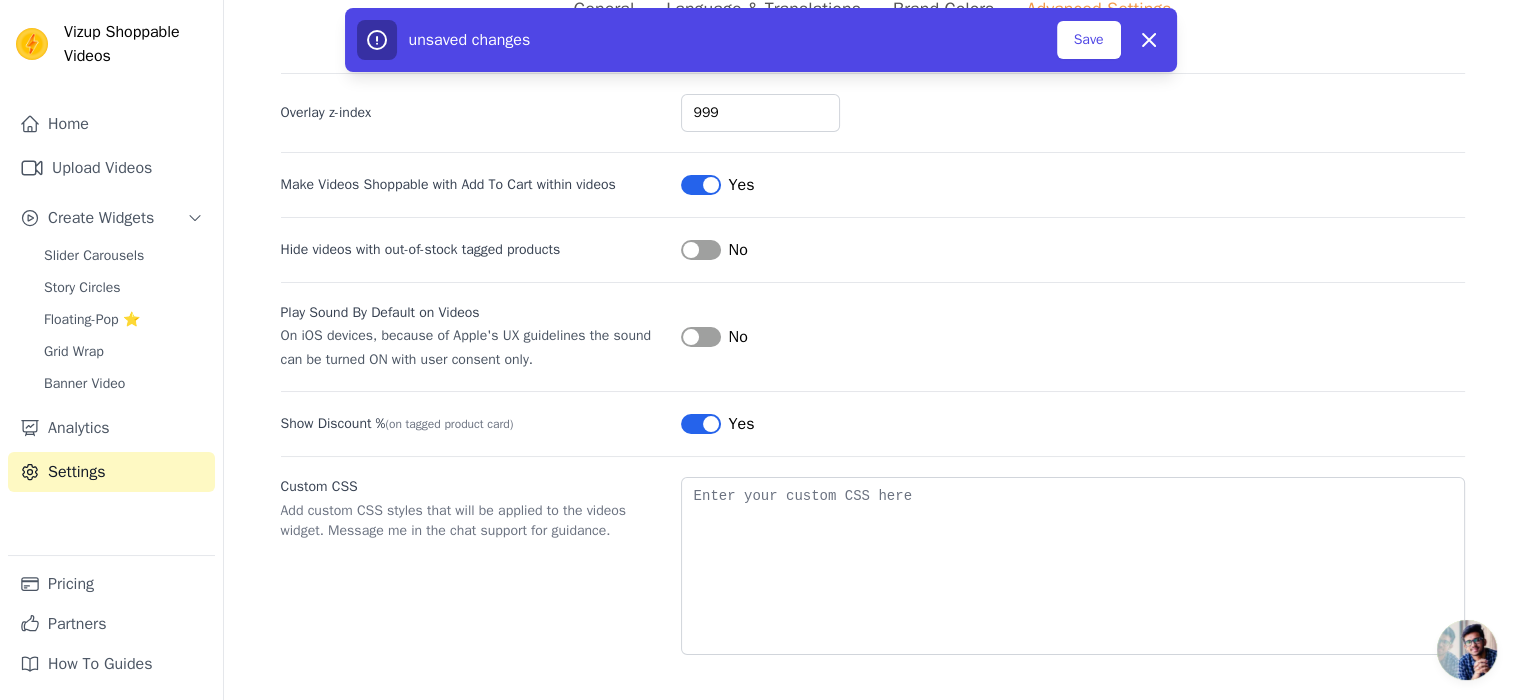 click on "Label" at bounding box center (701, 424) 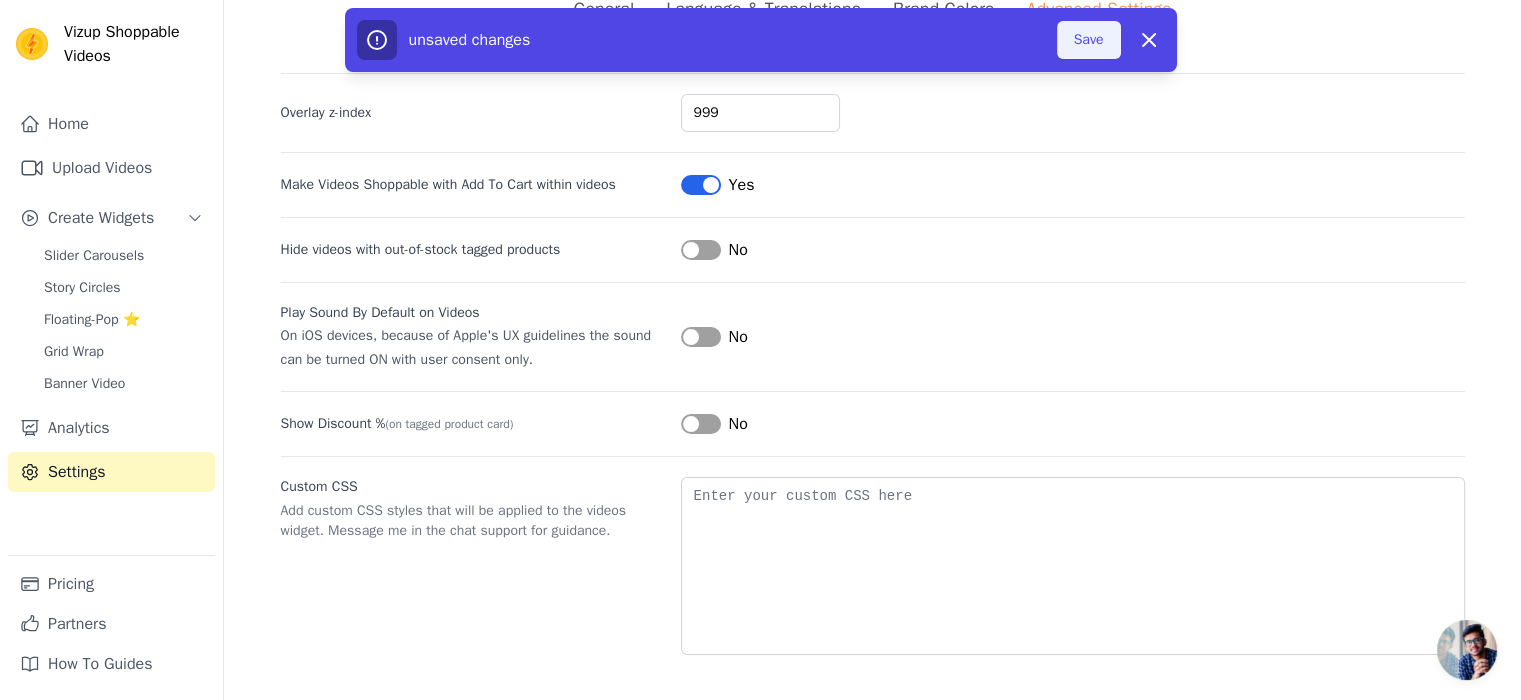 click on "Save" at bounding box center [1089, 40] 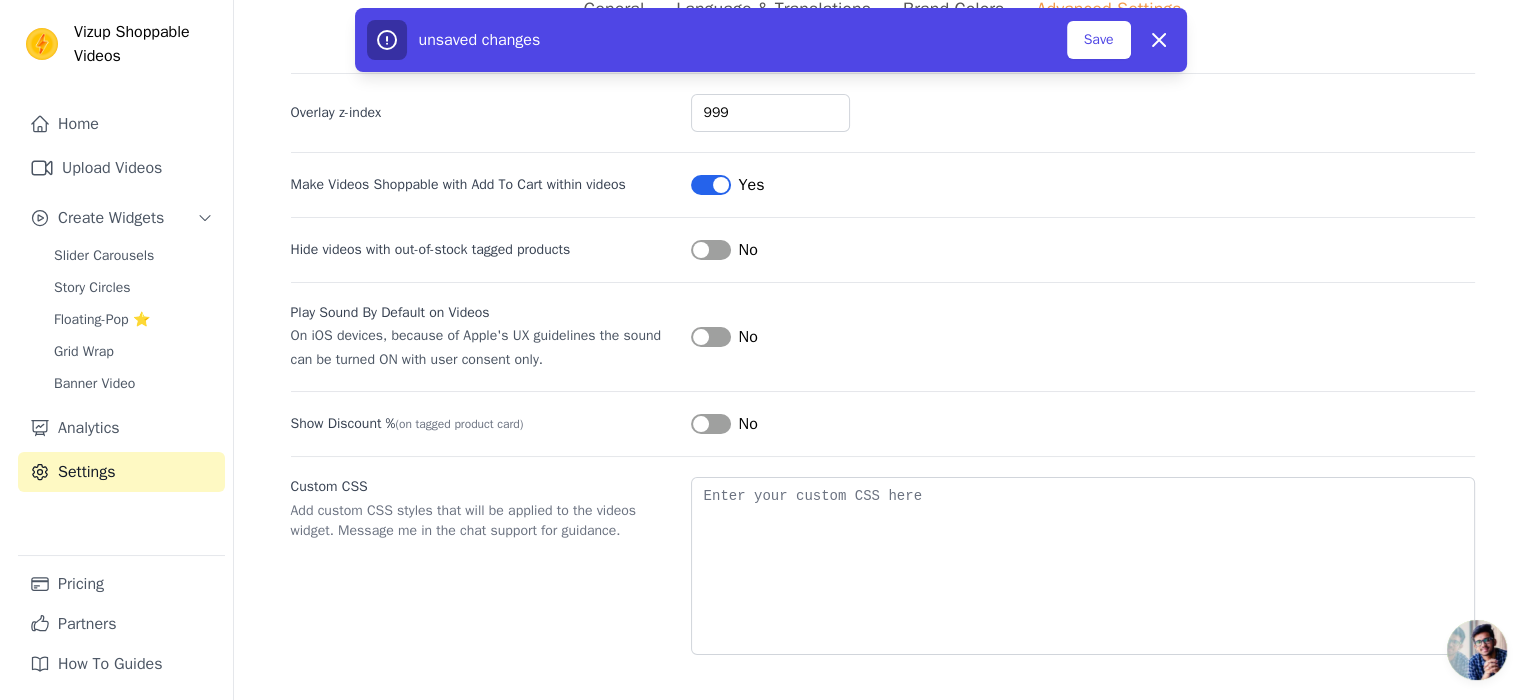 scroll, scrollTop: 0, scrollLeft: 0, axis: both 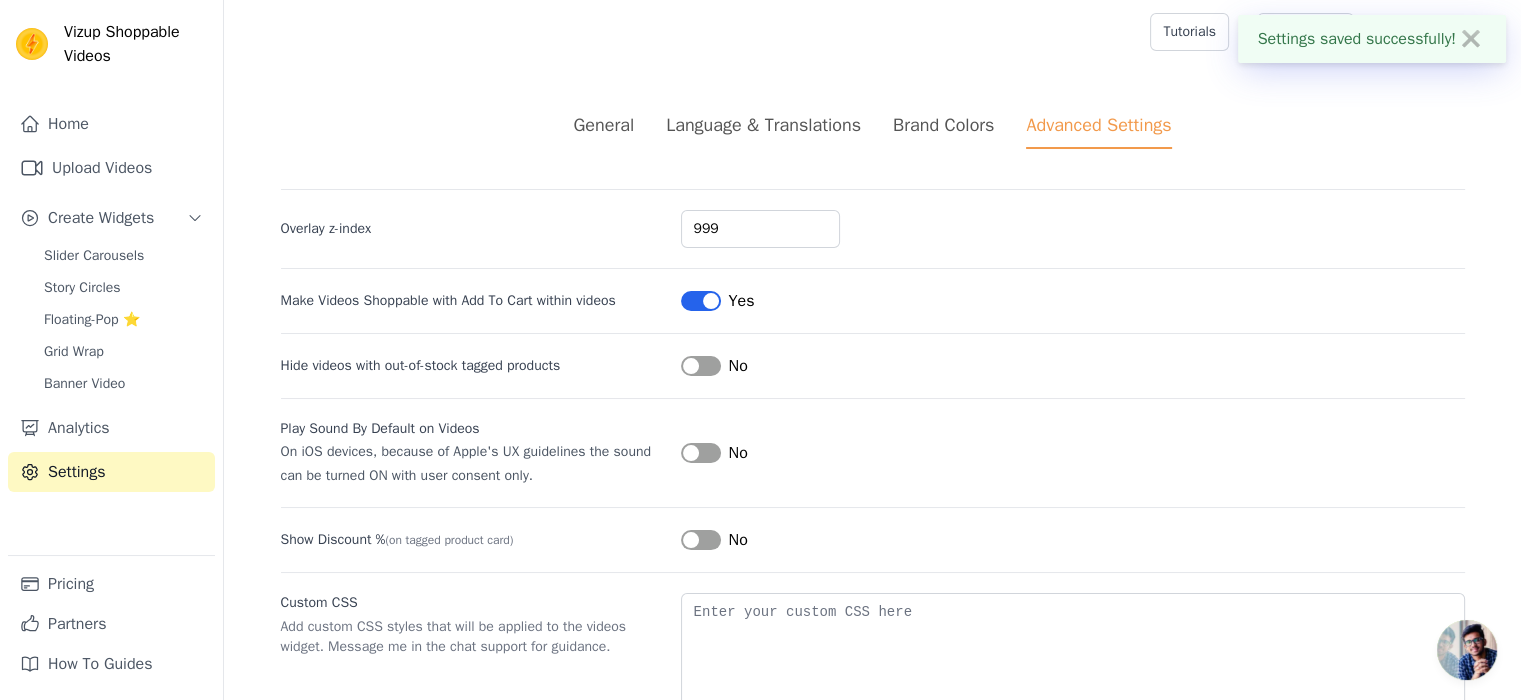 click on "General" at bounding box center (603, 125) 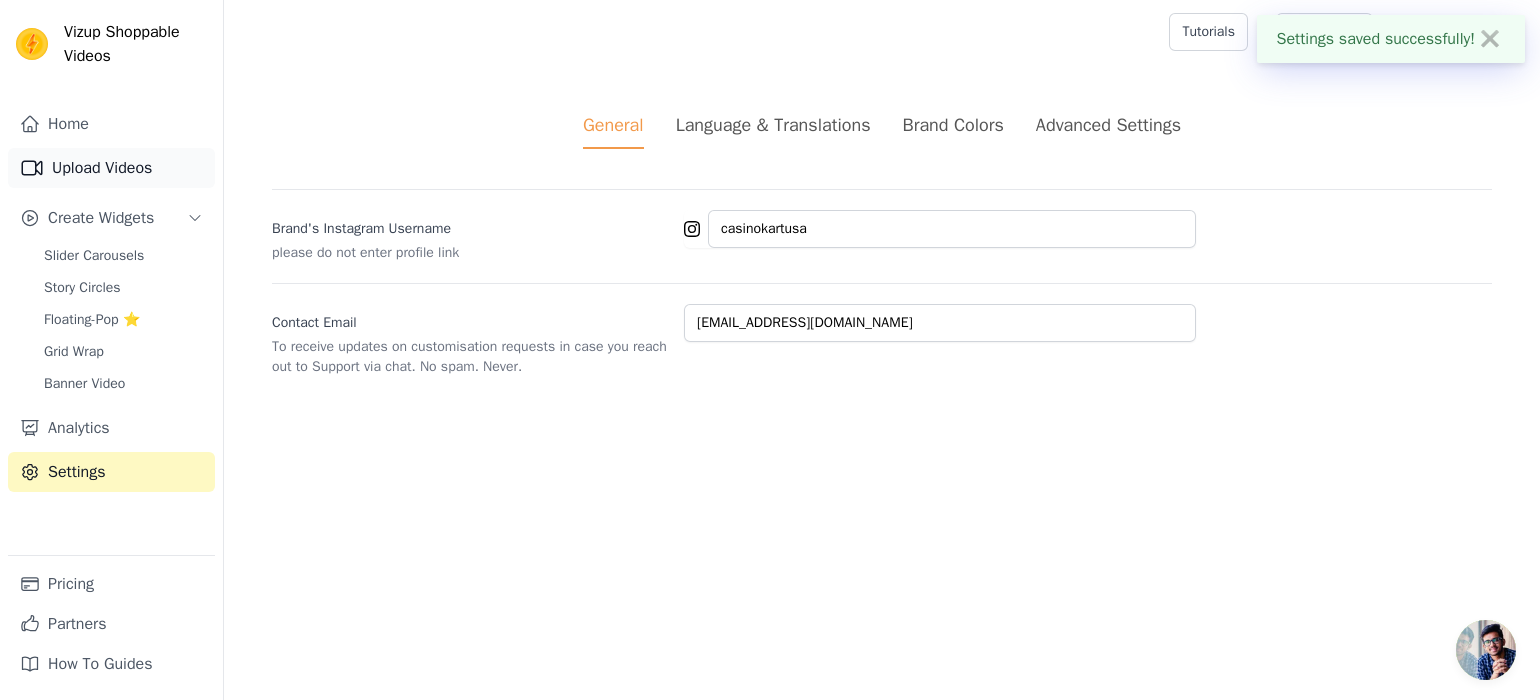 click on "Upload Videos" at bounding box center (111, 168) 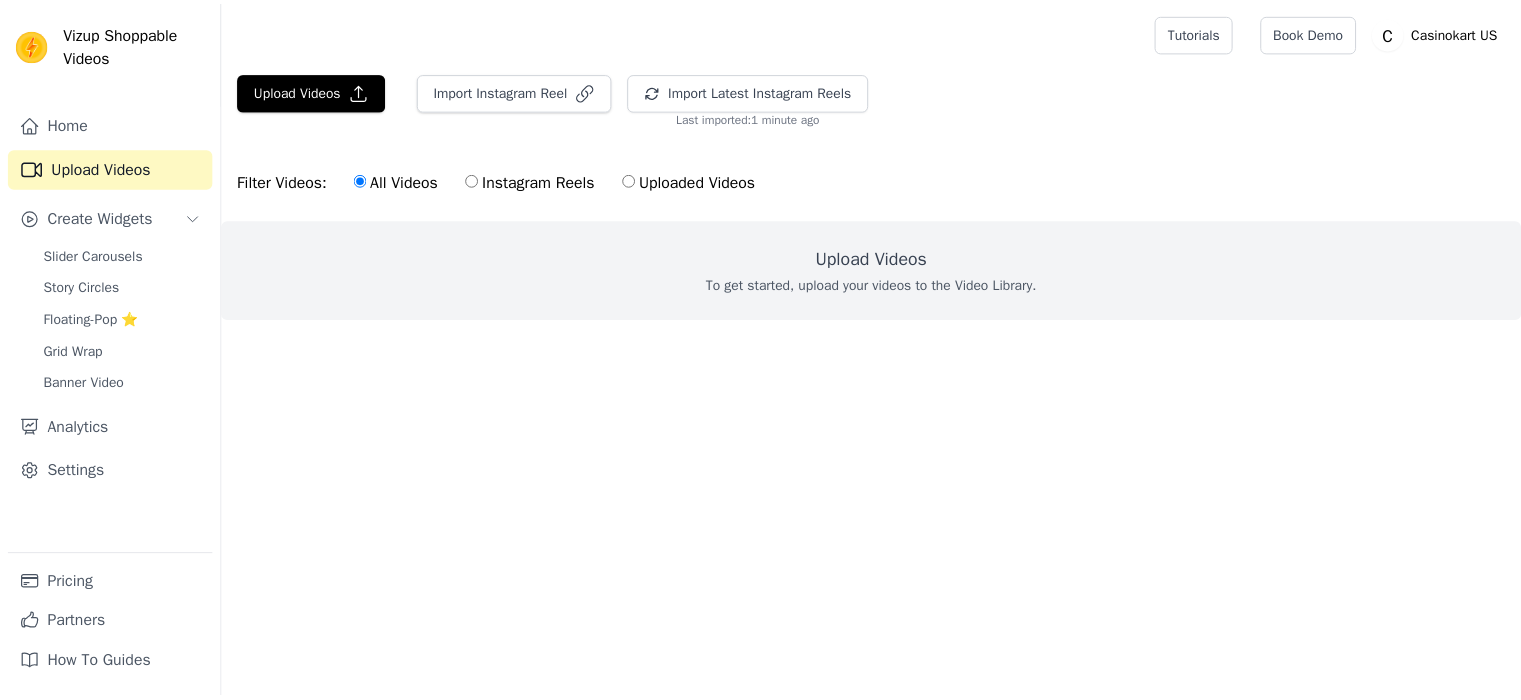 scroll, scrollTop: 0, scrollLeft: 0, axis: both 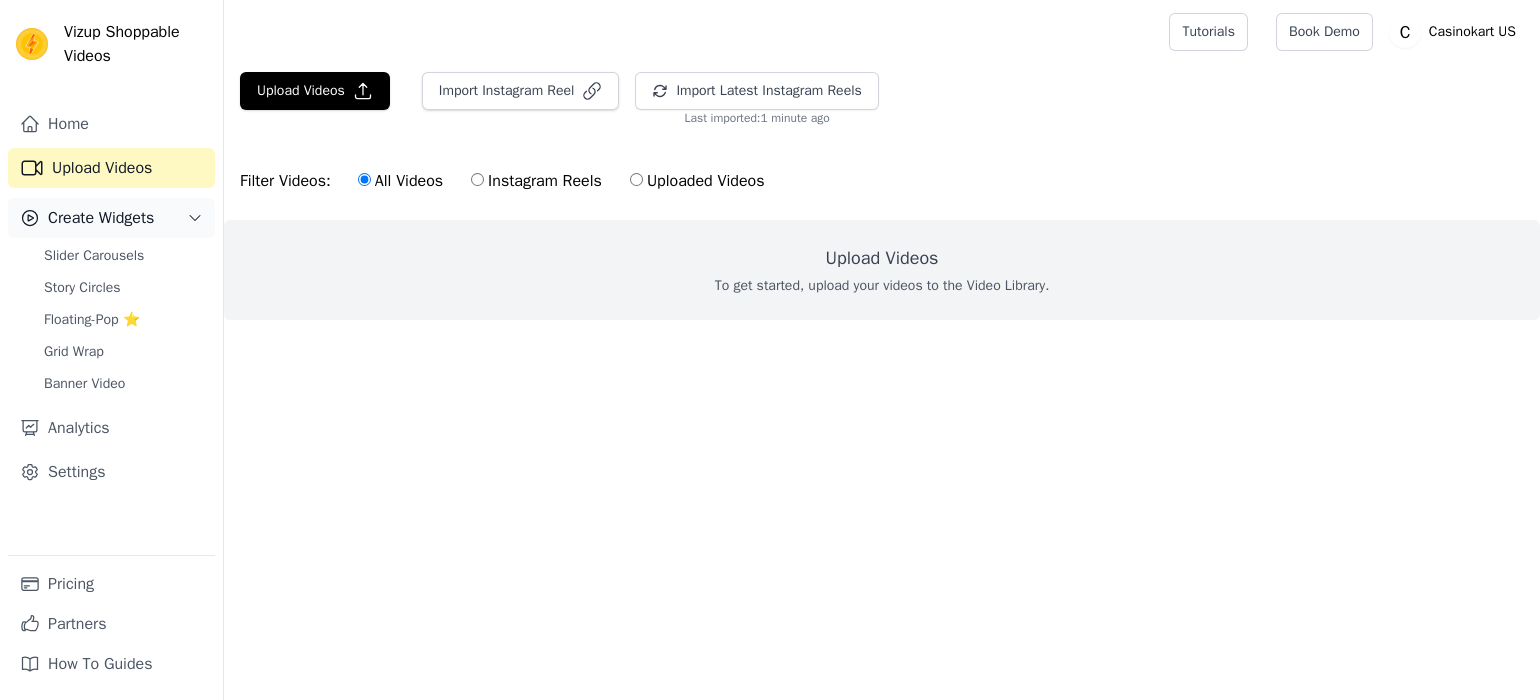 click on "Create Widgets" at bounding box center (101, 218) 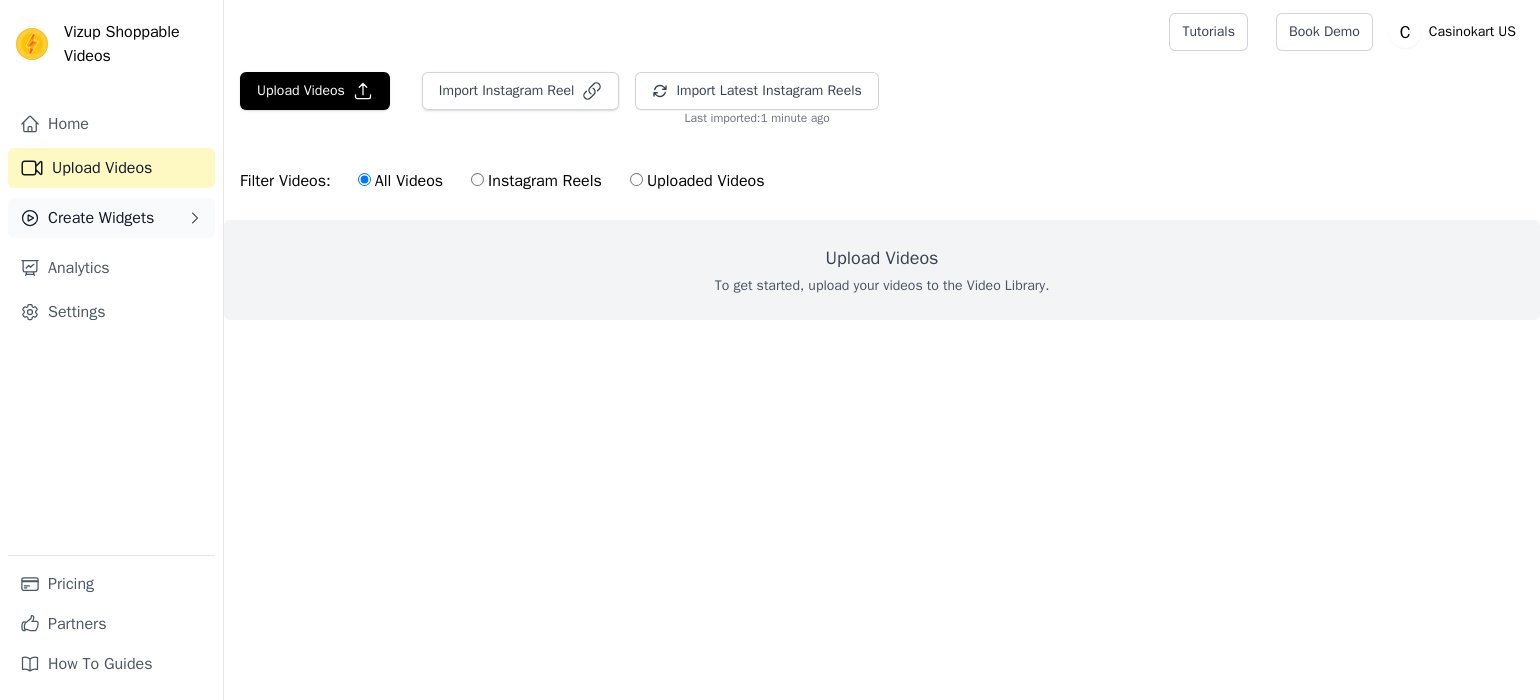 click on "Create Widgets" at bounding box center (101, 218) 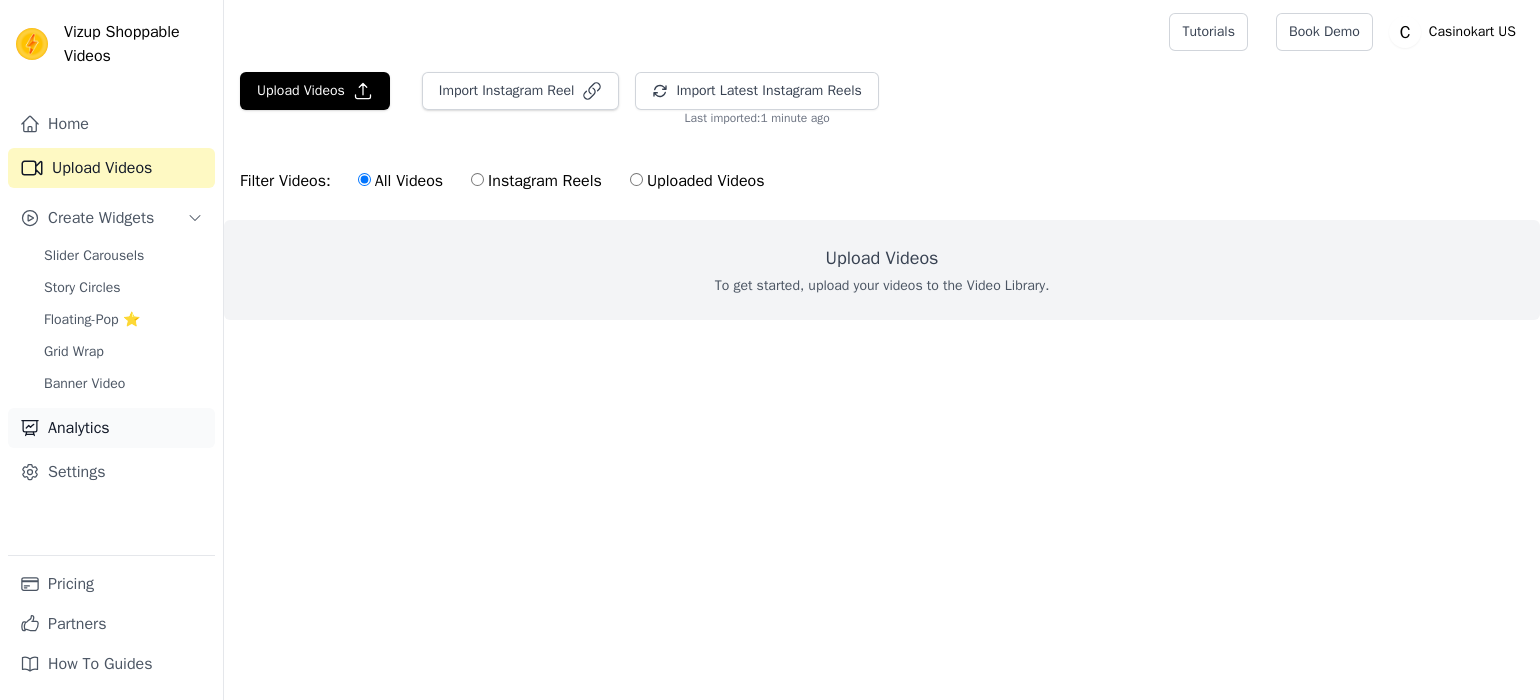click on "Analytics" at bounding box center [111, 428] 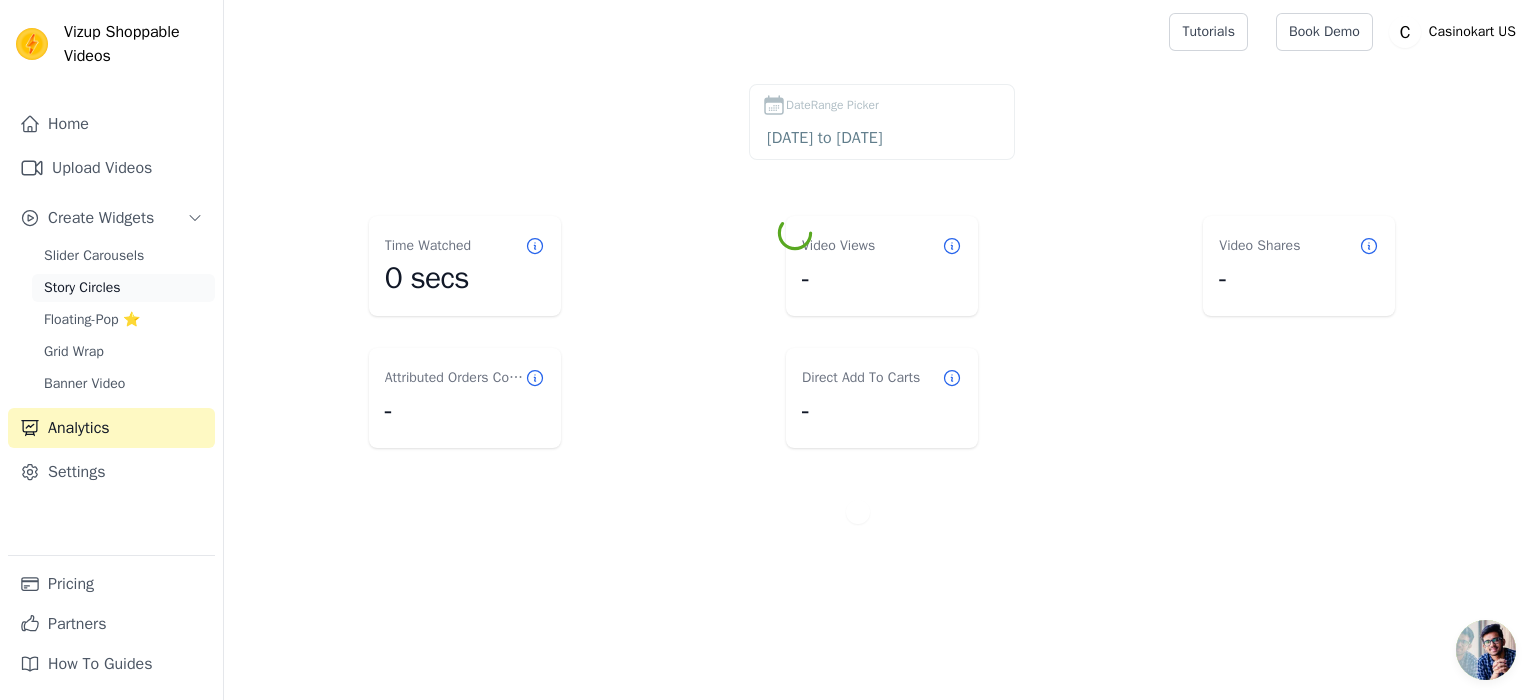 click on "Story Circles" at bounding box center [82, 288] 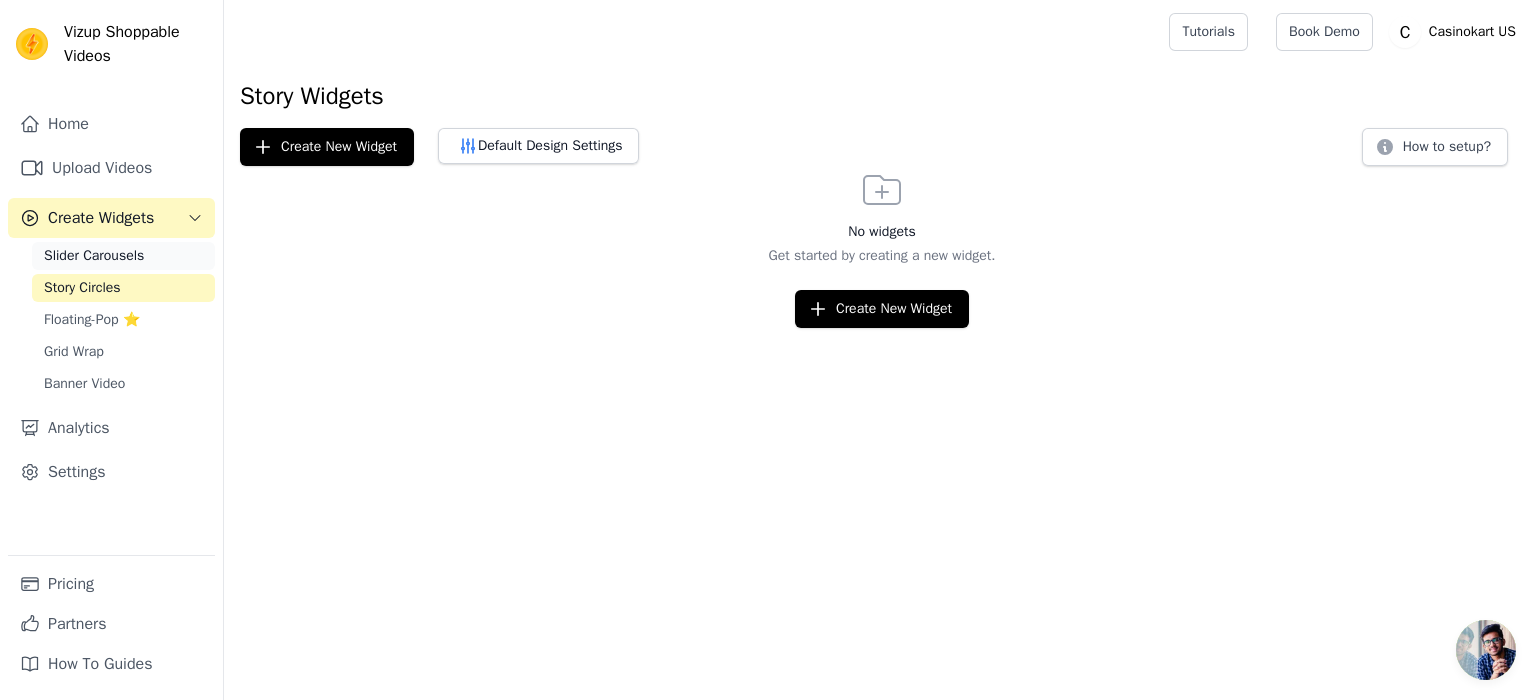 click on "Slider Carousels" at bounding box center [94, 256] 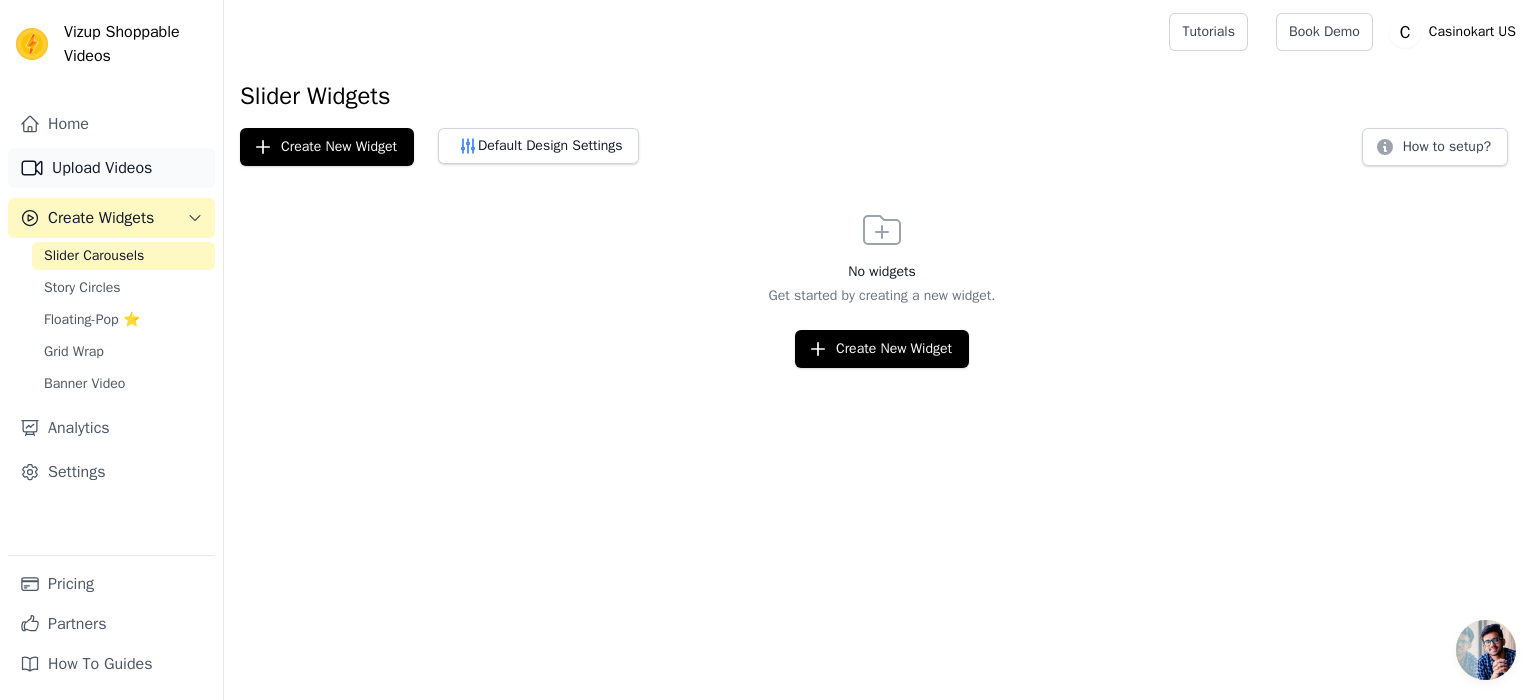 click on "Upload Videos" at bounding box center [111, 168] 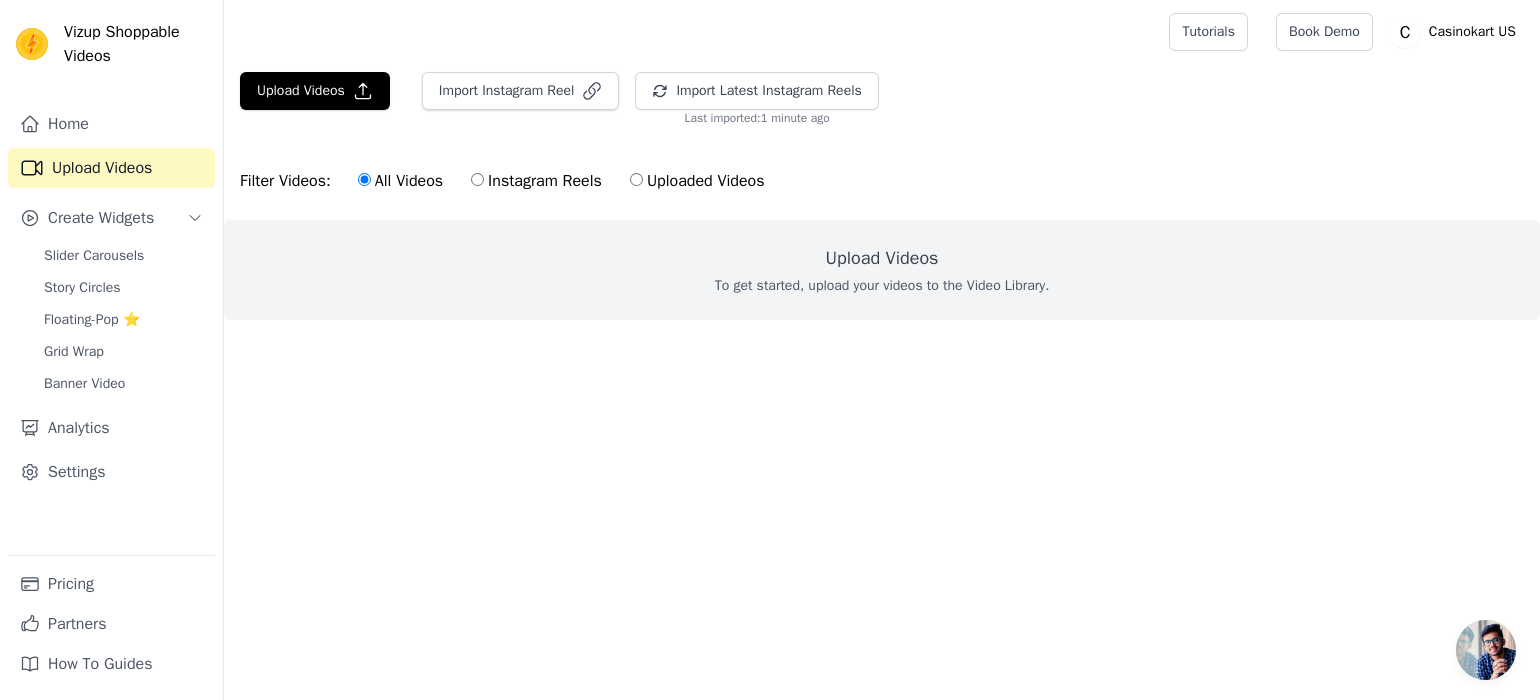click on "Upload Videos" at bounding box center [882, 258] 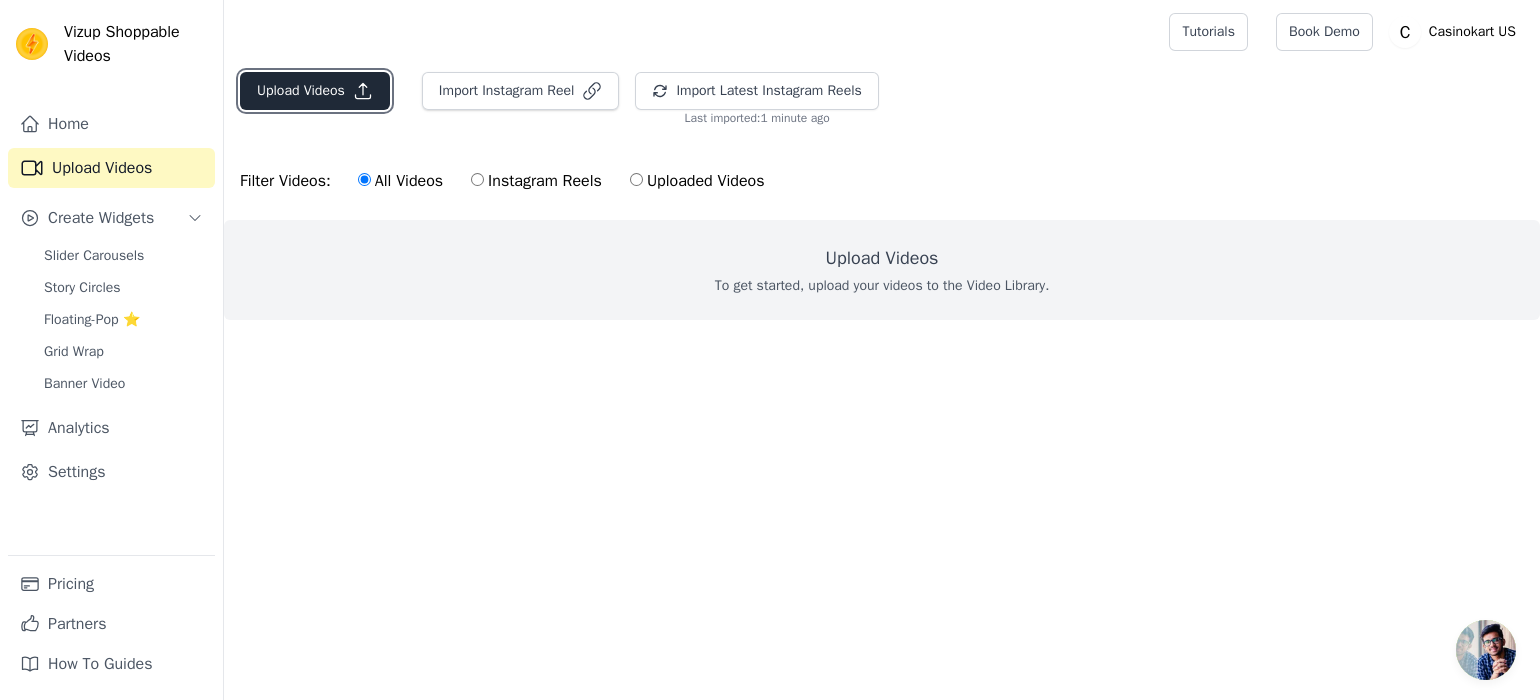 click on "Upload Videos" at bounding box center (315, 91) 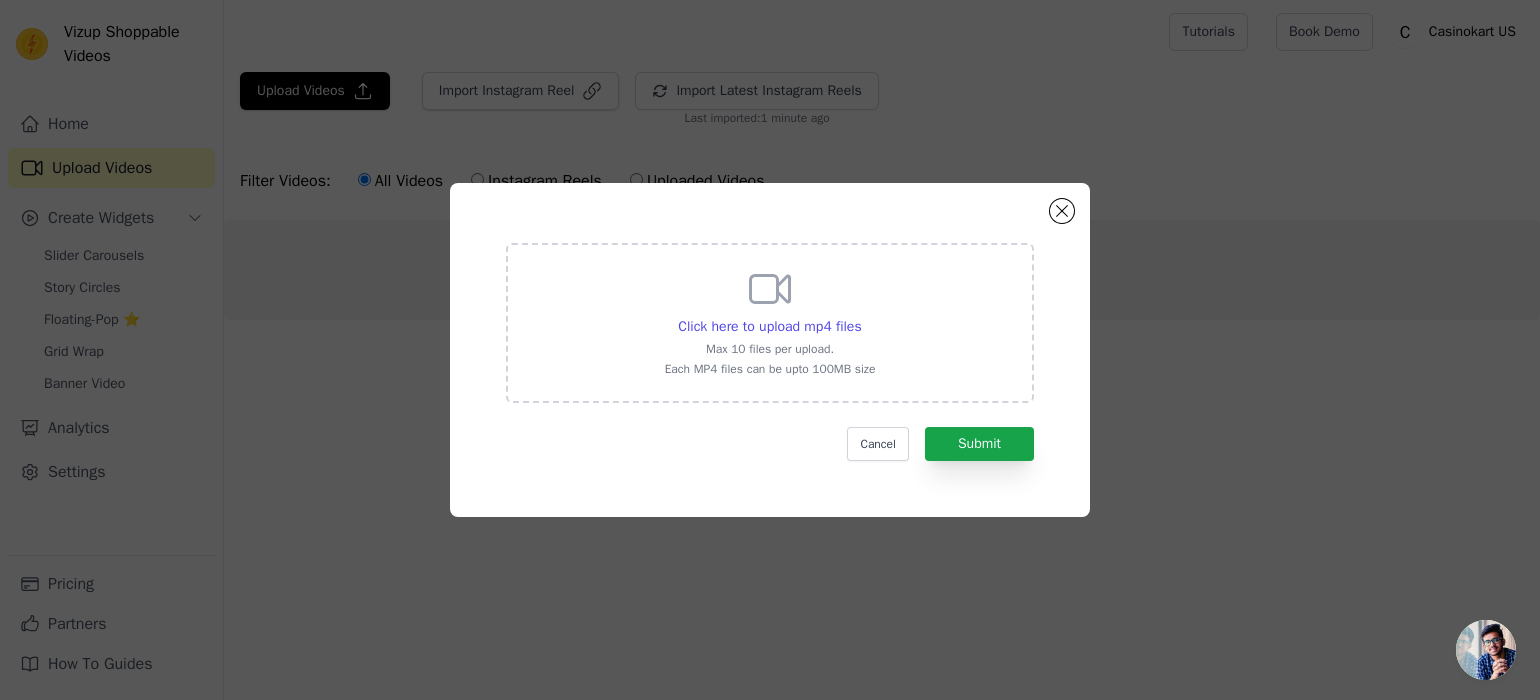 click on "Click here to upload mp4 files     Max 10 files per upload.   Each MP4 files can be upto 100MB size     Cancel   Submit" at bounding box center (770, 350) 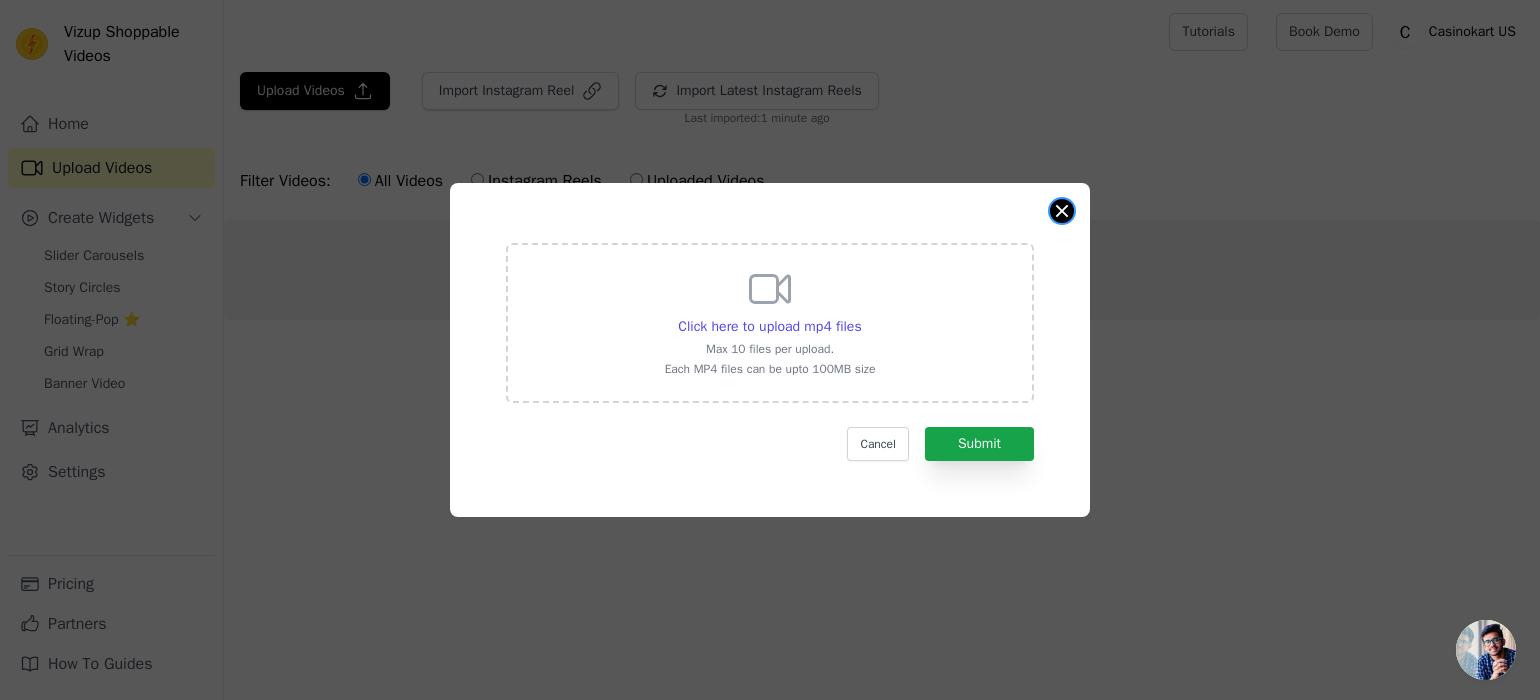 click at bounding box center (1062, 211) 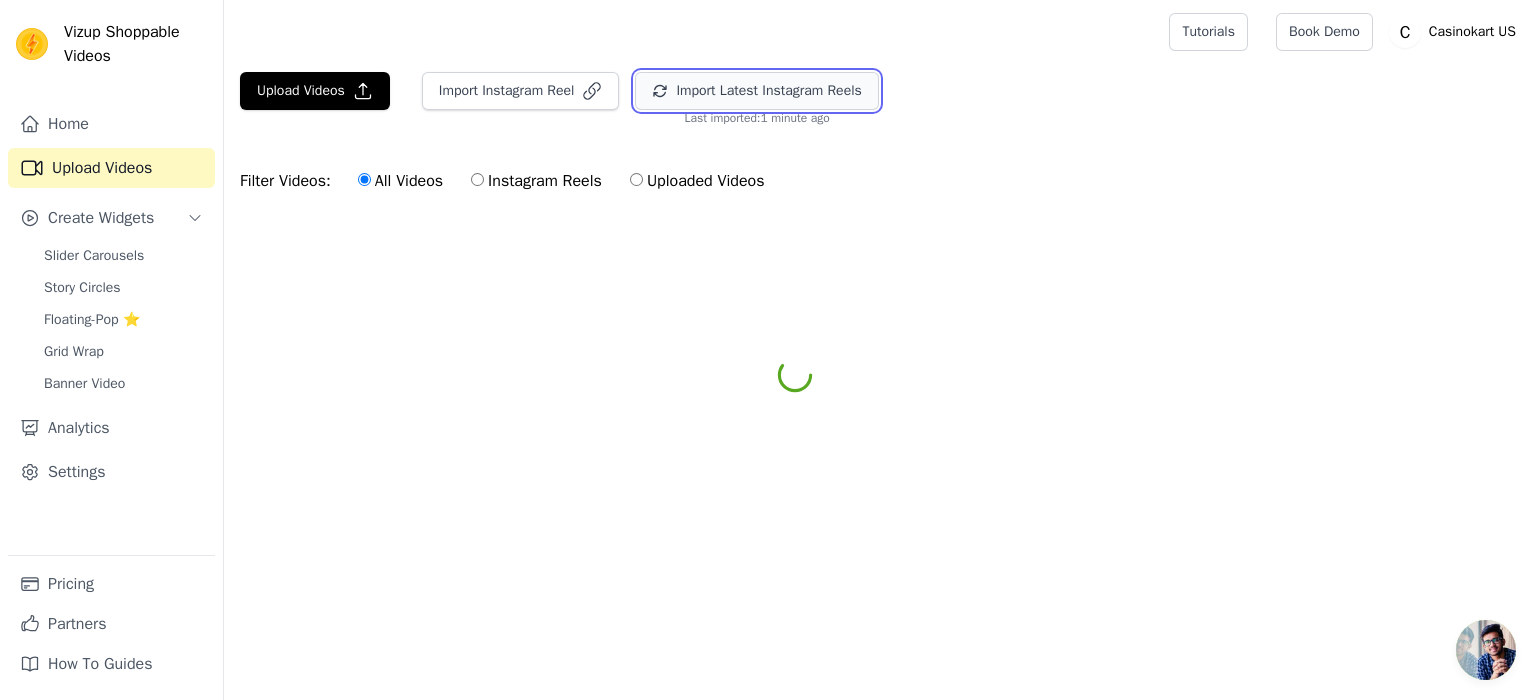 click on "Import Latest Instagram Reels" at bounding box center [756, 91] 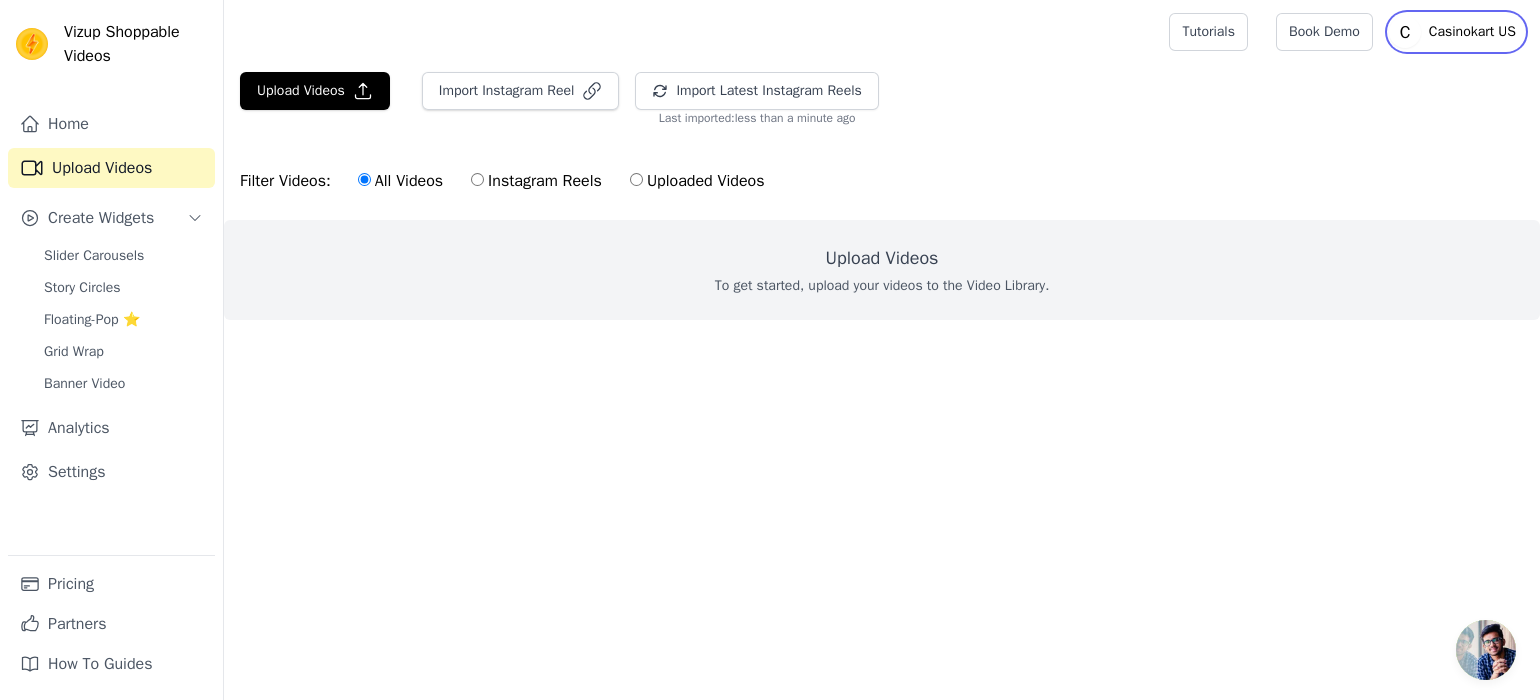 click on "Casinokart US" at bounding box center (1472, 32) 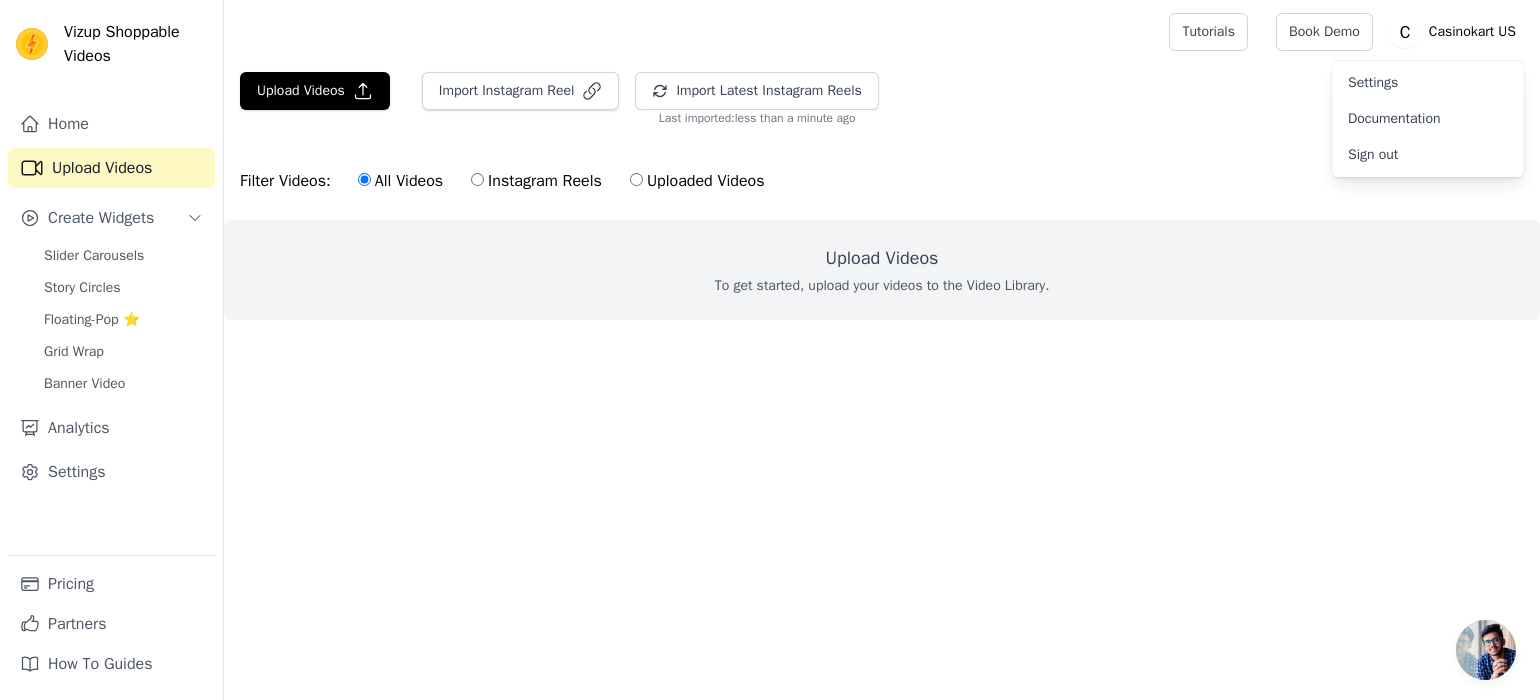 click on "Filter Videos:
All Videos
Instagram Reels
Uploaded Videos" at bounding box center (882, 181) 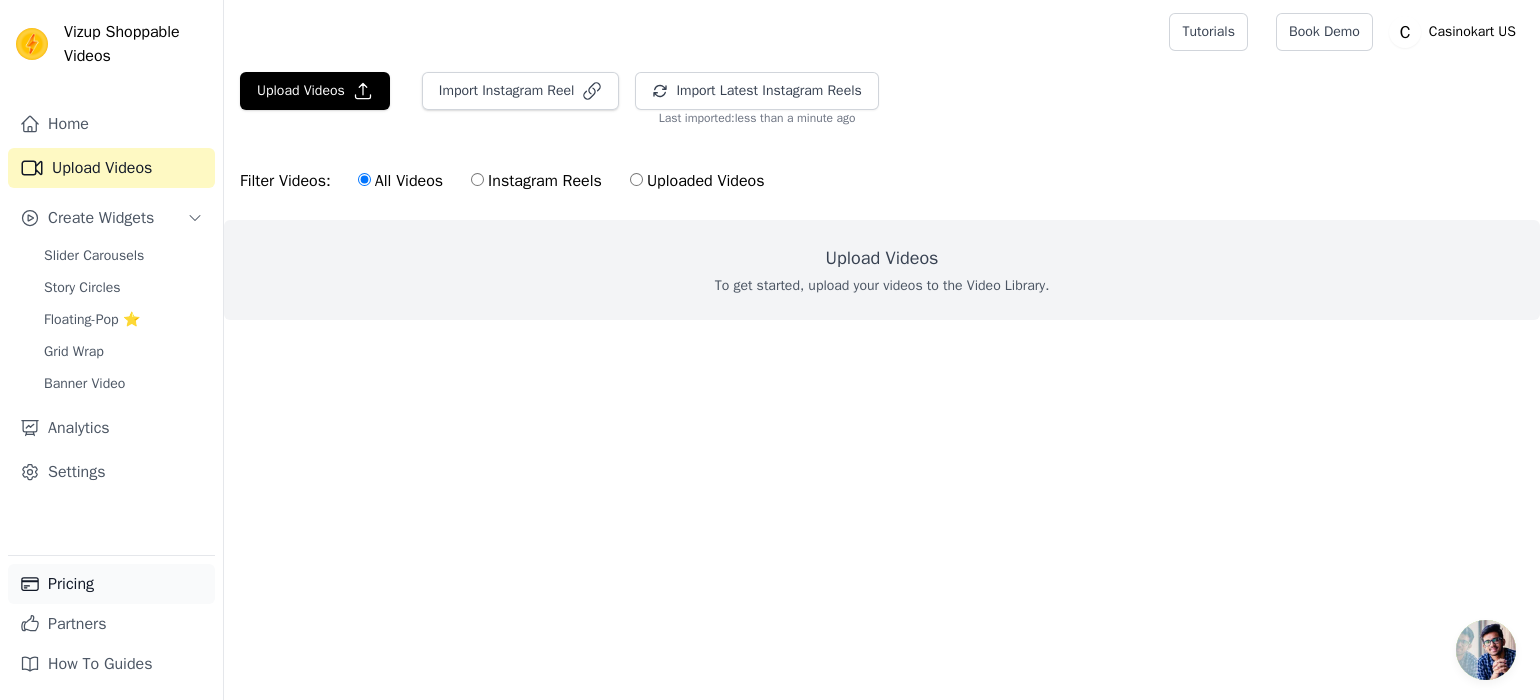 click on "Pricing" at bounding box center [111, 584] 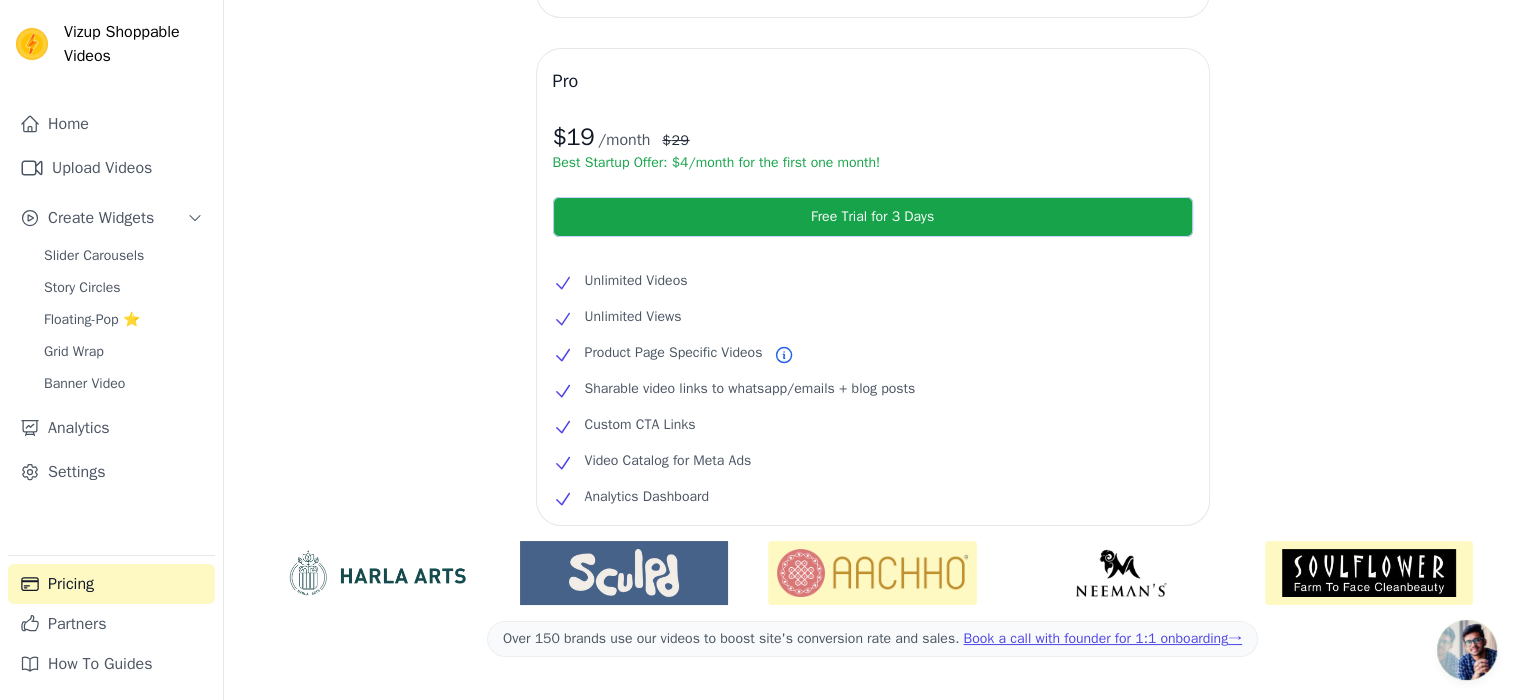 scroll, scrollTop: 497, scrollLeft: 0, axis: vertical 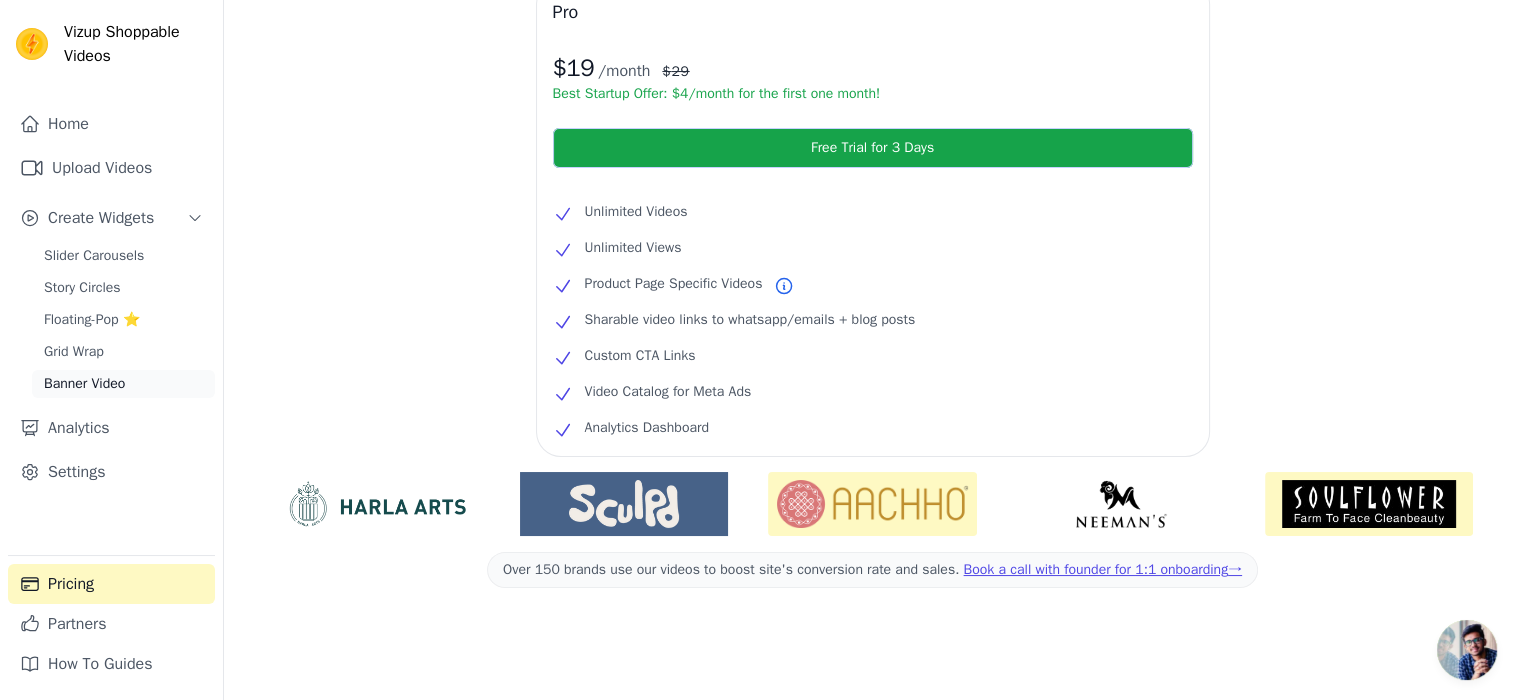 click on "Banner Video" at bounding box center [84, 384] 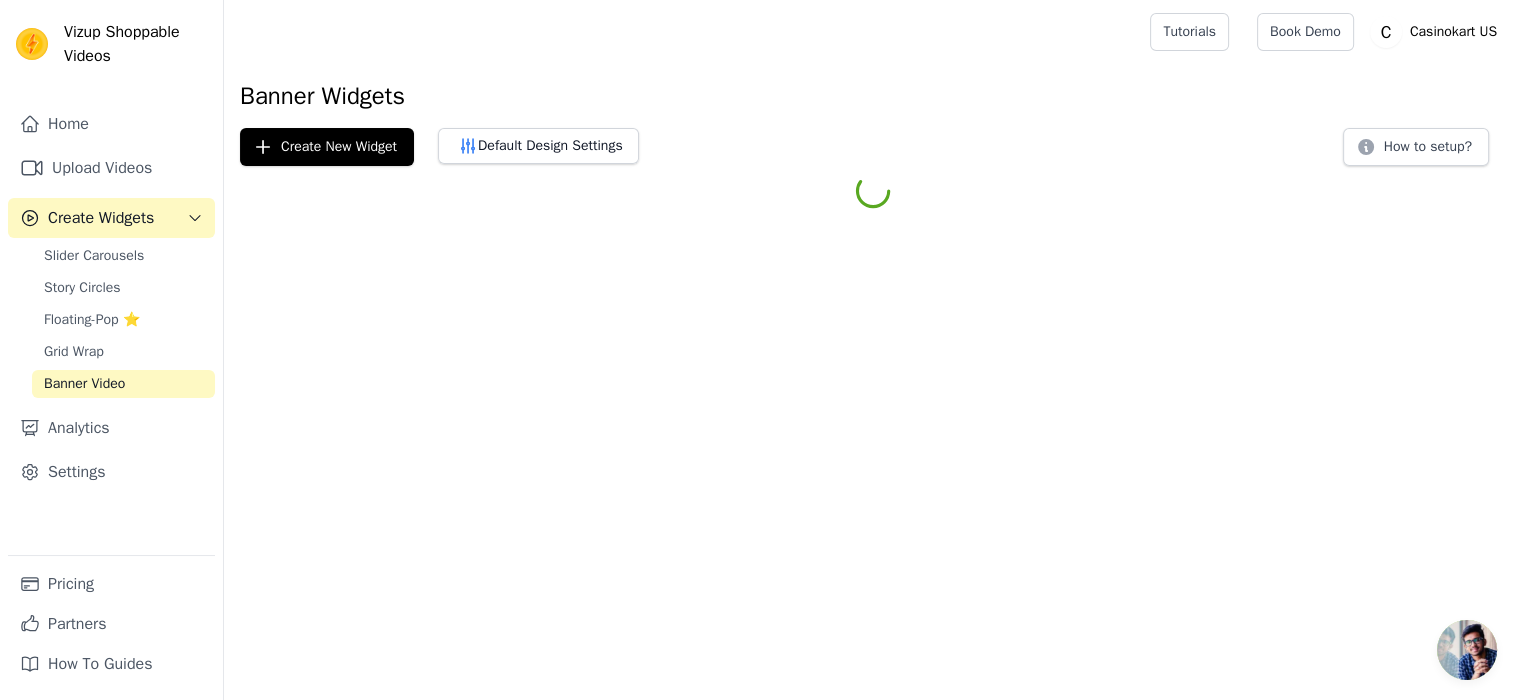 scroll, scrollTop: 0, scrollLeft: 0, axis: both 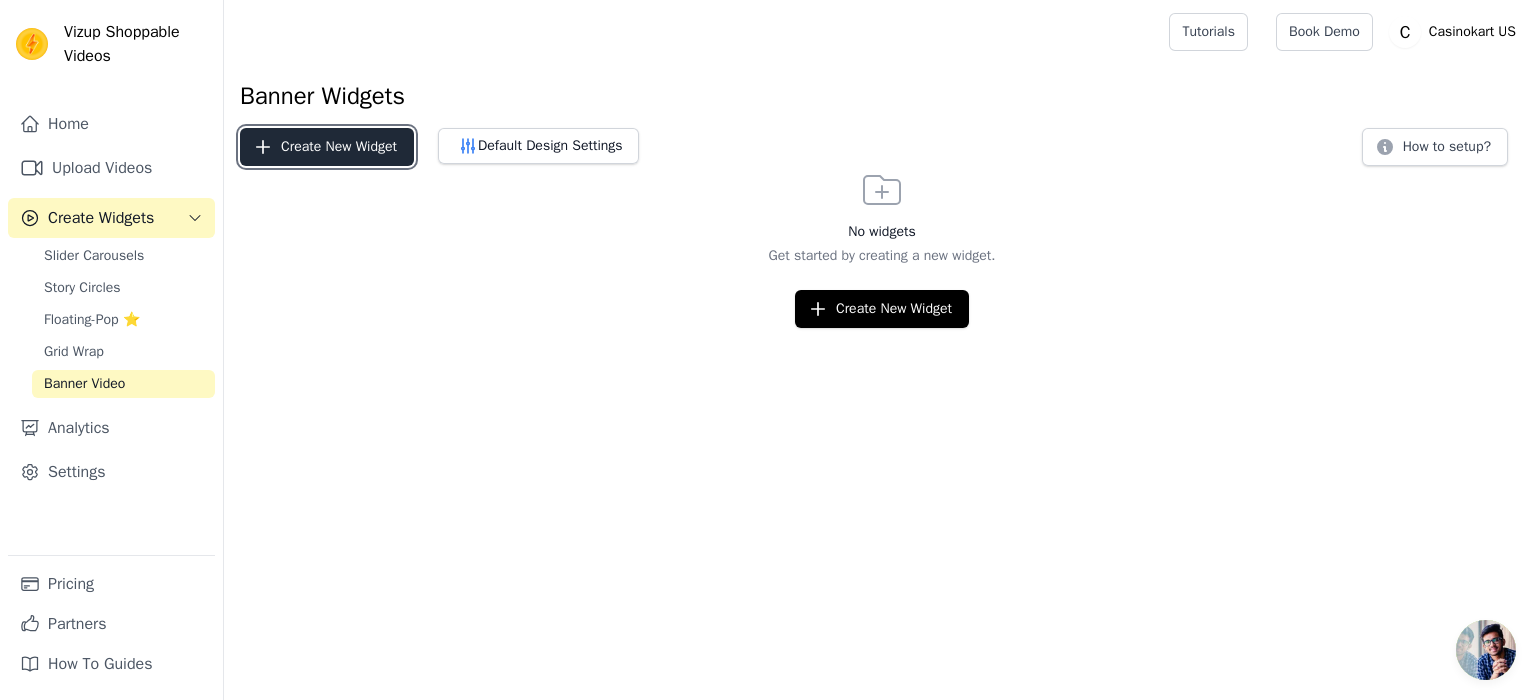 click on "Create New Widget" at bounding box center (327, 147) 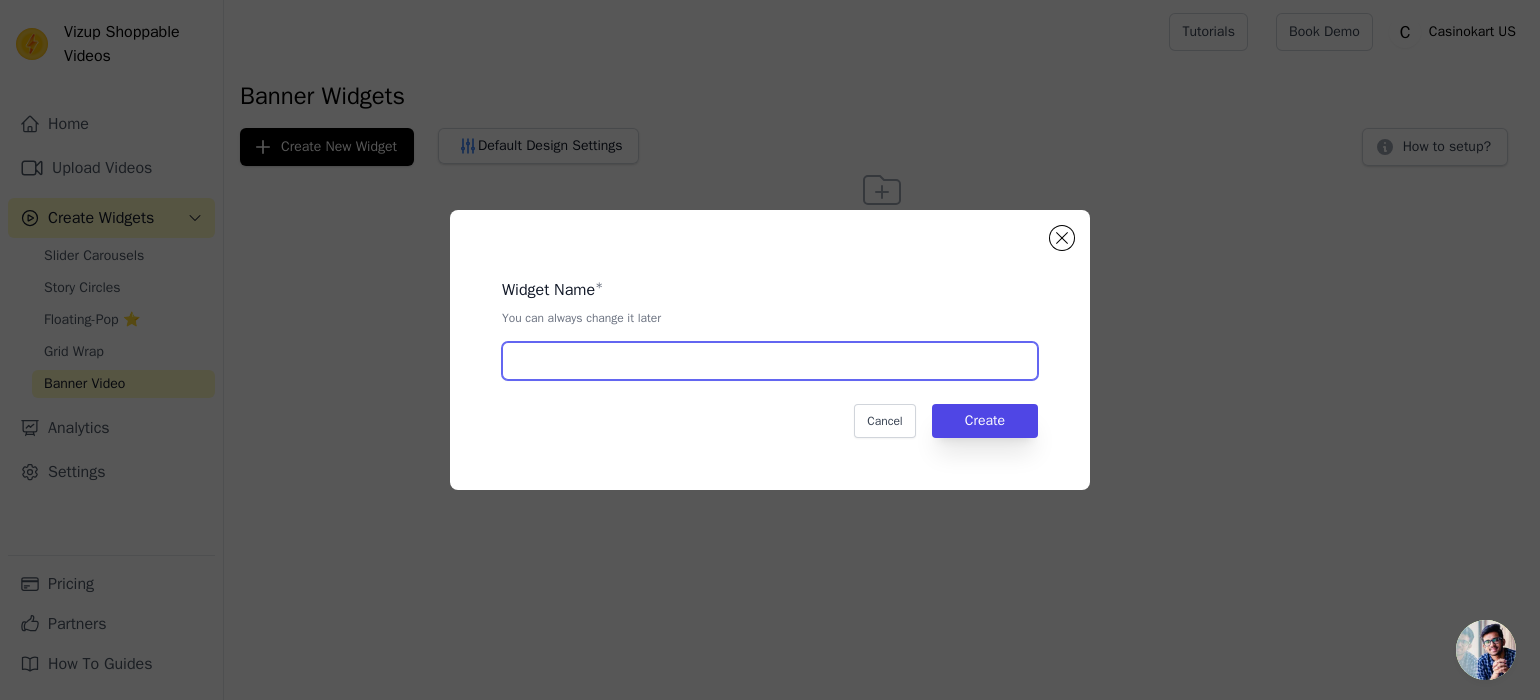 click at bounding box center (770, 361) 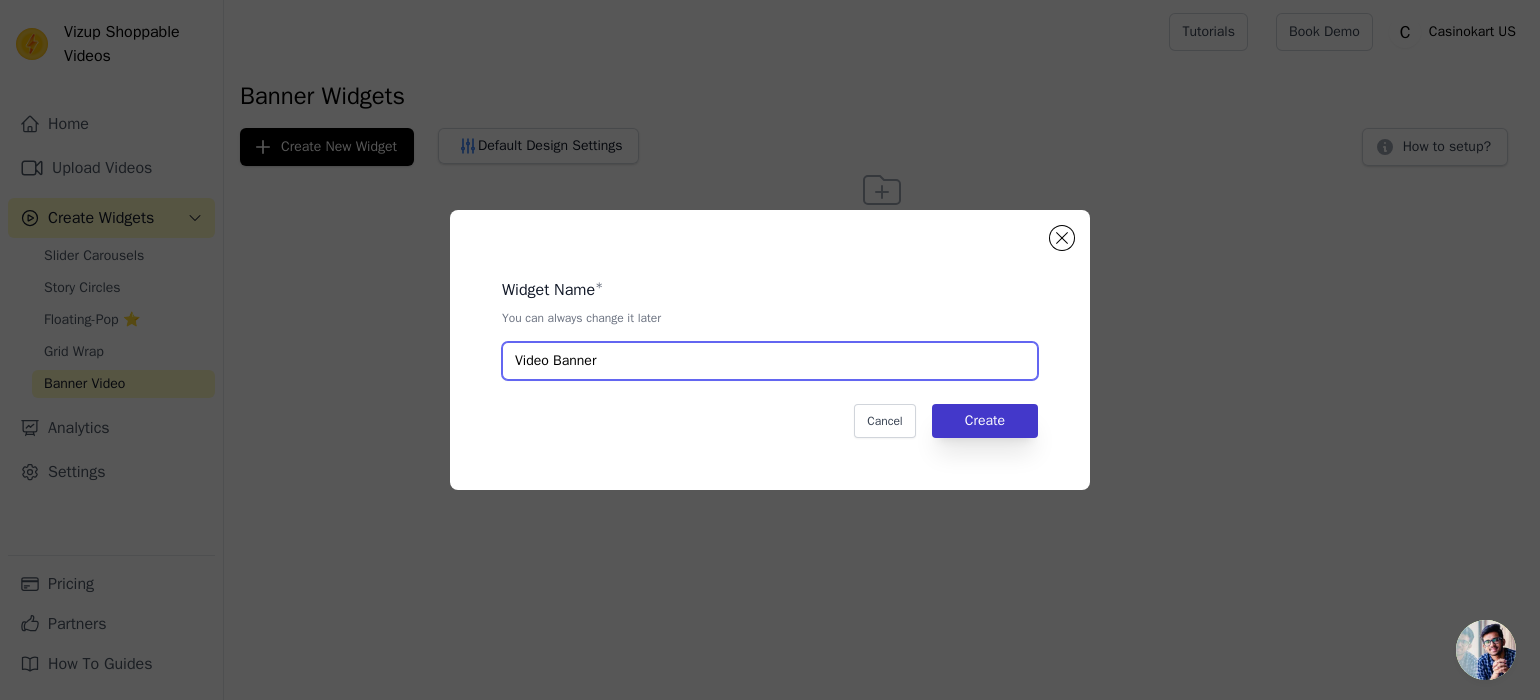 type on "Video Banner" 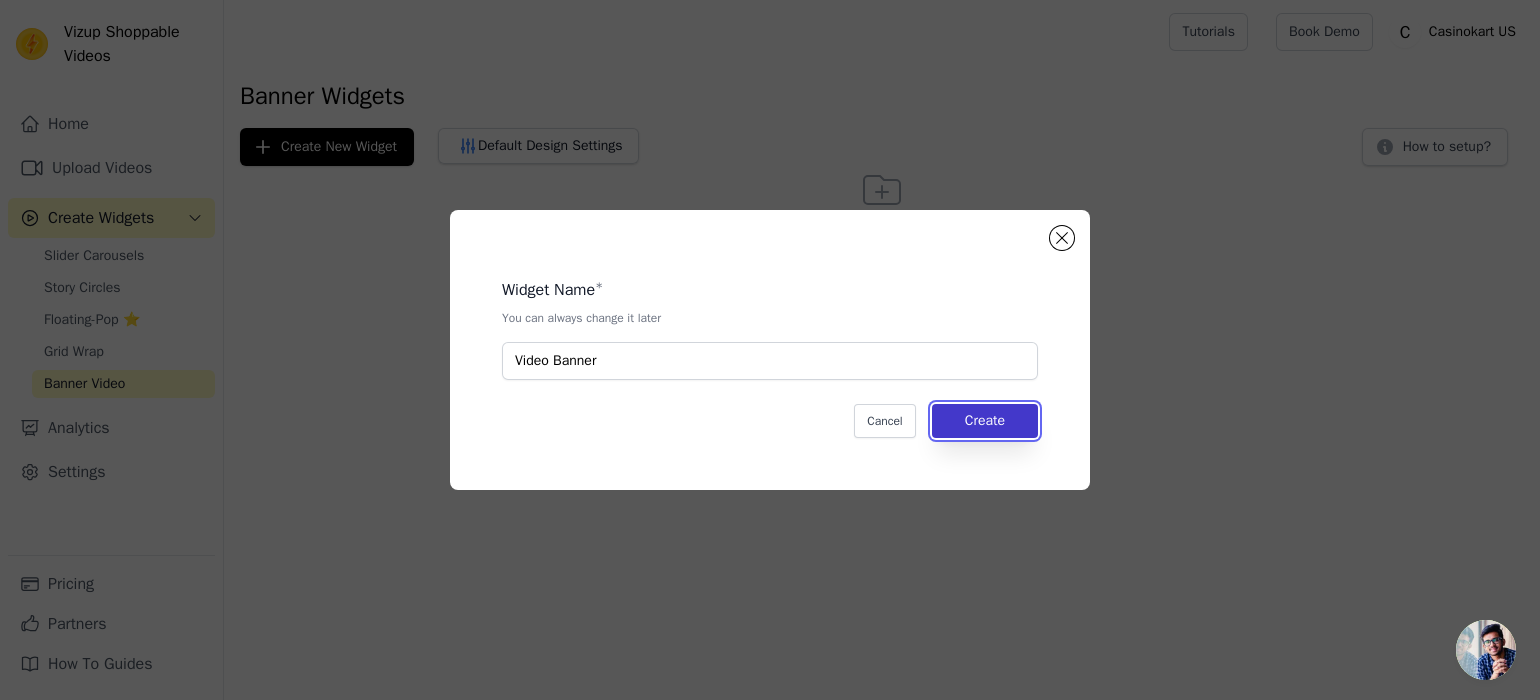 click on "Create" at bounding box center [985, 421] 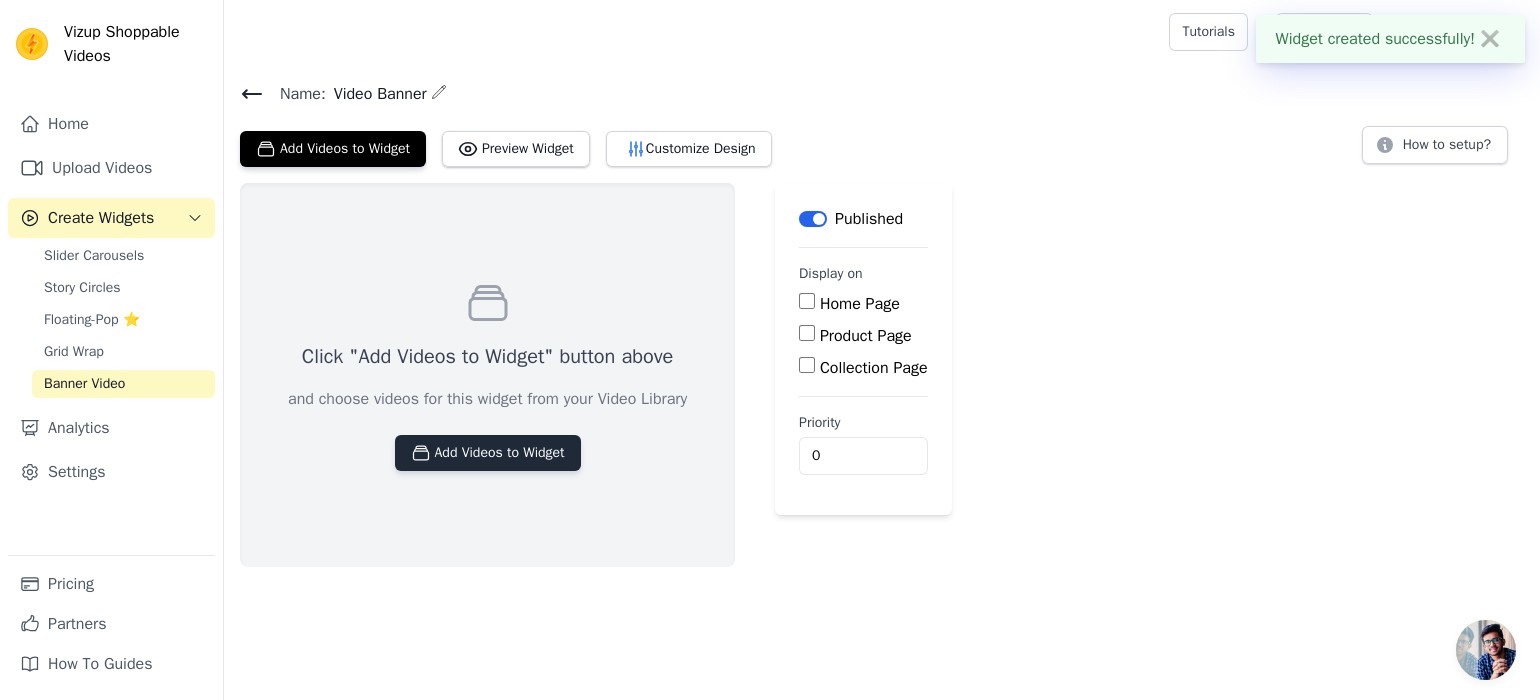 click on "Add Videos to Widget" at bounding box center (488, 453) 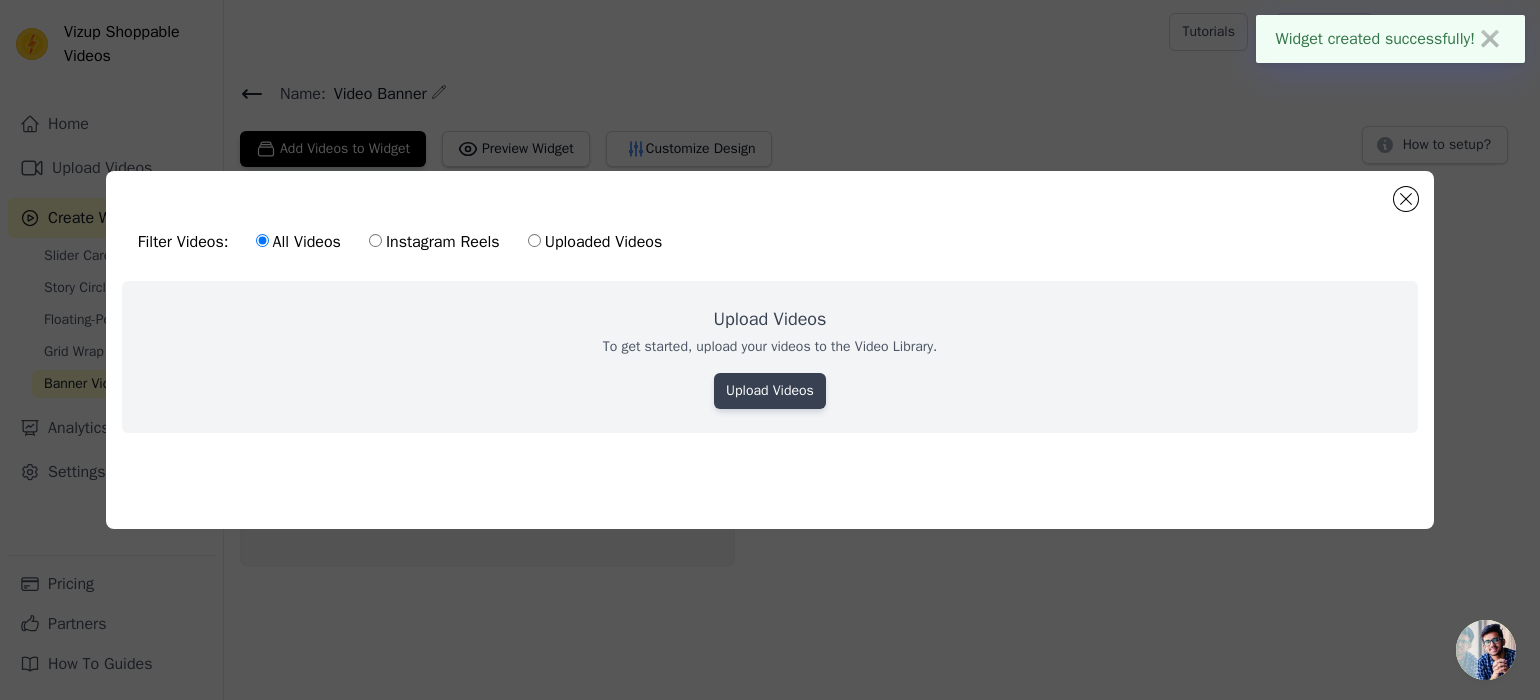click on "Upload Videos" at bounding box center [770, 391] 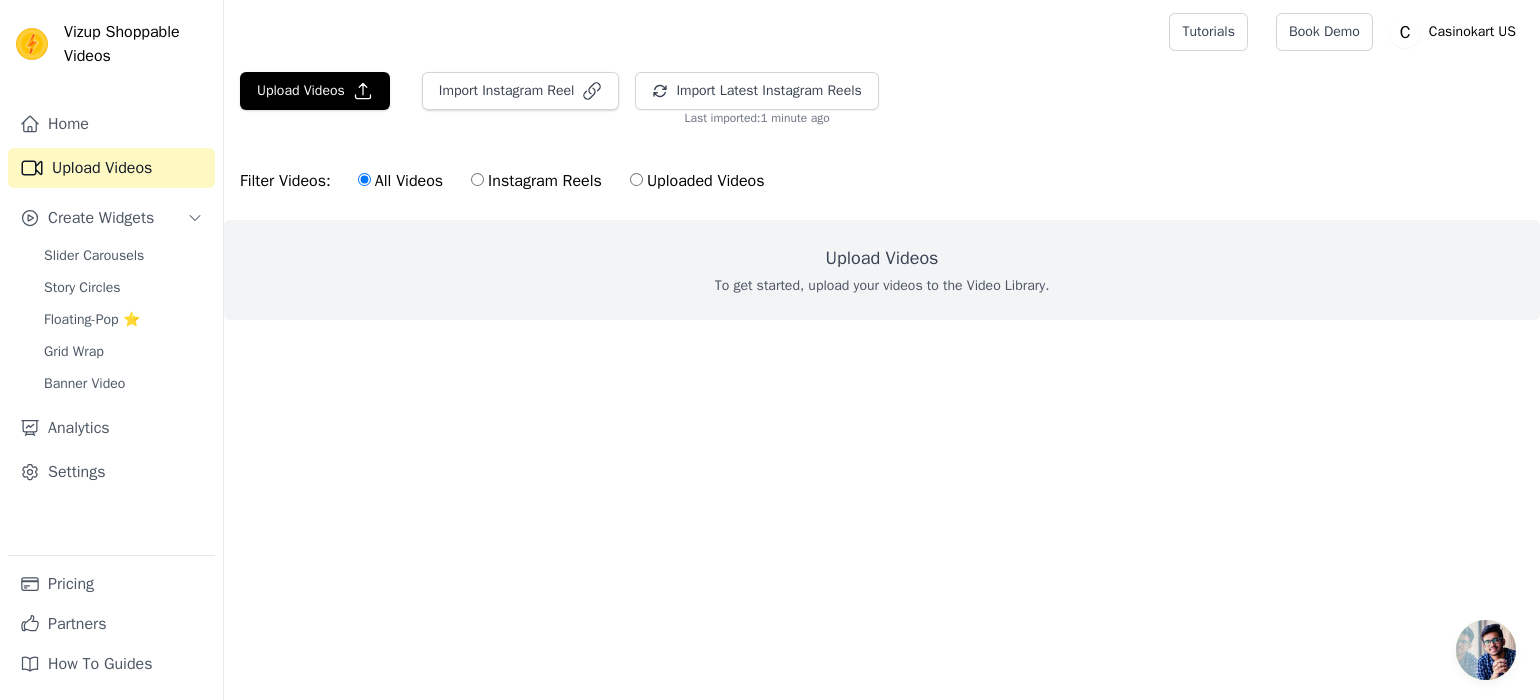 click on "To get started, upload your videos to the Video Library." at bounding box center [882, 286] 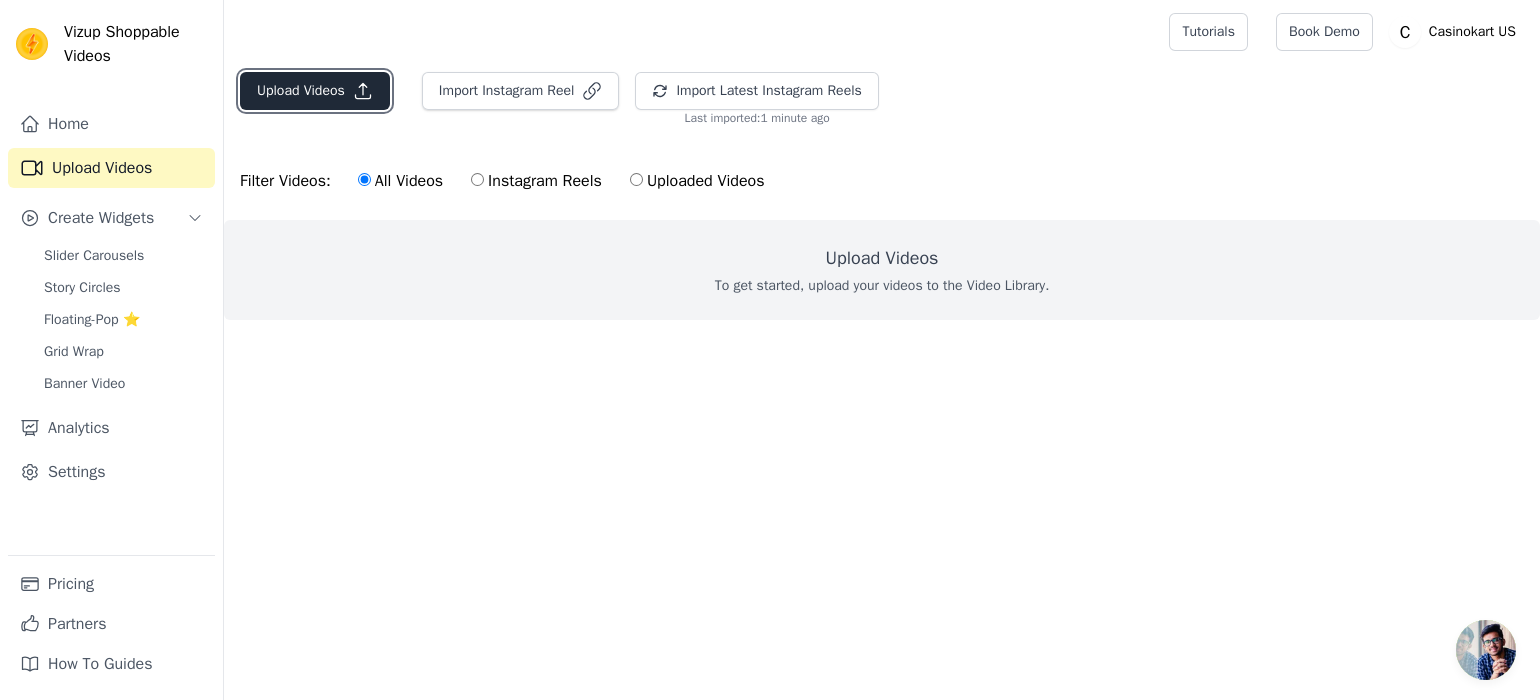 click on "Upload Videos" at bounding box center [315, 91] 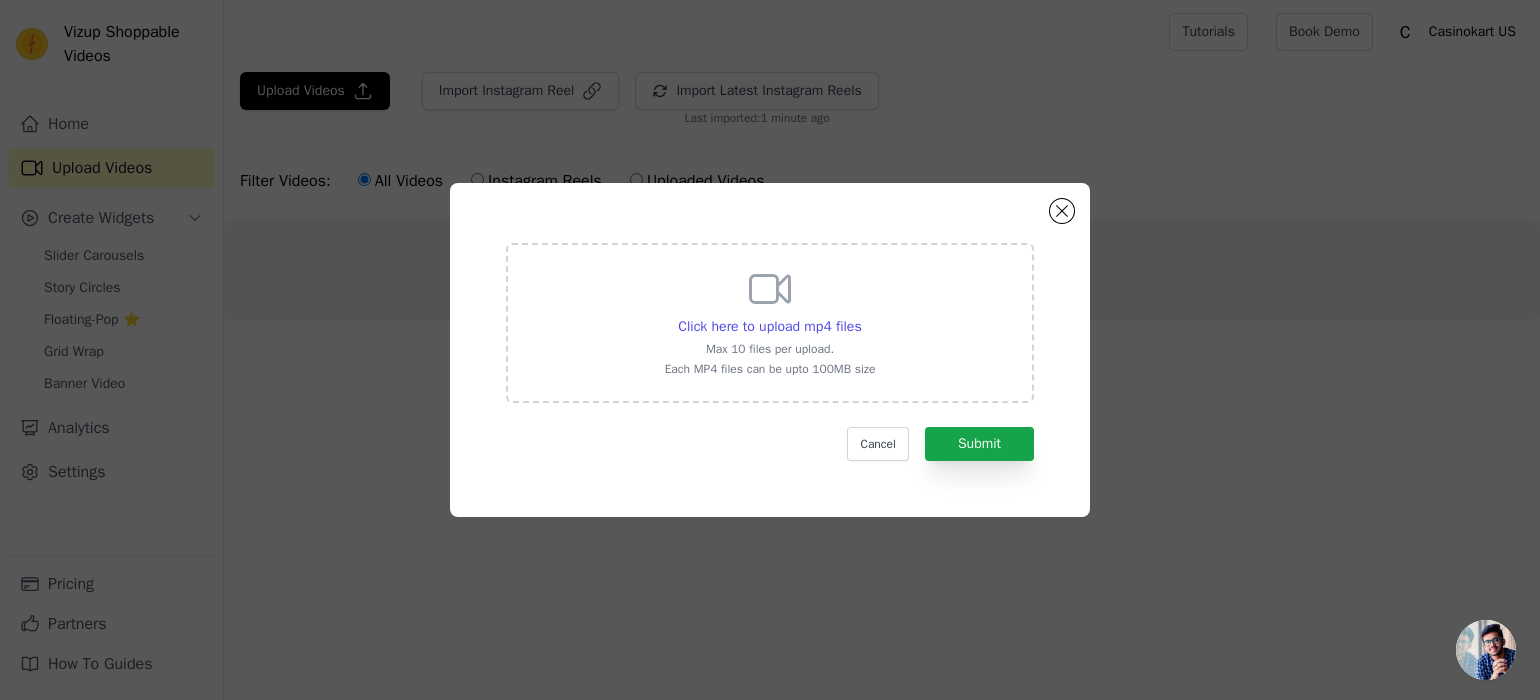 click on "Click here to upload mp4 files     Max 10 files per upload.   Each MP4 files can be upto 100MB size" at bounding box center (770, 321) 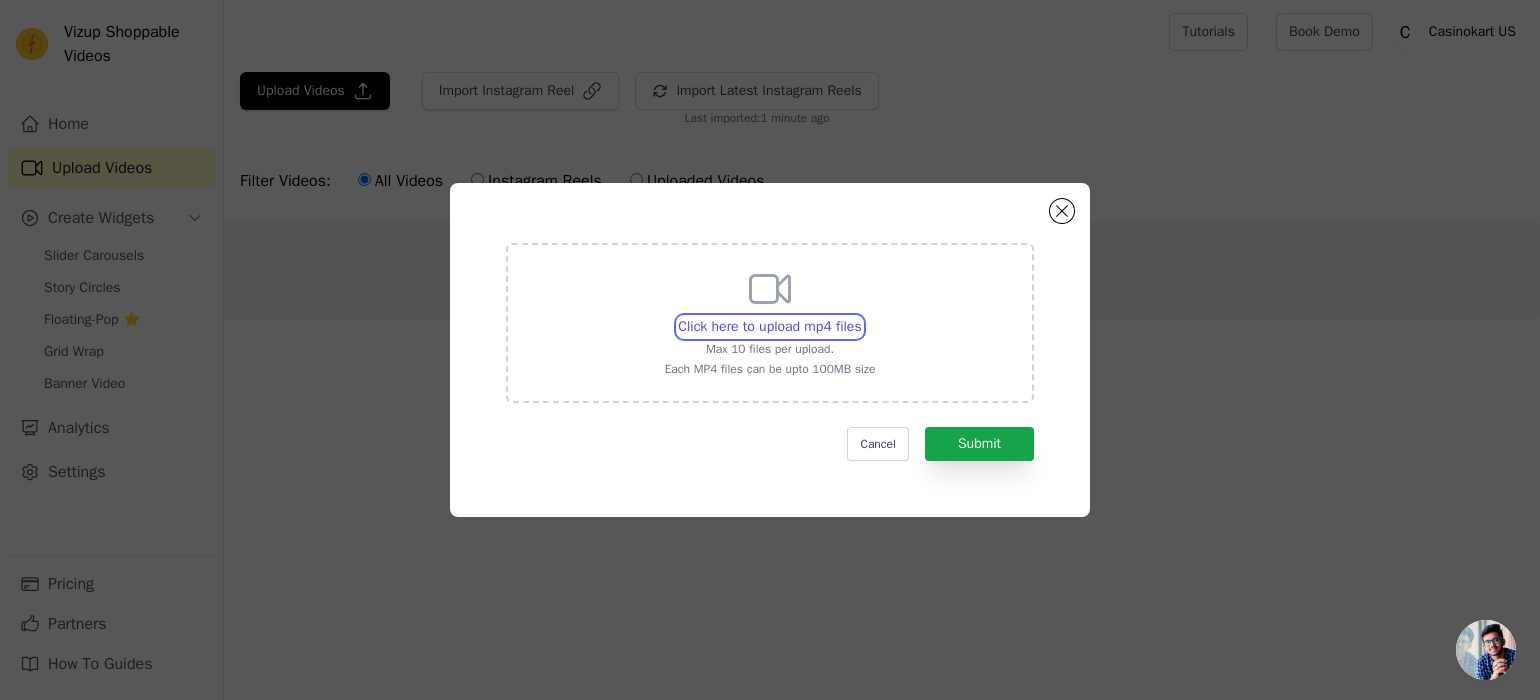click on "Click here to upload mp4 files     Max 10 files per upload.   Each MP4 files can be upto 100MB size" at bounding box center (861, 316) 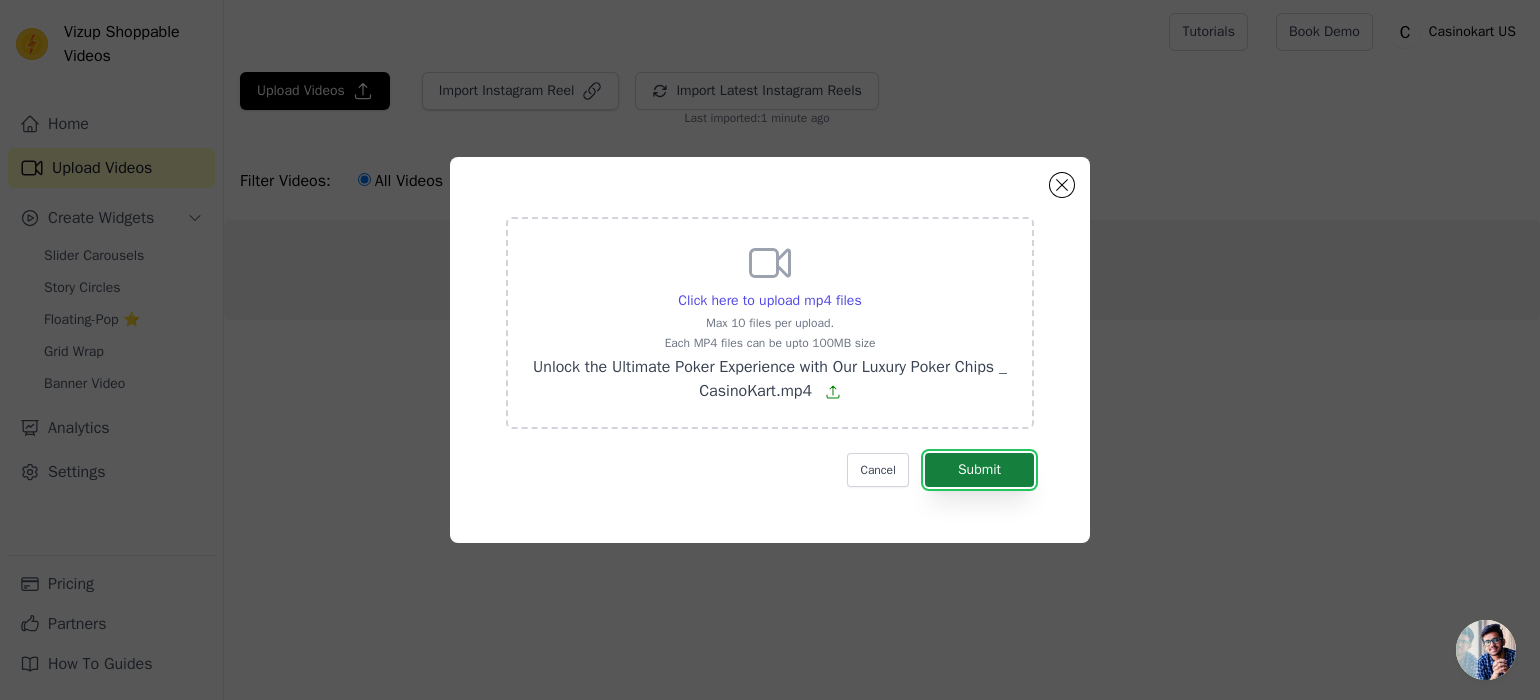 click on "Submit" at bounding box center (979, 470) 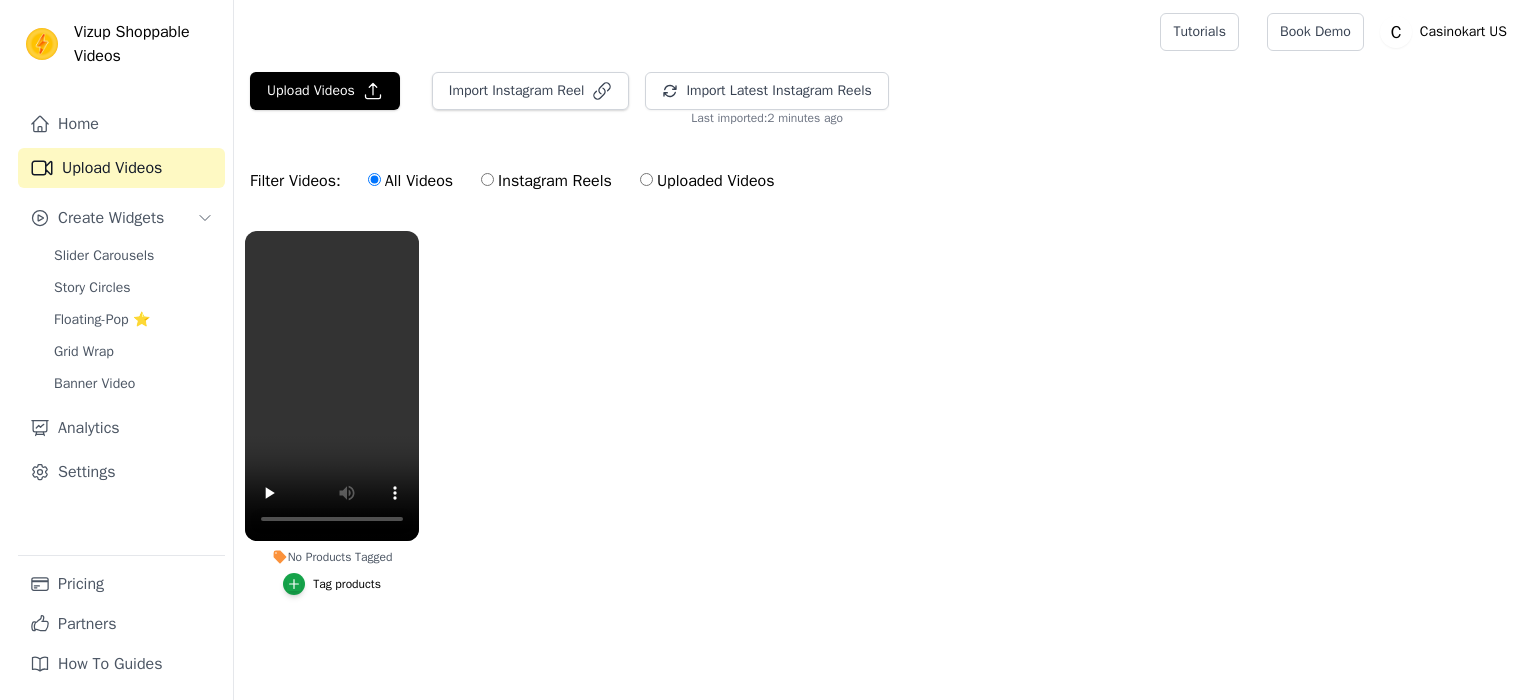 scroll, scrollTop: 0, scrollLeft: 0, axis: both 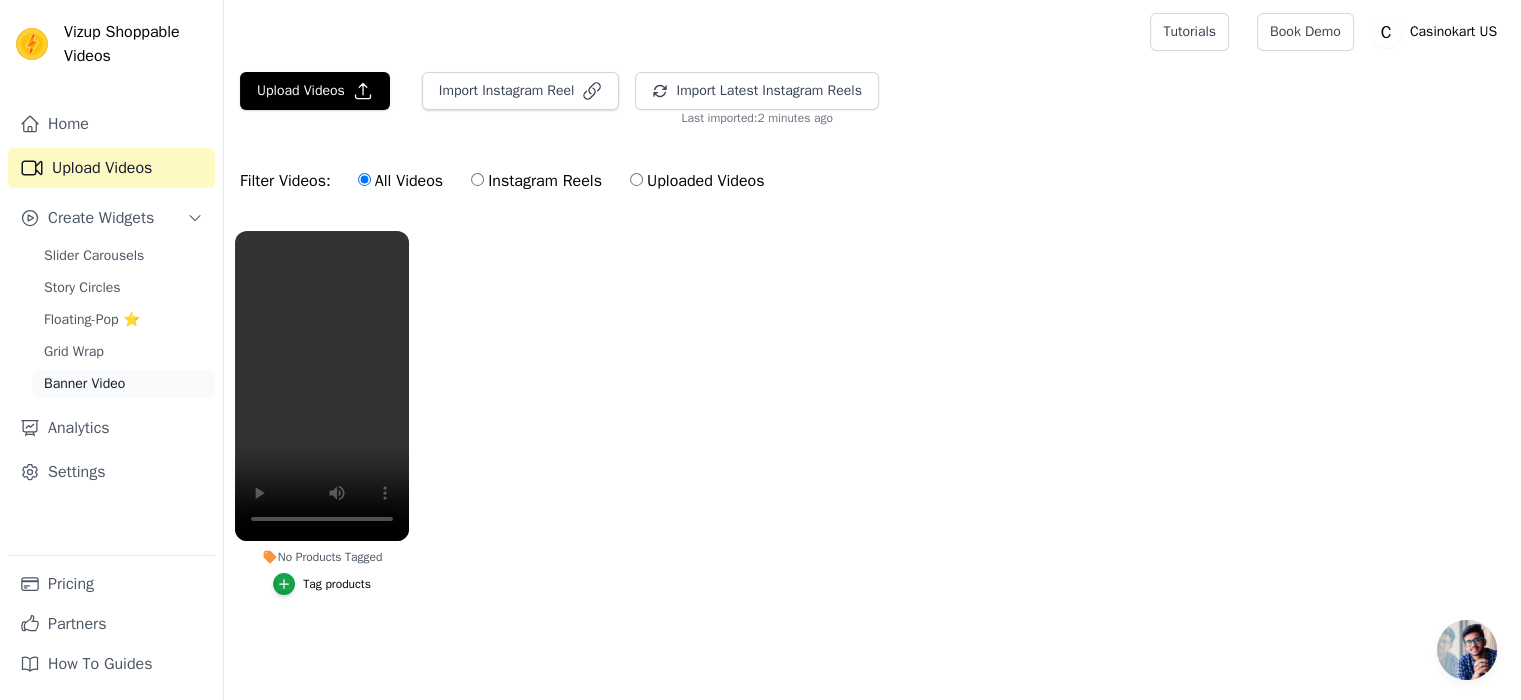 click on "Banner Video" at bounding box center [123, 384] 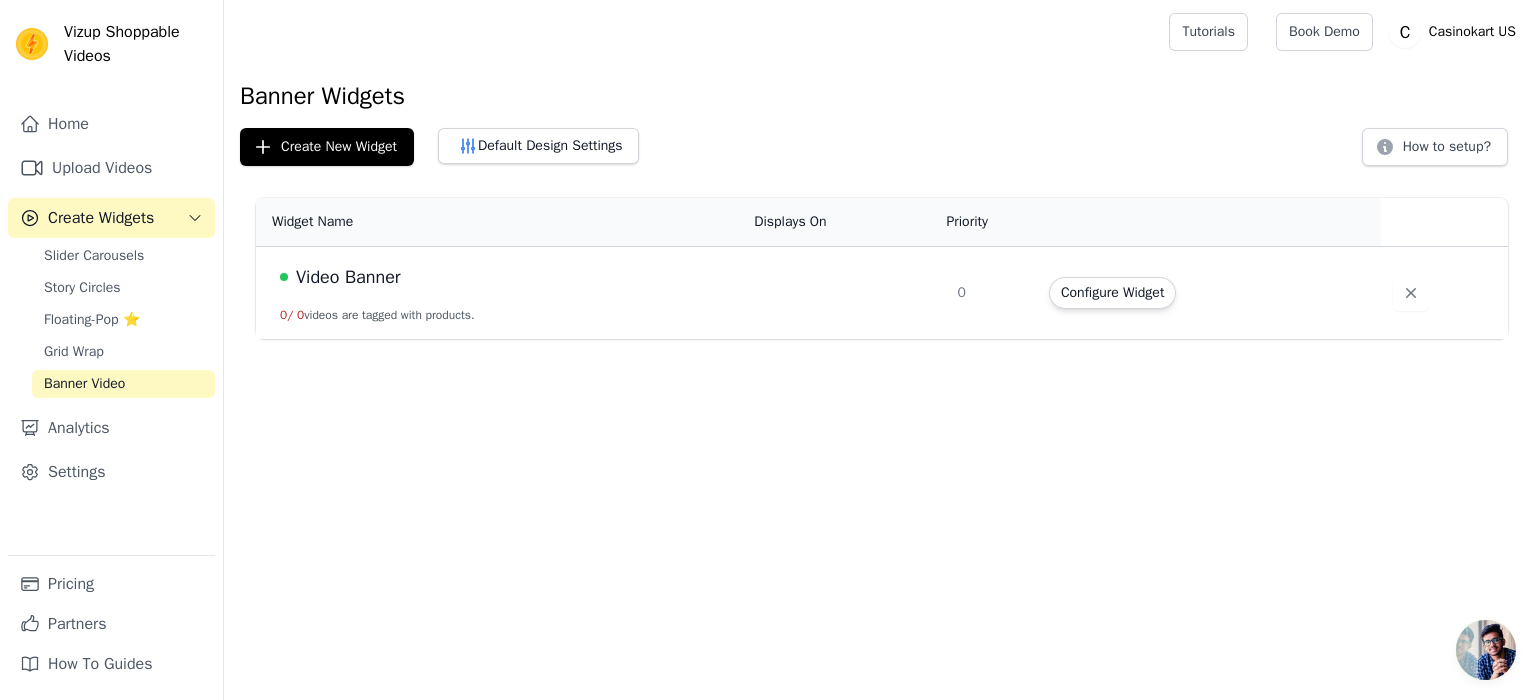 click on "Video Banner   0  /   0  videos are tagged with products." at bounding box center [499, 293] 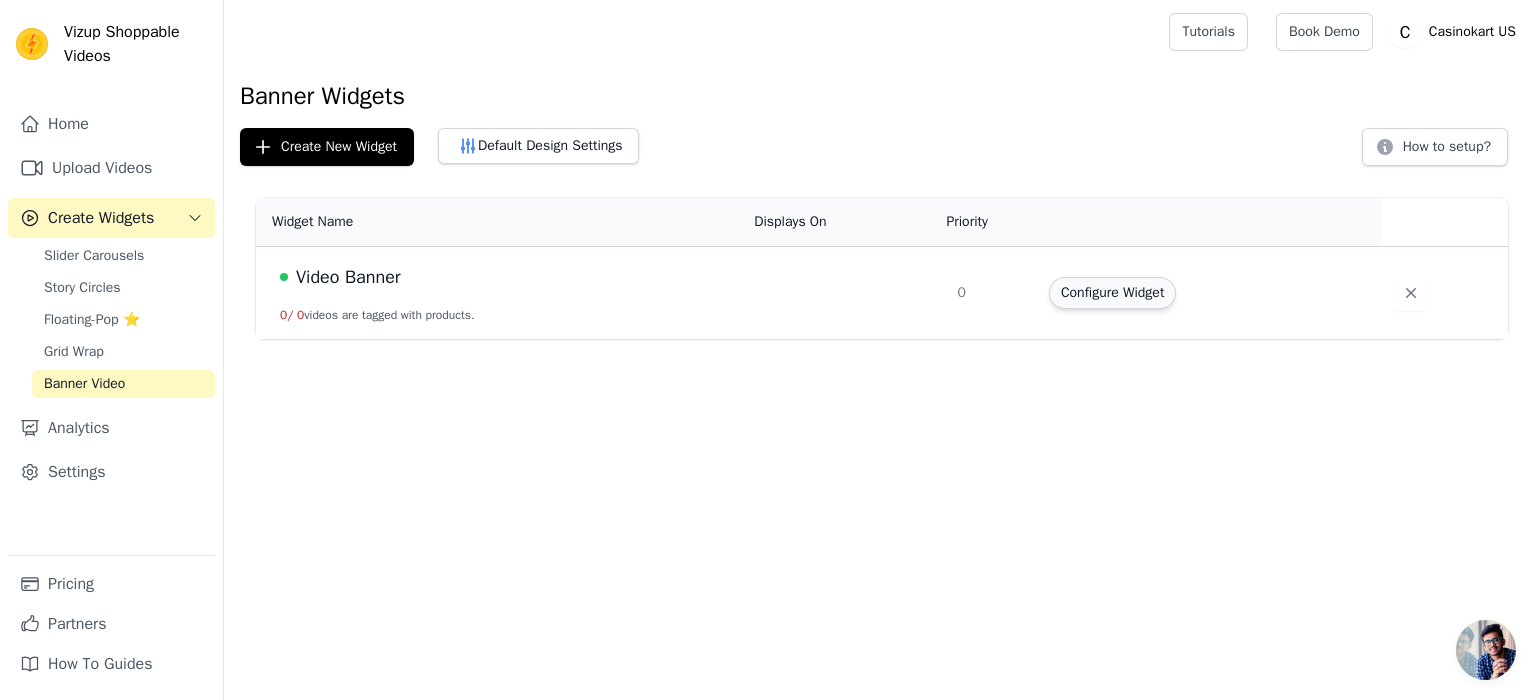 click on "Configure Widget" at bounding box center [1112, 293] 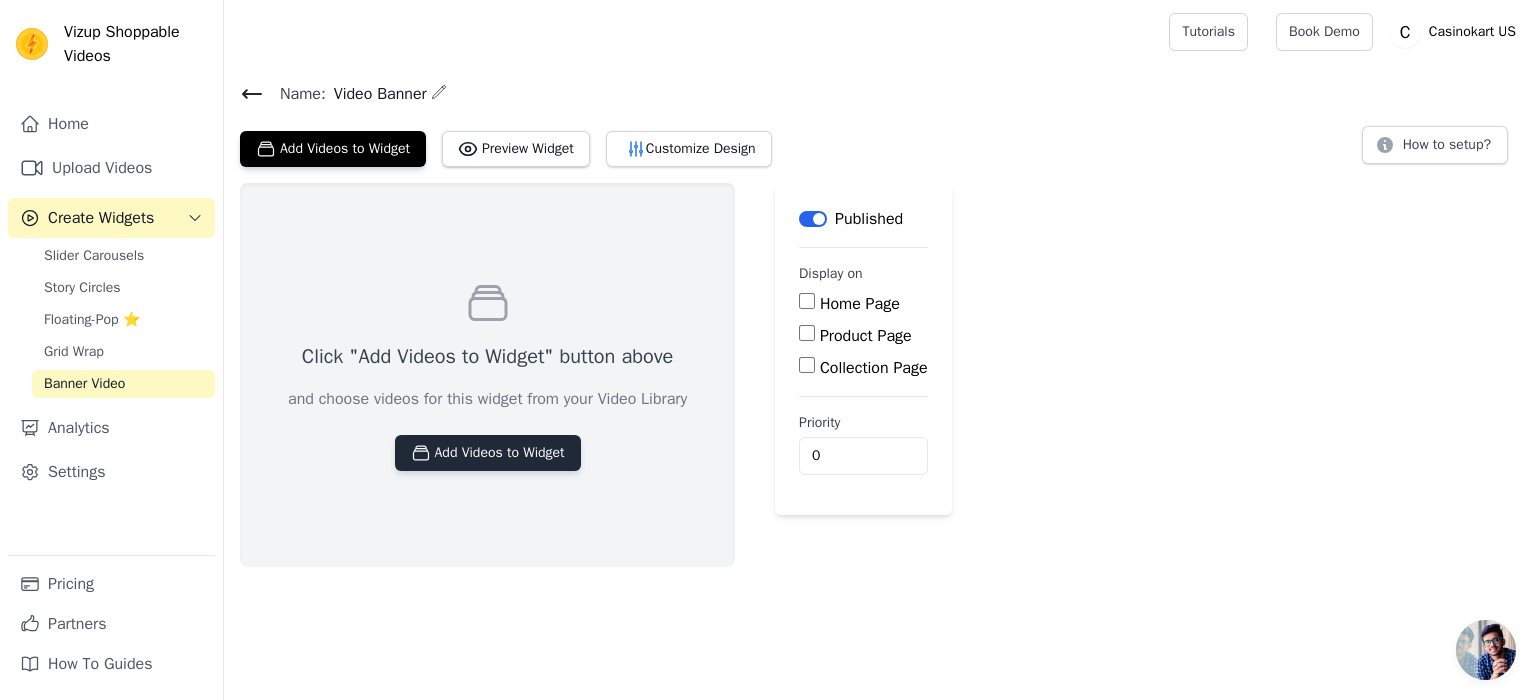 click on "Add Videos to Widget" at bounding box center (488, 453) 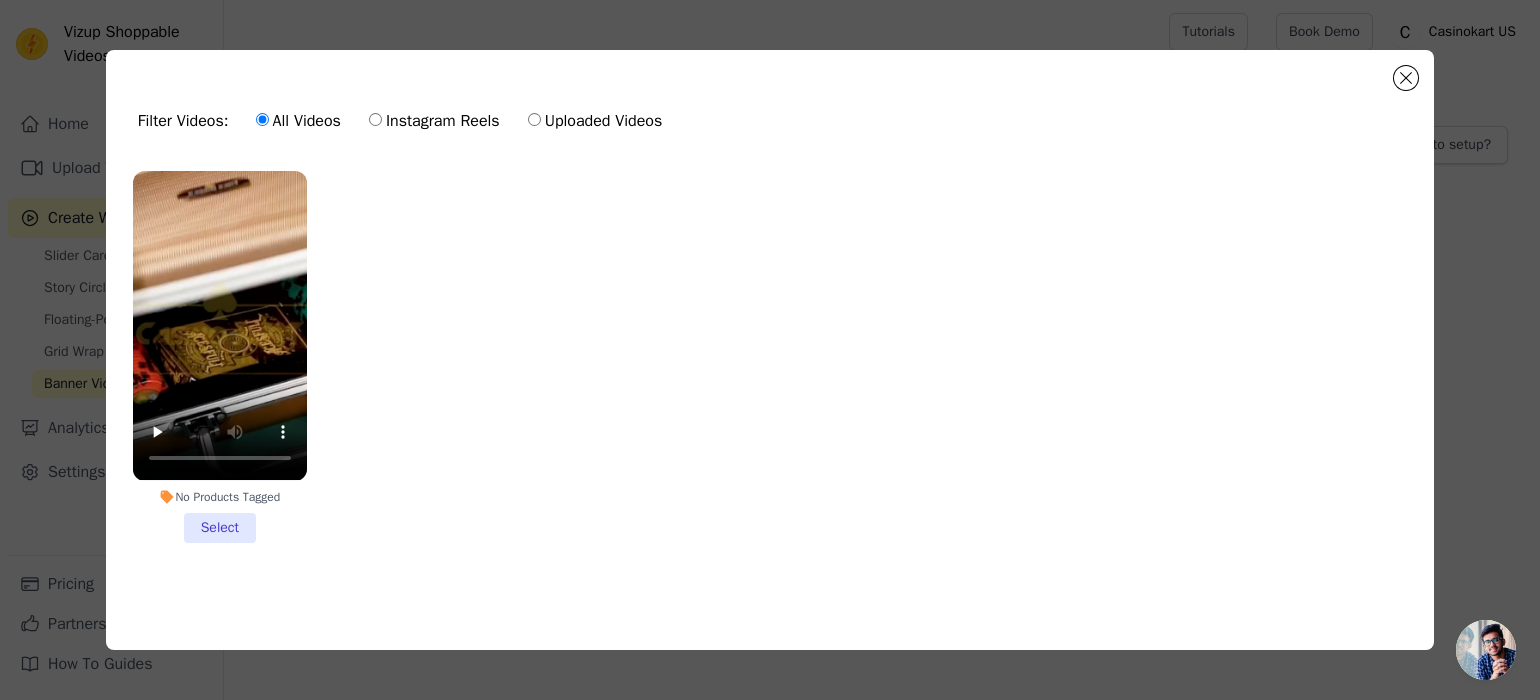 drag, startPoint x: 217, startPoint y: 512, endPoint x: 449, endPoint y: 545, distance: 234.33524 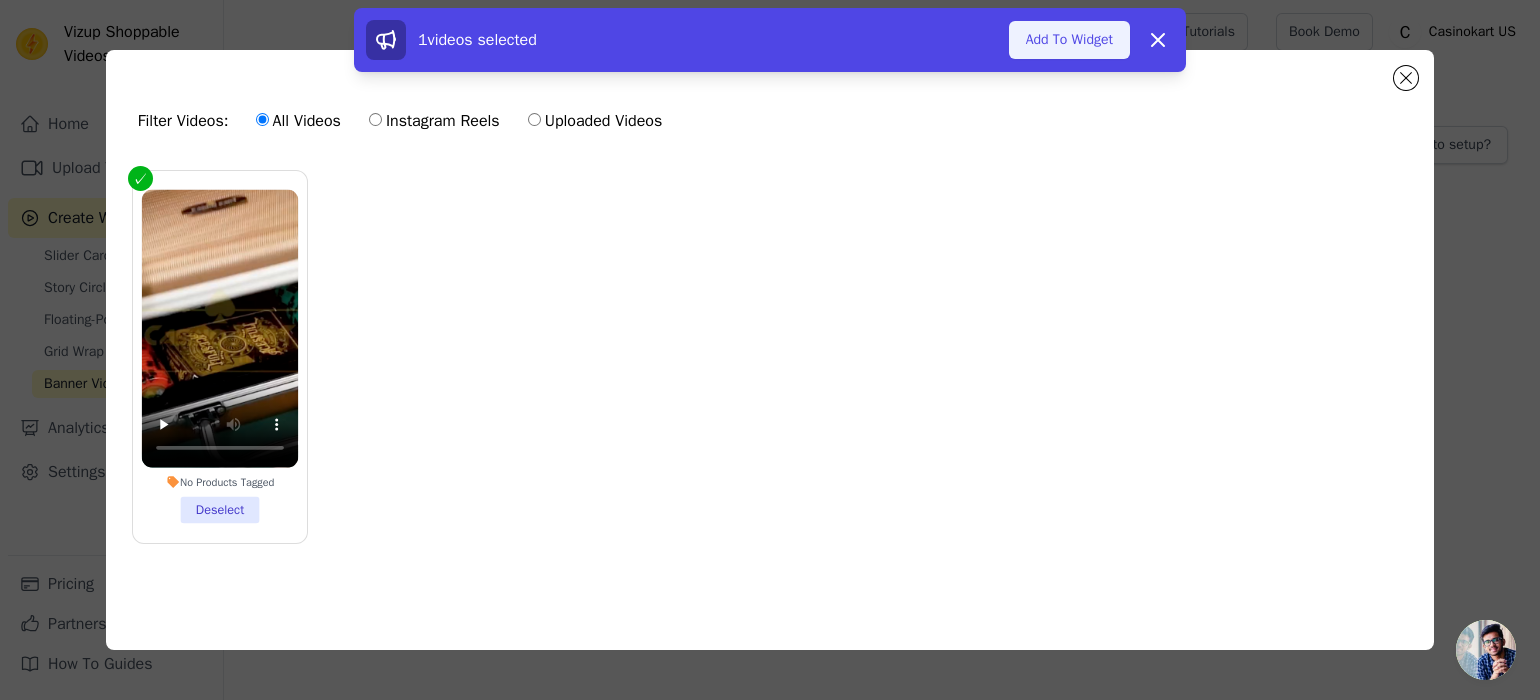 click on "Add To Widget" at bounding box center (1069, 40) 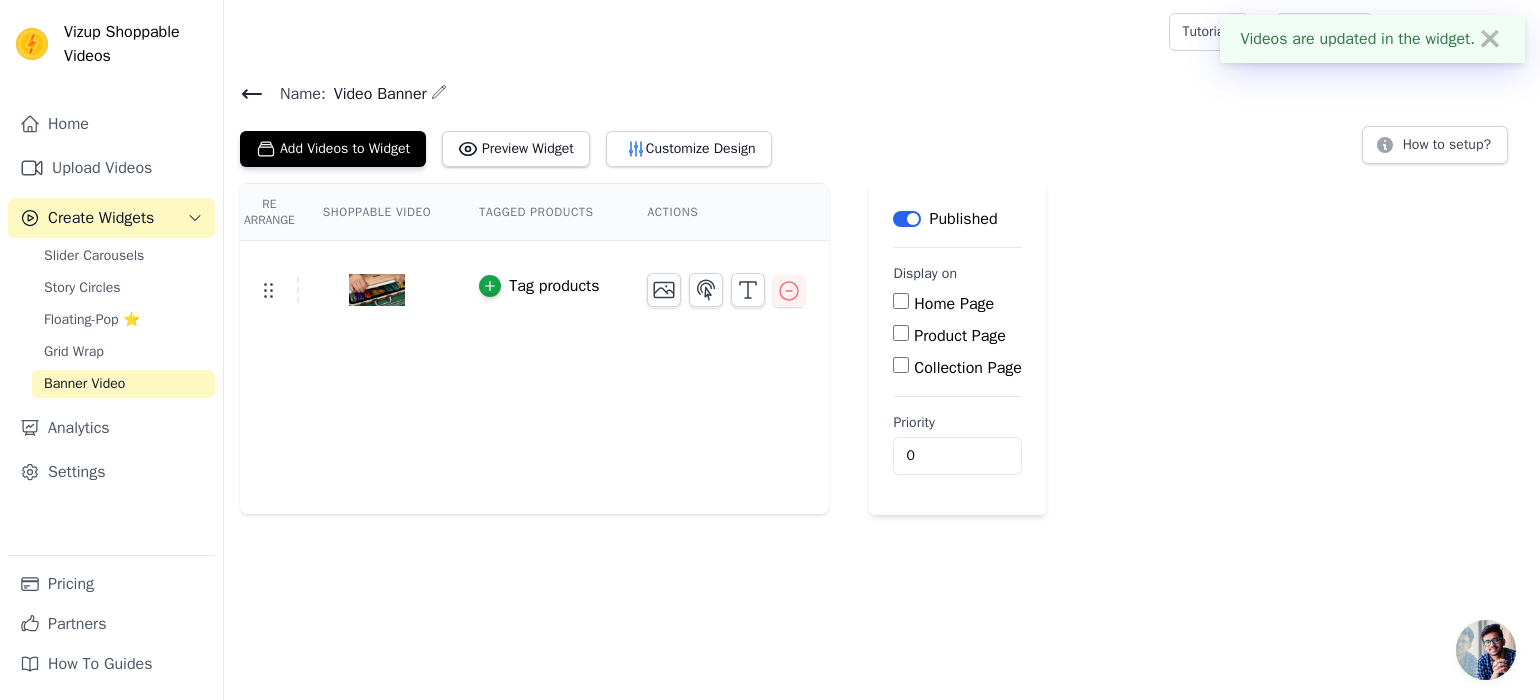 click at bounding box center [377, 290] 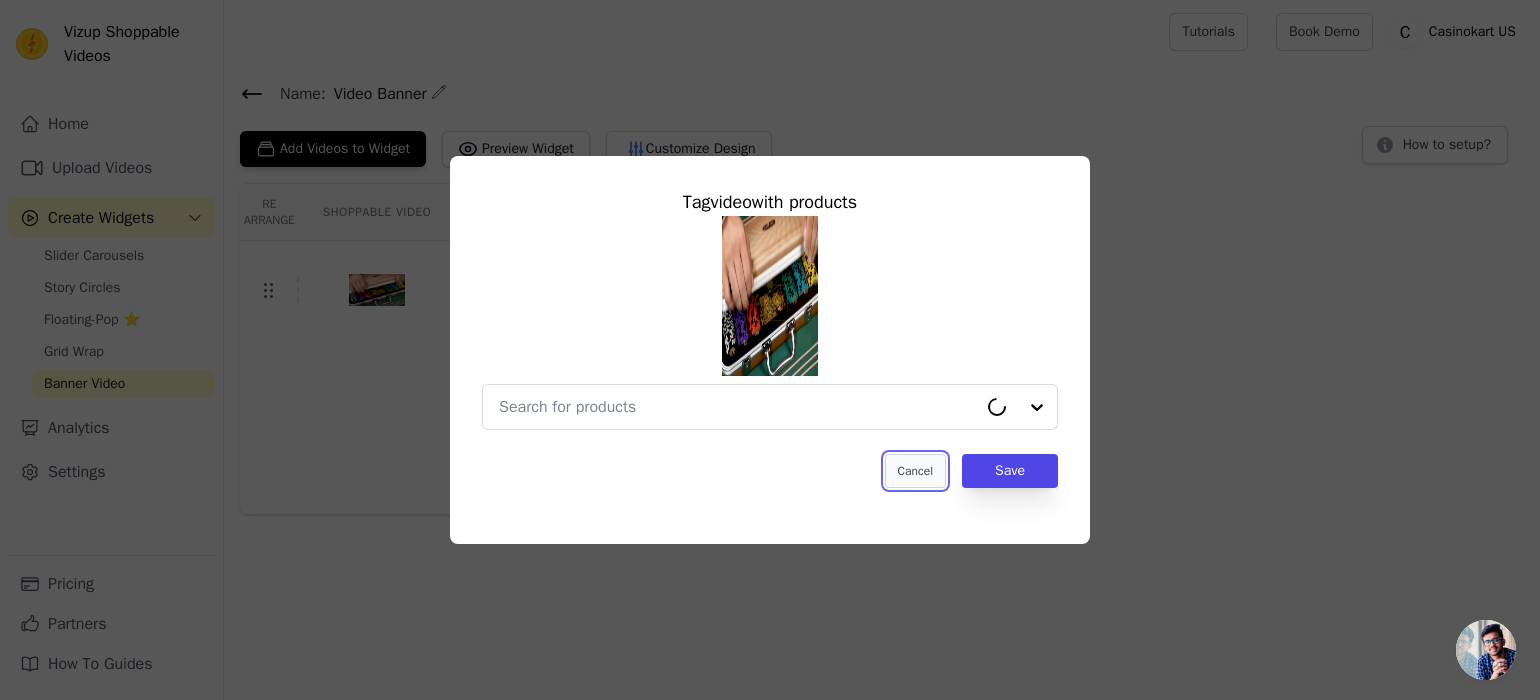 click on "Cancel" at bounding box center [915, 471] 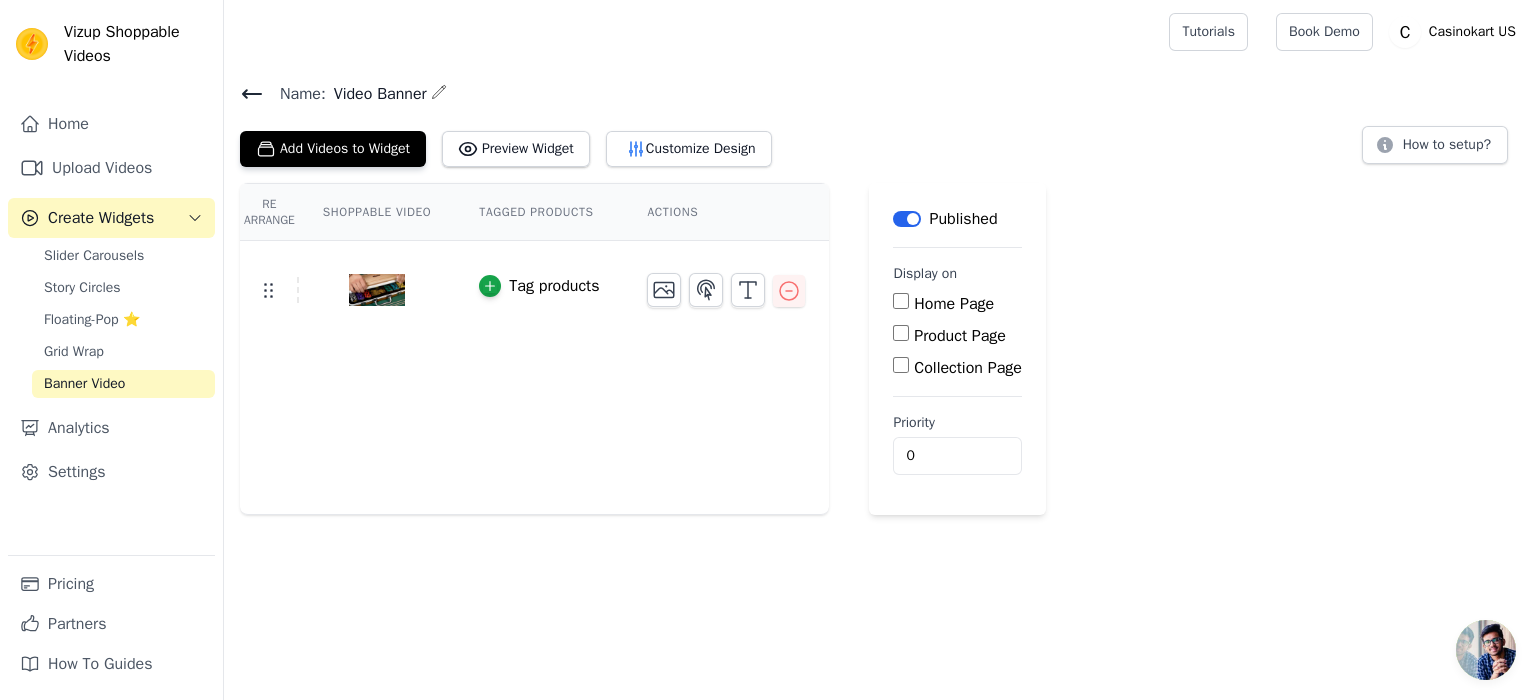 click on "Home Page" at bounding box center (901, 301) 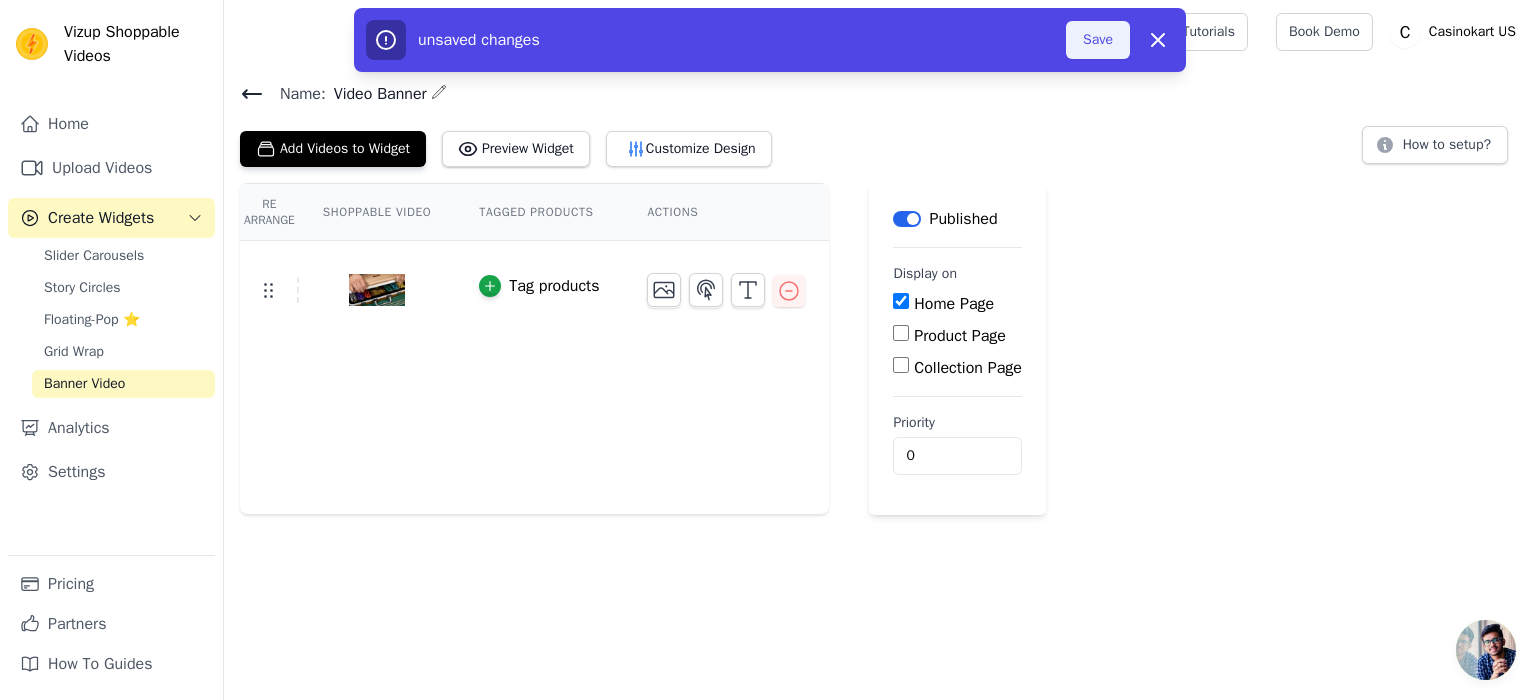click on "Save" at bounding box center (1098, 40) 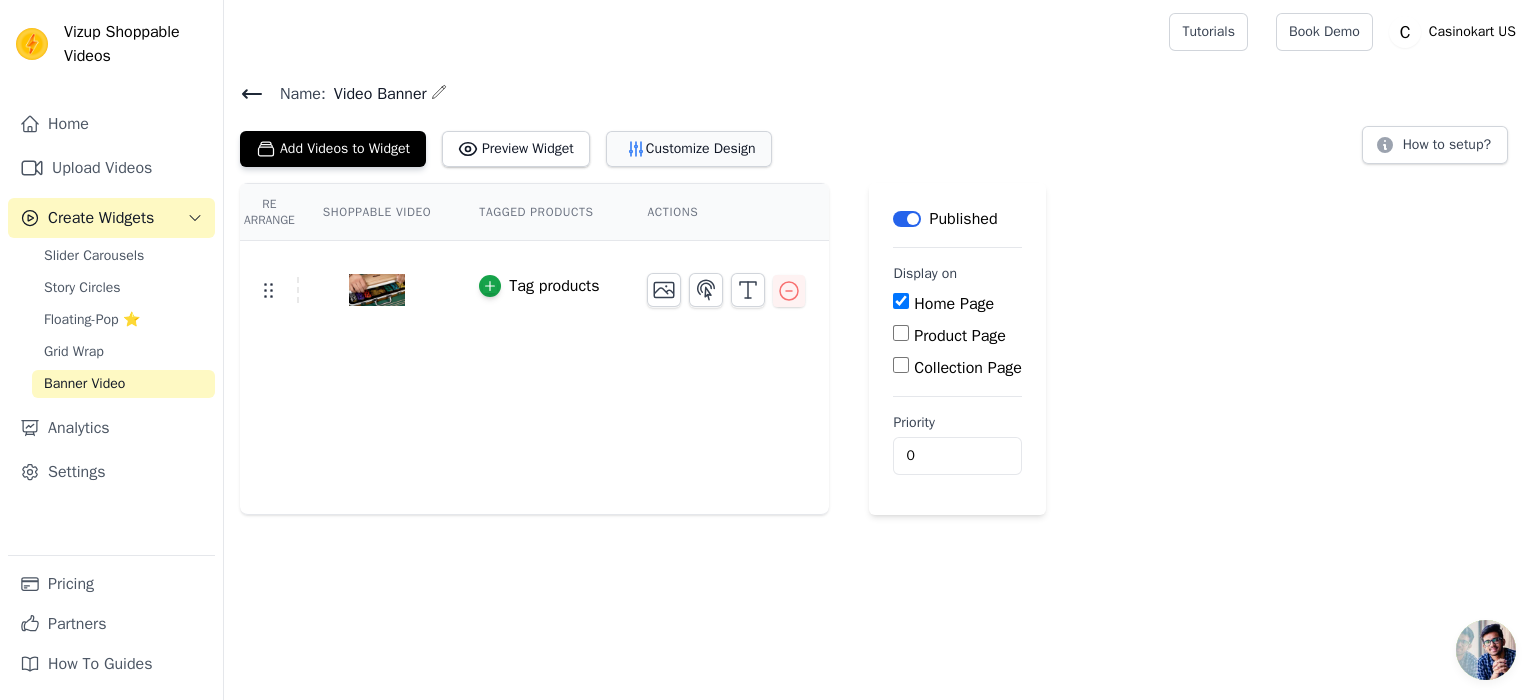click on "Customize Design" at bounding box center [689, 149] 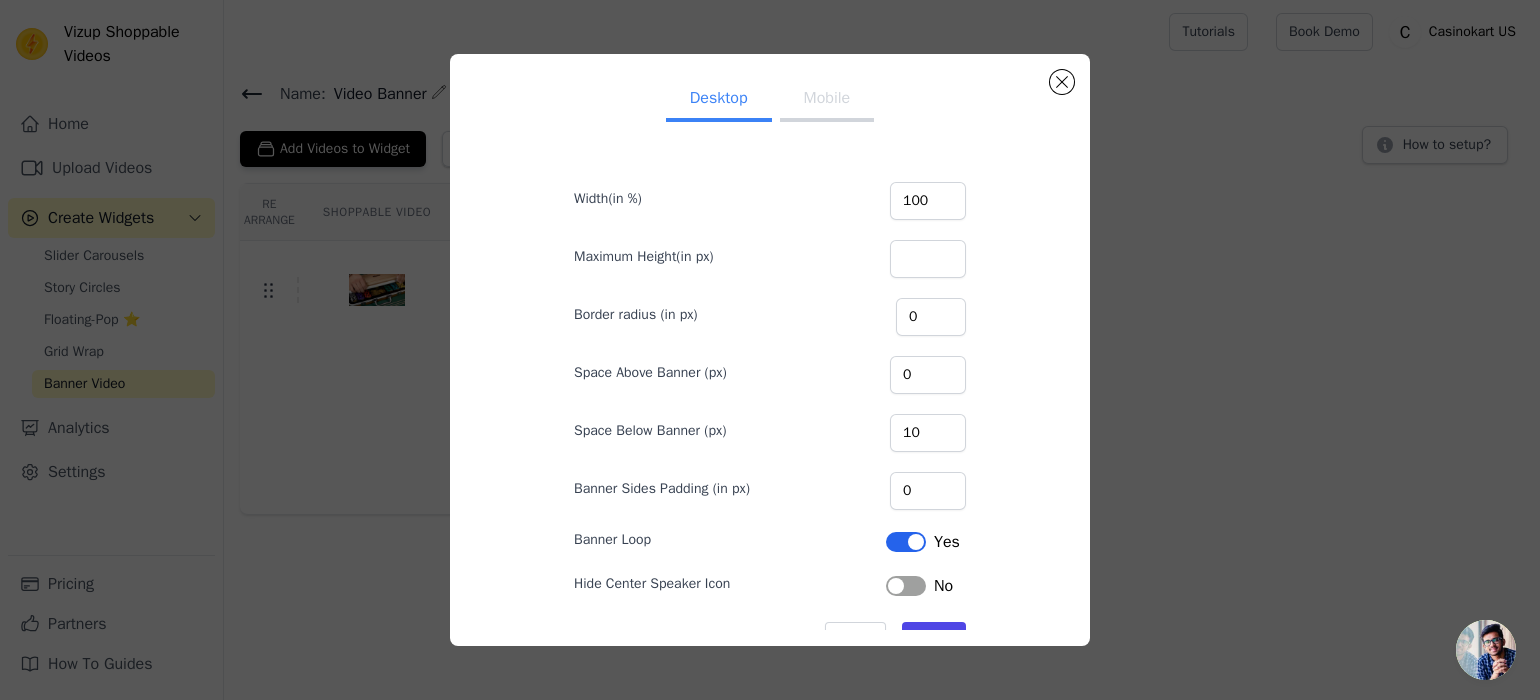 scroll, scrollTop: 54, scrollLeft: 0, axis: vertical 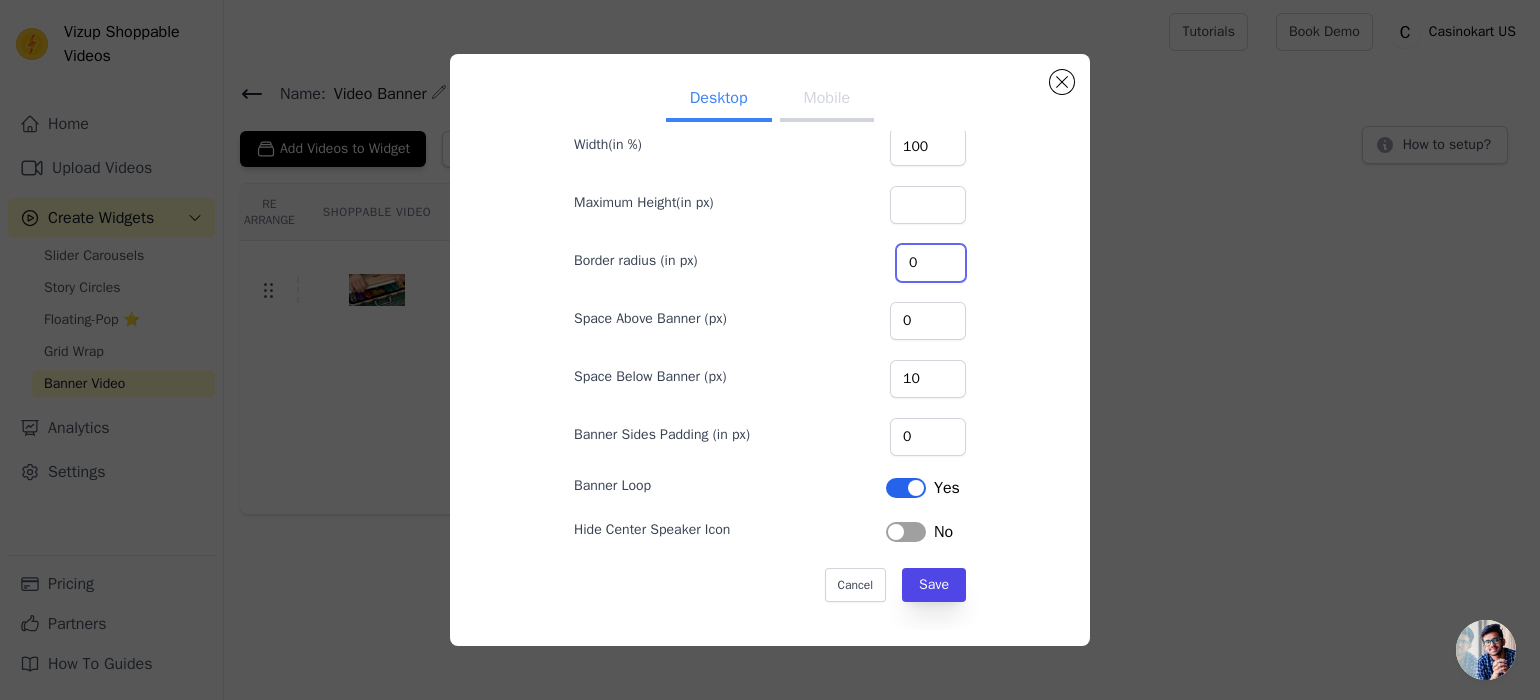 click on "Border radius (in px)   0" at bounding box center (770, 261) 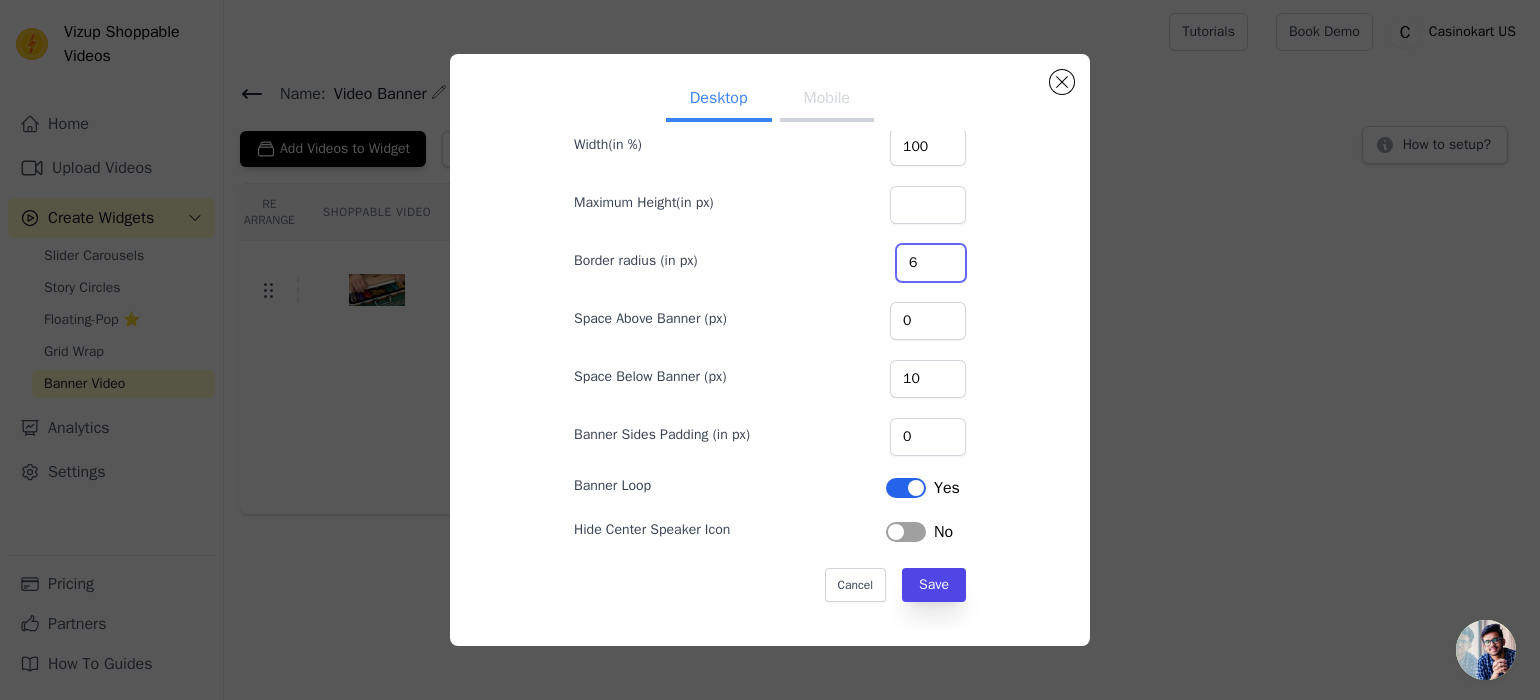 type on "6" 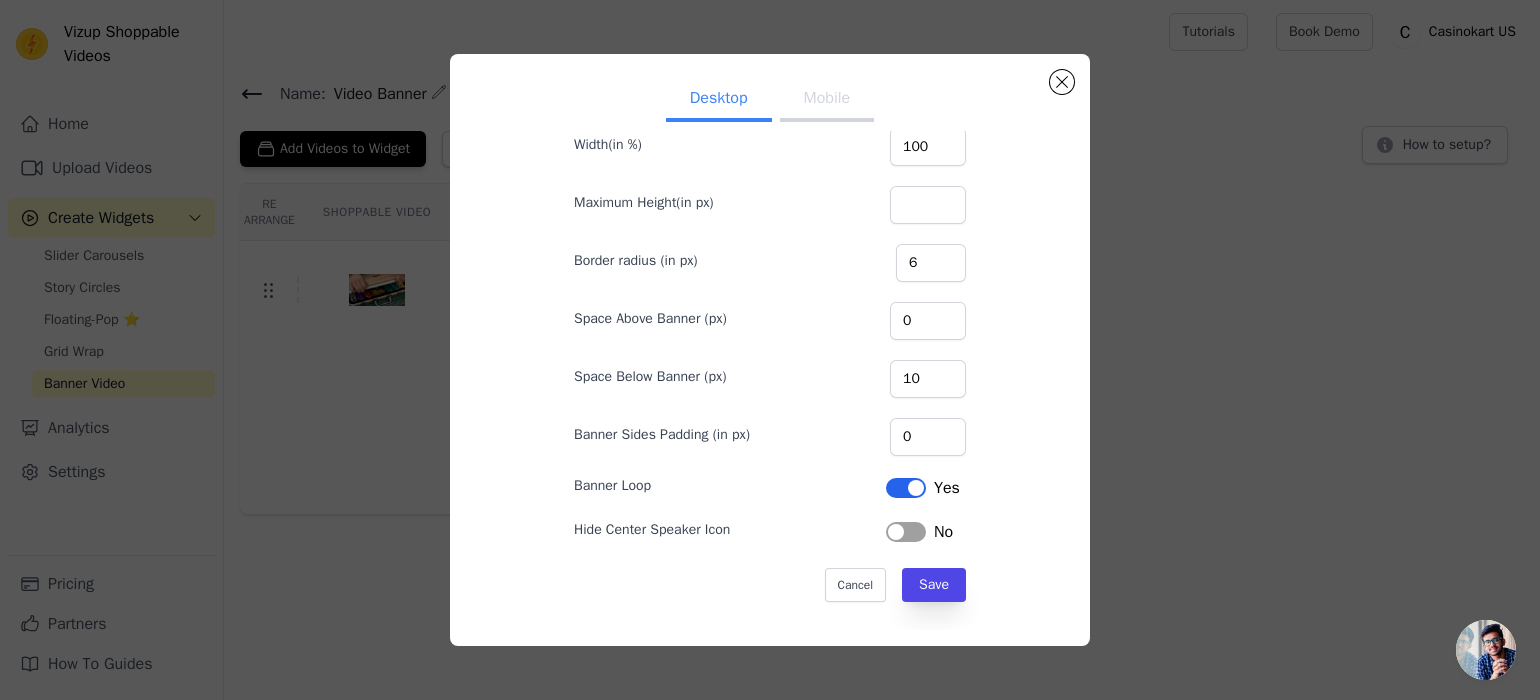 click on "Desktop Mobile   Width(in %)   100   Maximum Height(in px)     Border radius (in px)   6   Space Above Banner (px)   0   Space Below Banner (px)   10   Banner Sides Padding (in px)   0   Banner Loop   Label     Yes   Hide Center Speaker Icon   Label     No   Cancel   Save" at bounding box center (770, 350) 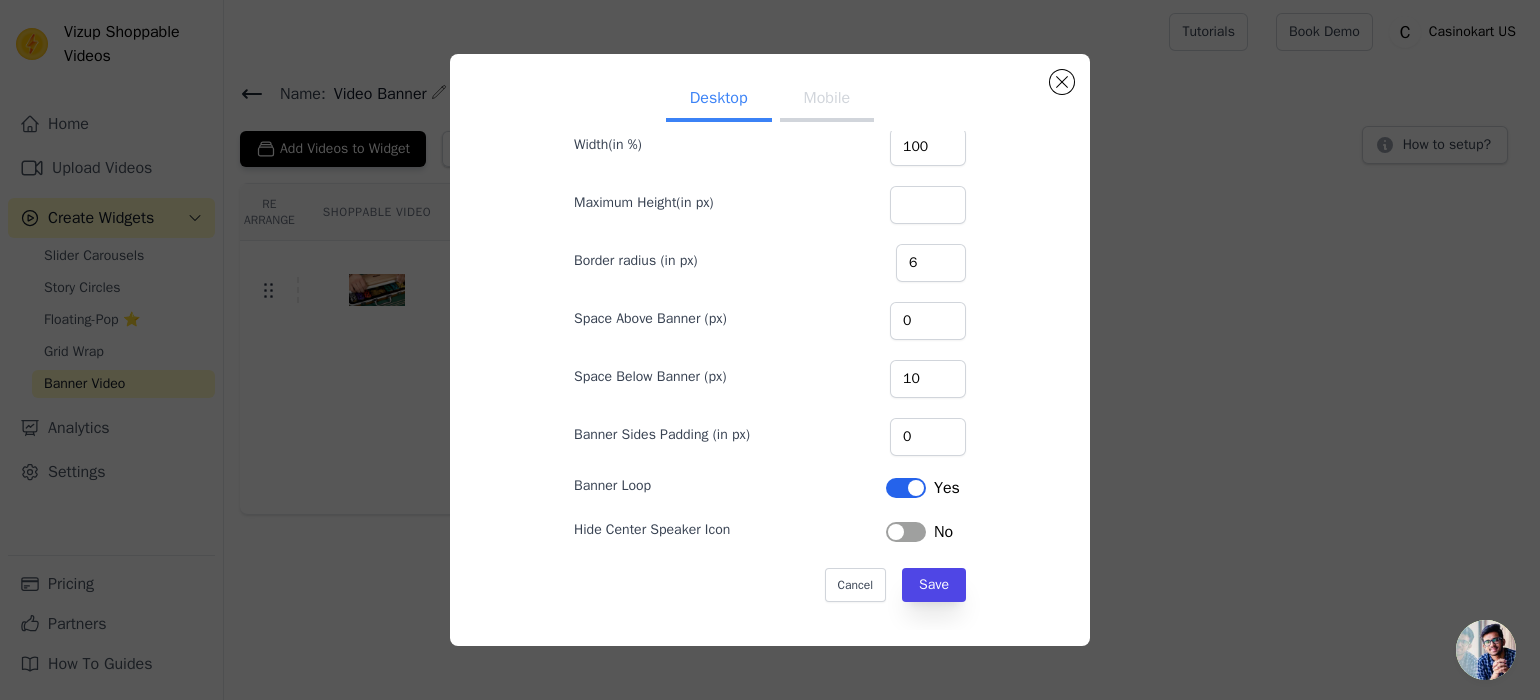 click on "Mobile" at bounding box center [827, 100] 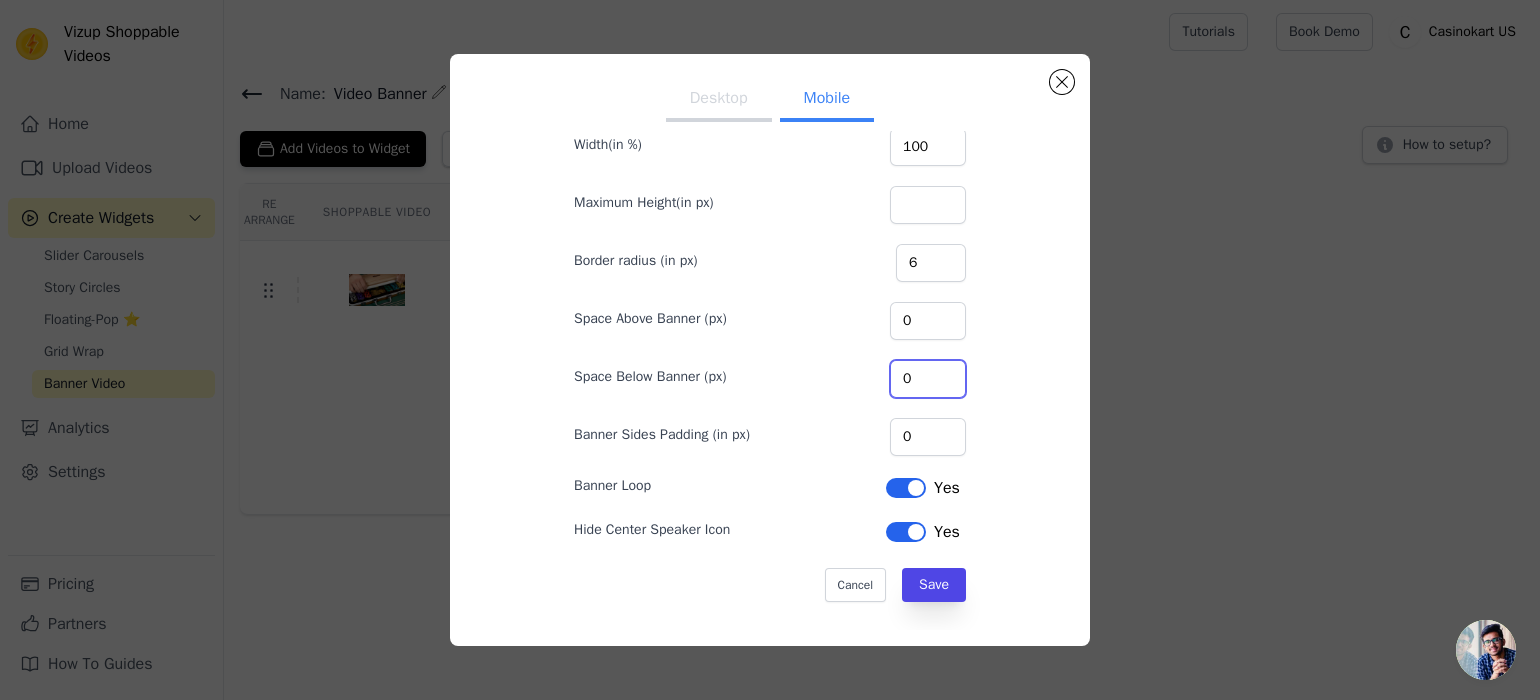 drag, startPoint x: 889, startPoint y: 376, endPoint x: 793, endPoint y: 373, distance: 96.04687 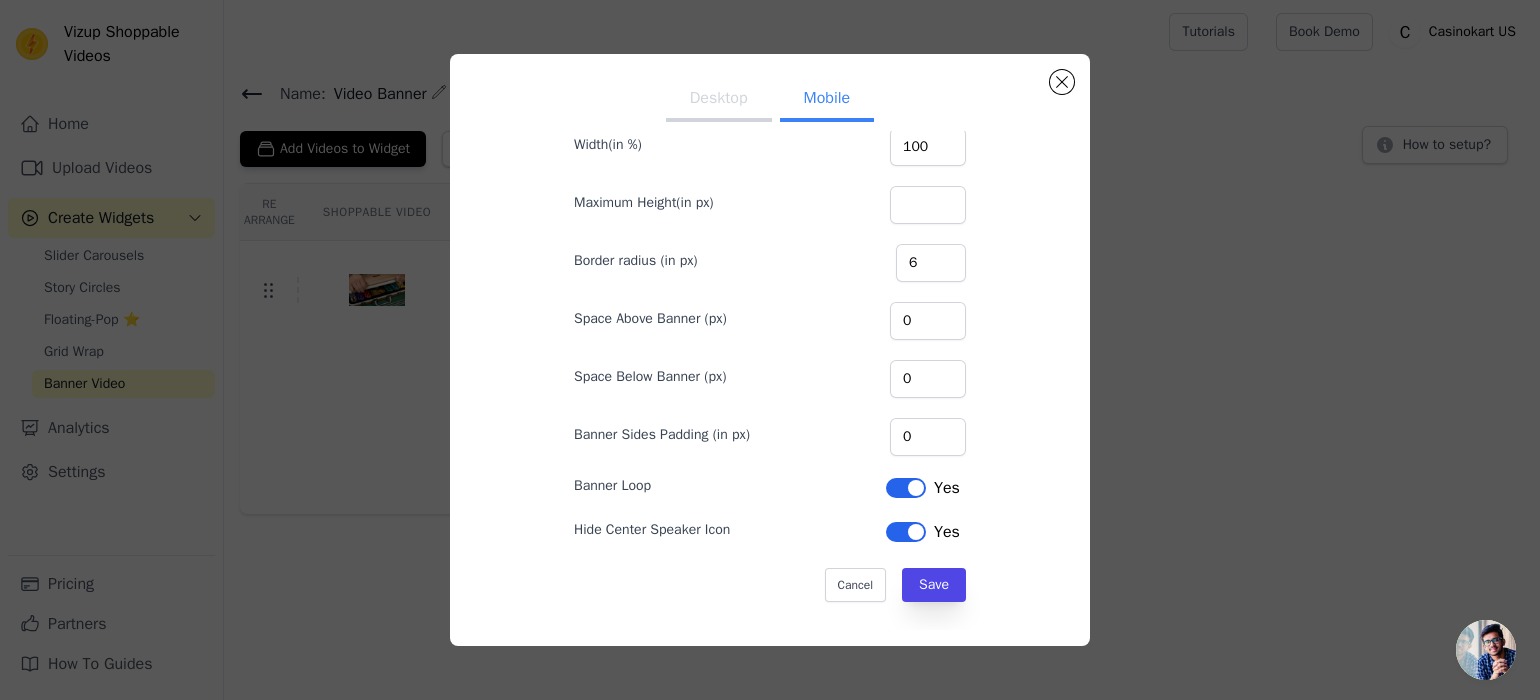 click on "Desktop" at bounding box center [719, 100] 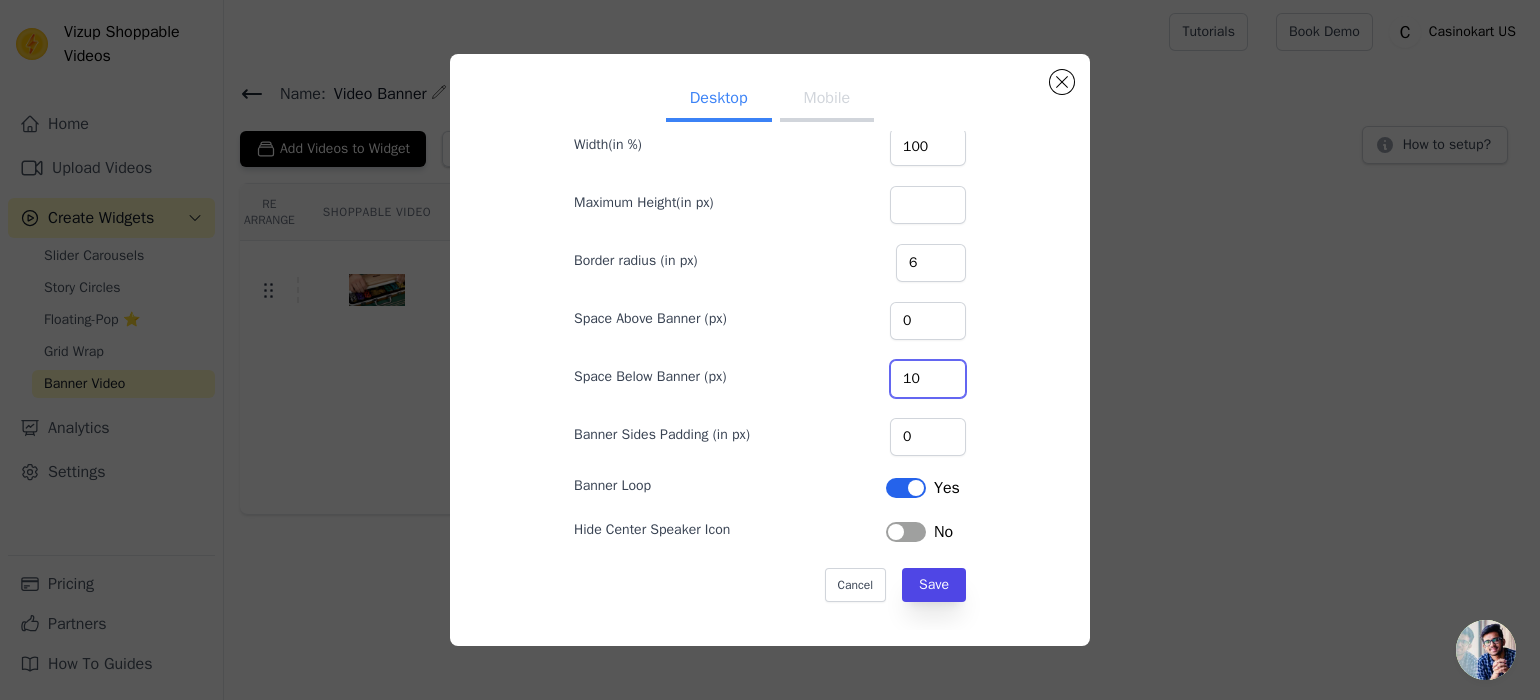 click on "10" at bounding box center [928, 379] 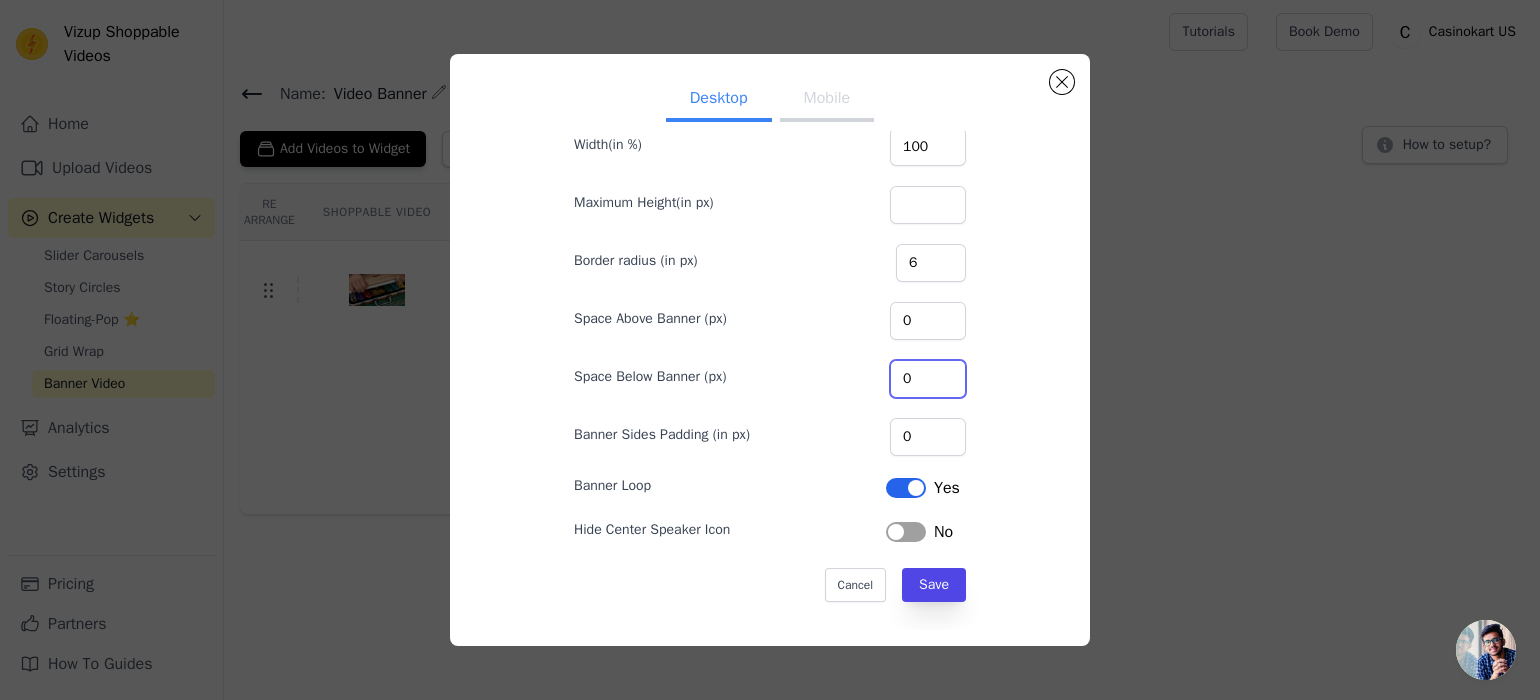 type on "0" 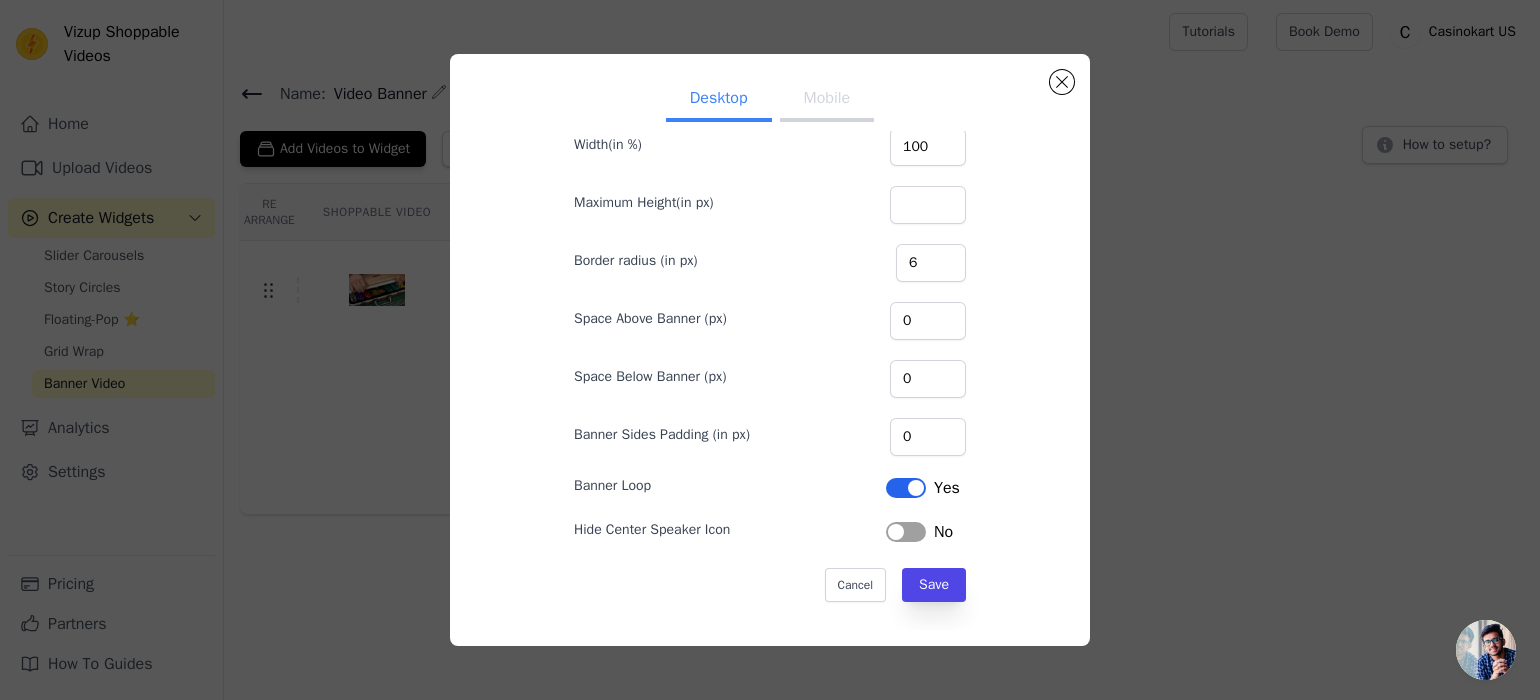 click on "Desktop Mobile   Width(in %)   100   Maximum Height(in px)     Border radius (in px)   6   Space Above Banner (px)   0   Space Below Banner (px)   0   Banner Sides Padding (in px)   0   Banner Loop   Label     Yes   Hide Center Speaker Icon   Label     No   Cancel   Save" at bounding box center (770, 350) 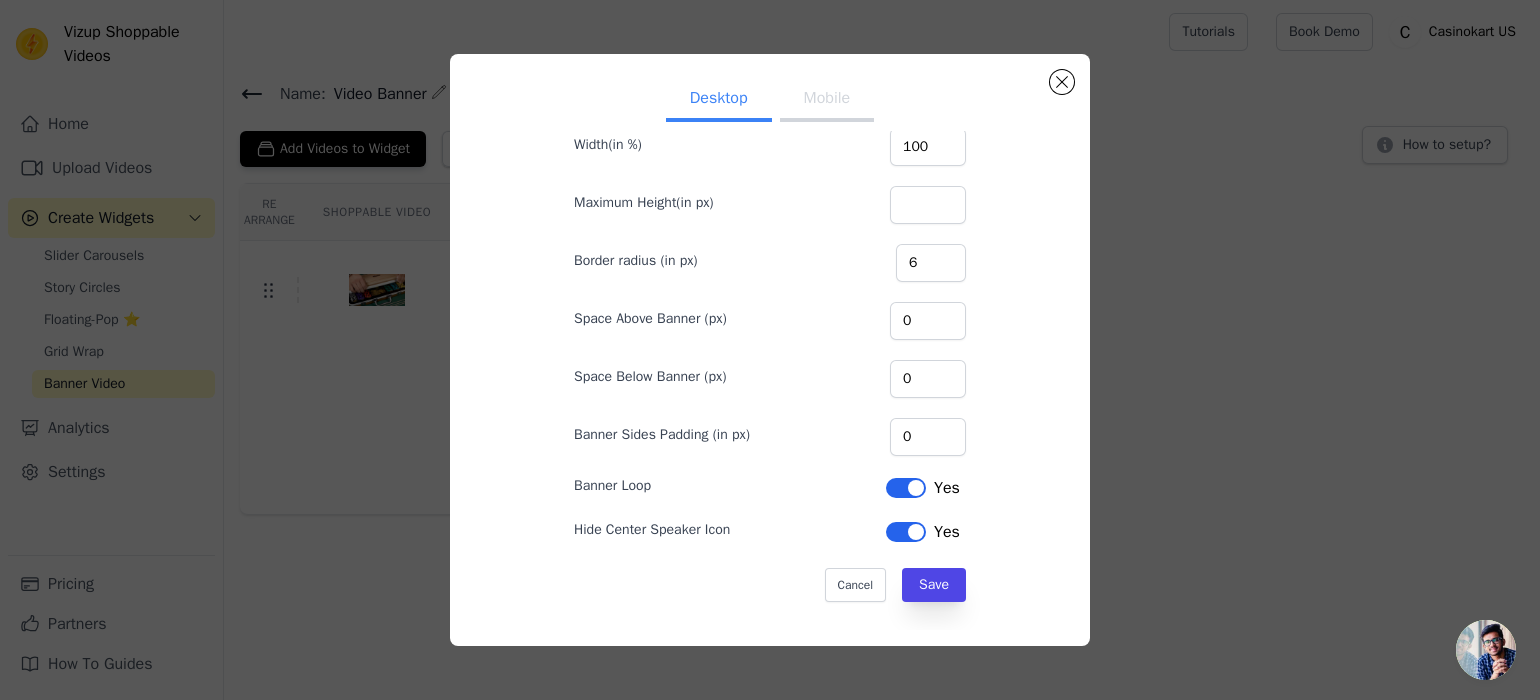 drag, startPoint x: 825, startPoint y: 103, endPoint x: 825, endPoint y: 116, distance: 13 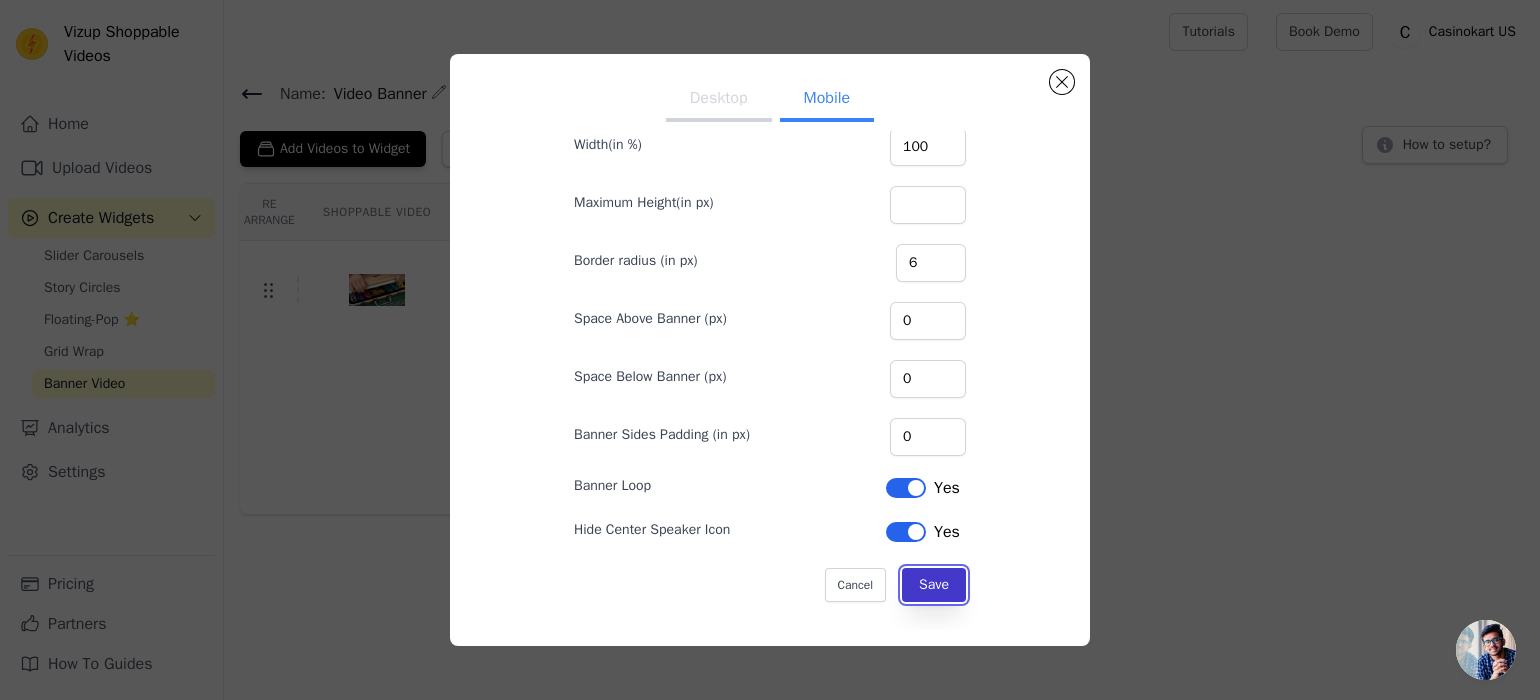 click on "Save" at bounding box center [934, 585] 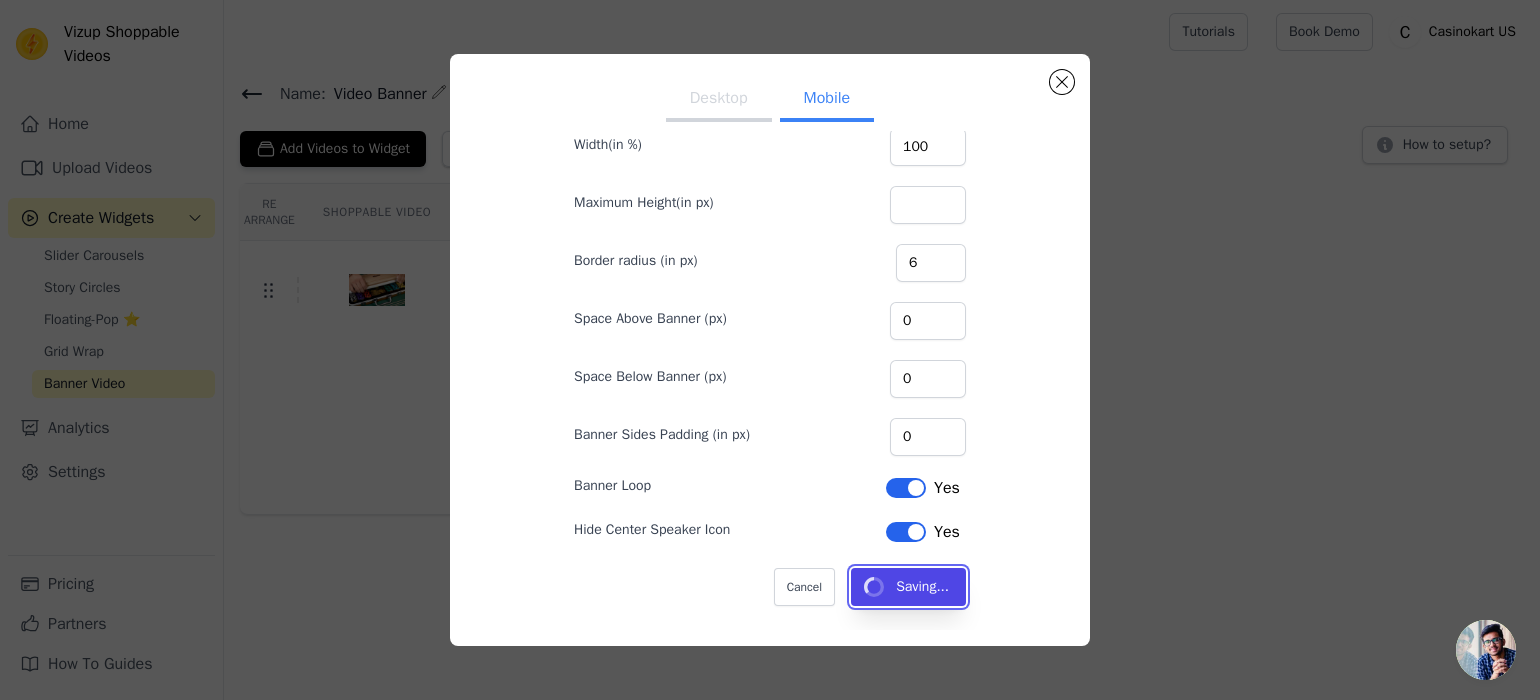 type 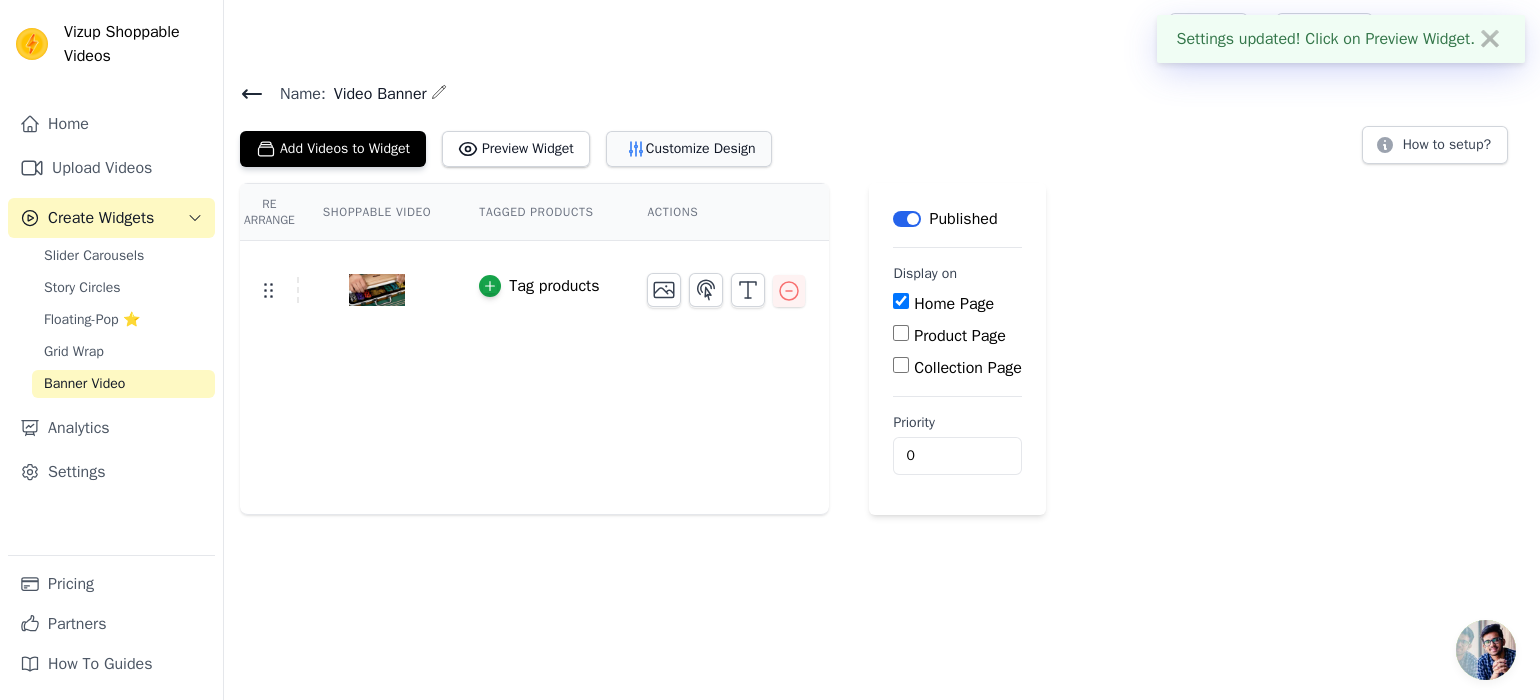 click on "Customize Design" at bounding box center [689, 149] 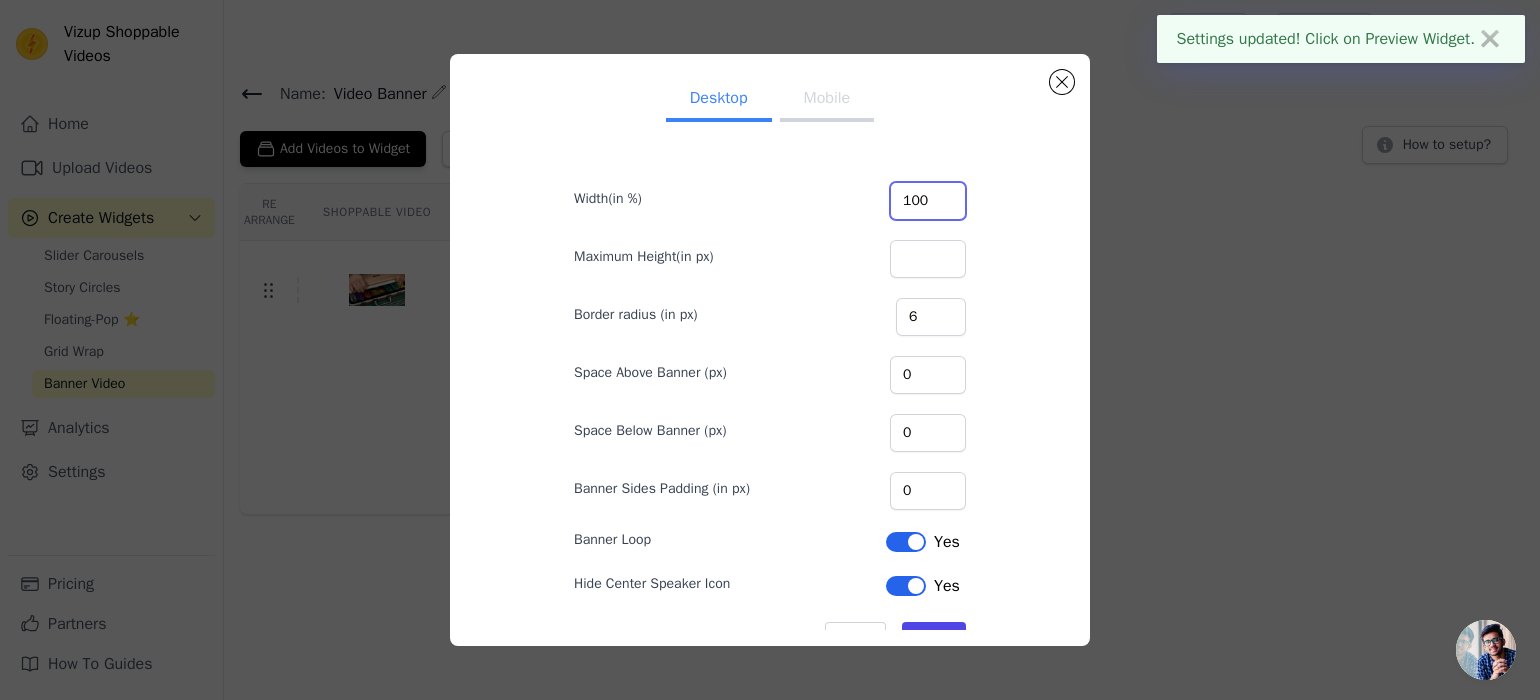 click on "Width(in %)   100" at bounding box center (770, 199) 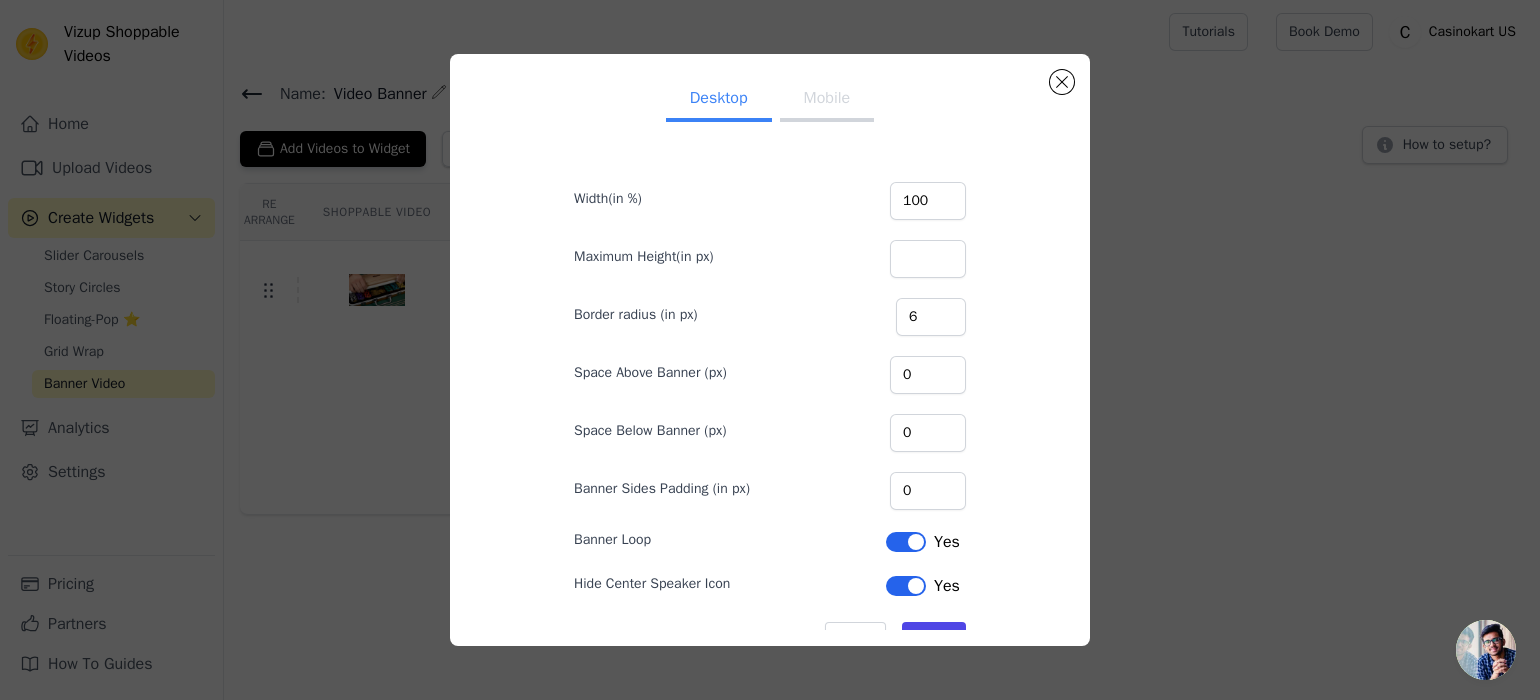 click on "Desktop Mobile   Width(in %)   100   Maximum Height(in px)     Border radius (in px)   6   Space Above Banner (px)   0   Space Below Banner (px)   0   Banner Sides Padding (in px)   0   Banner Loop   Label     Yes   Hide Center Speaker Icon   Label     Yes   Cancel   Save" at bounding box center (770, 350) 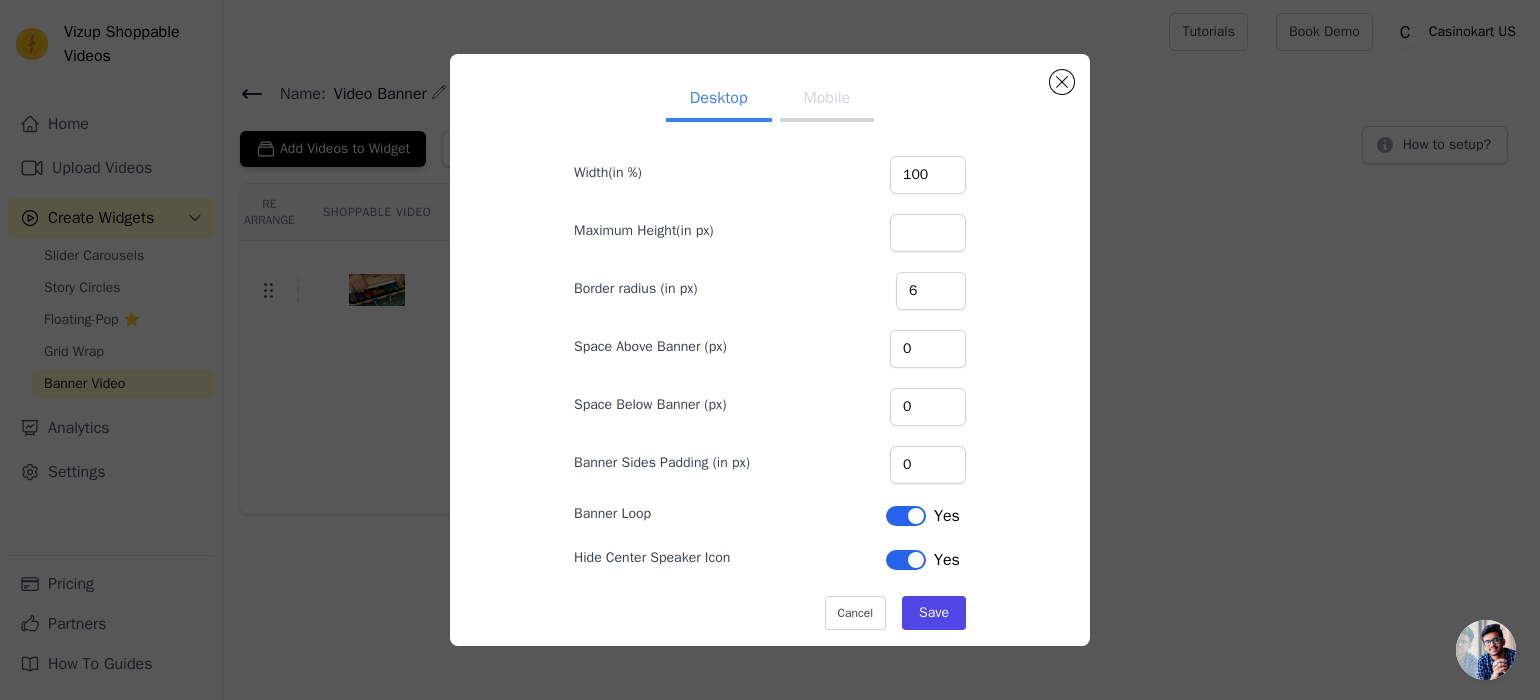 scroll, scrollTop: 0, scrollLeft: 0, axis: both 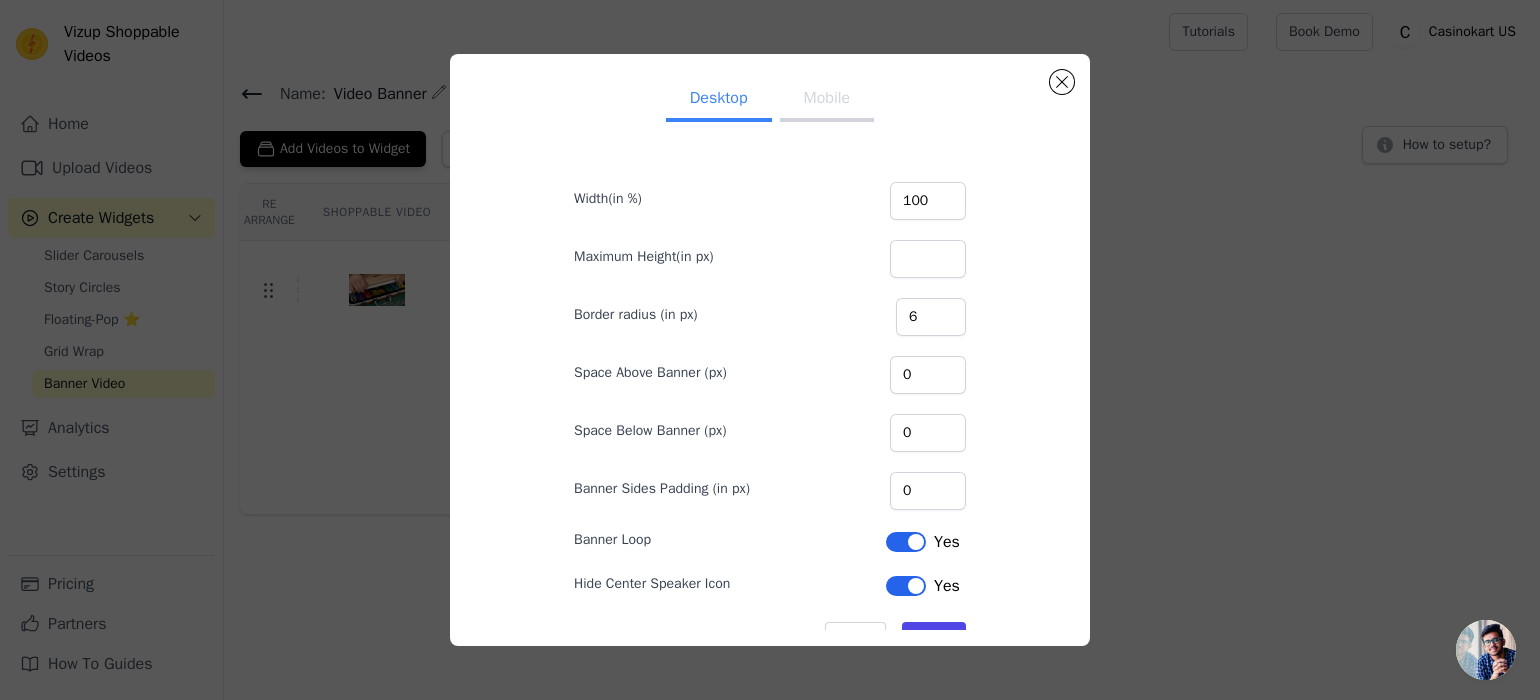 click on "Mobile" at bounding box center (827, 100) 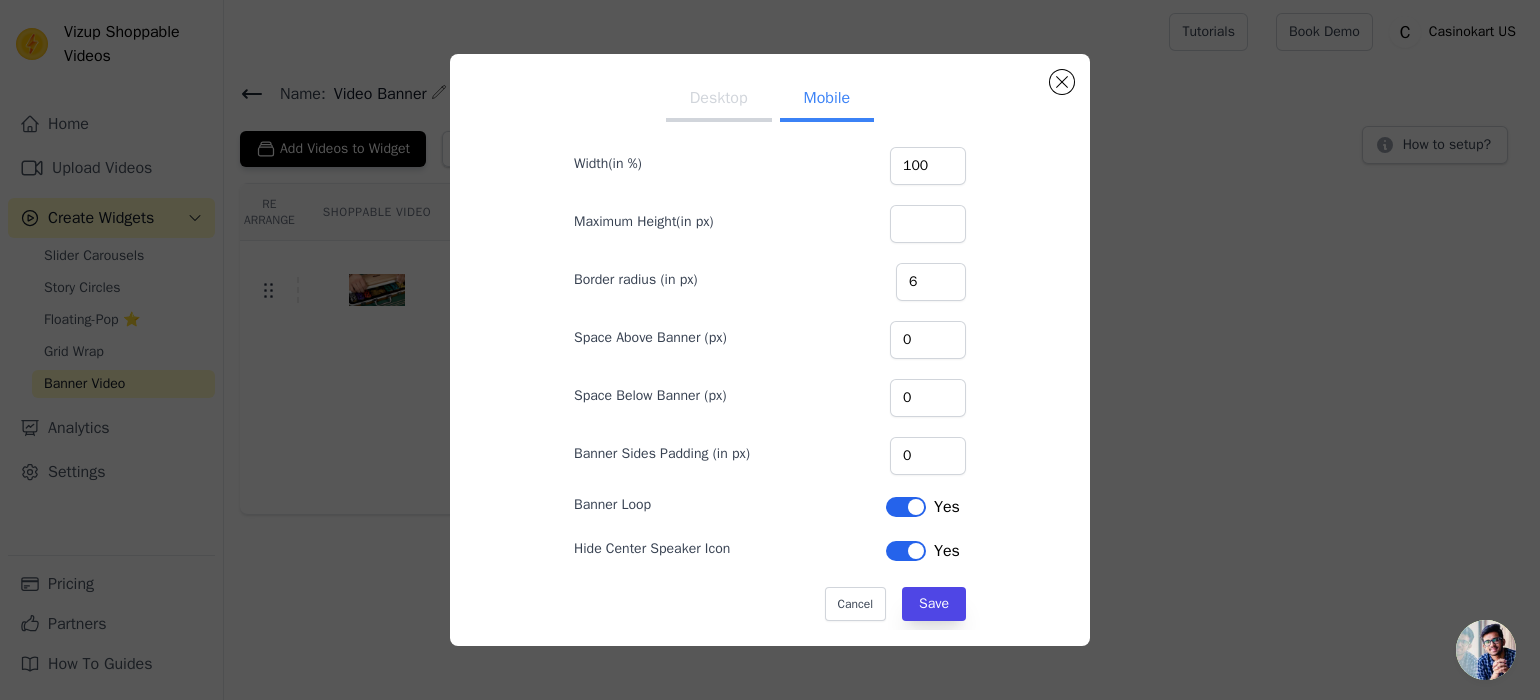 scroll, scrollTop: 54, scrollLeft: 0, axis: vertical 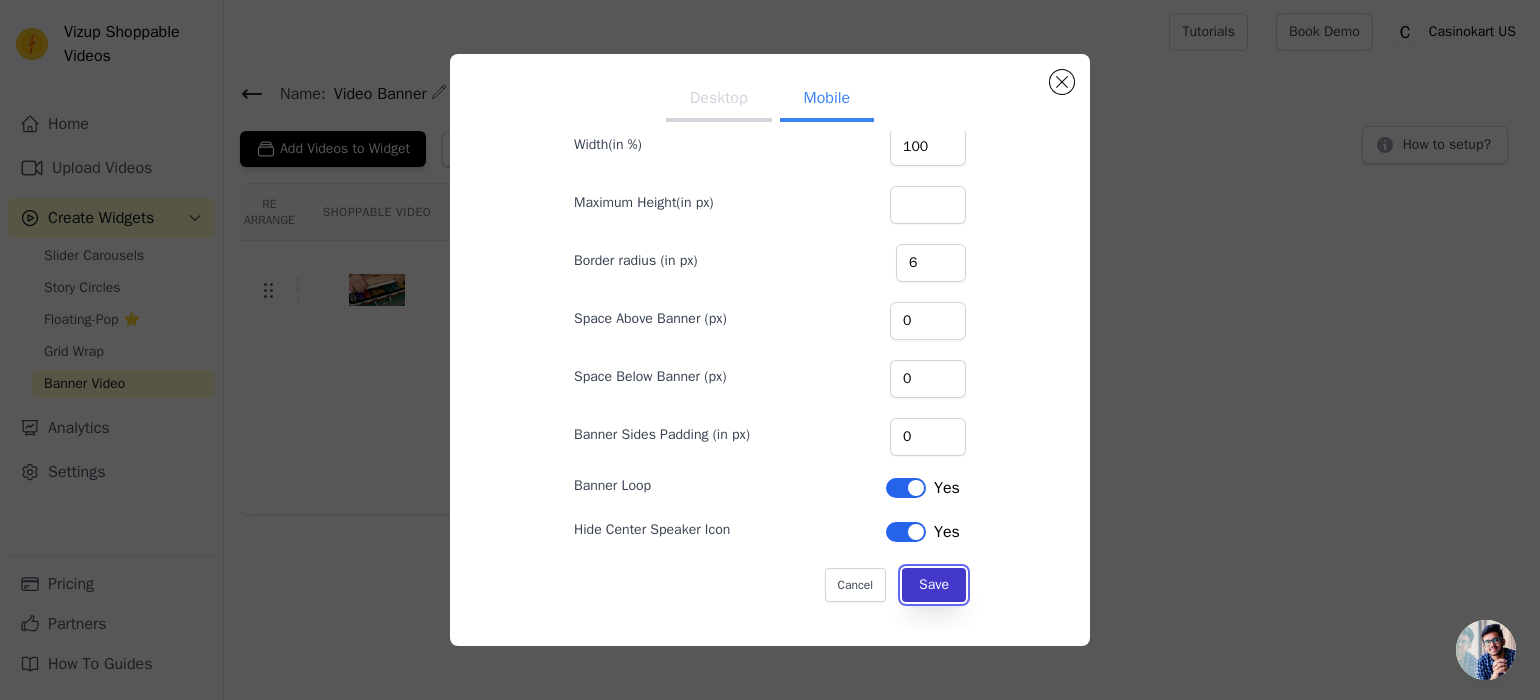 click on "Save" at bounding box center (934, 585) 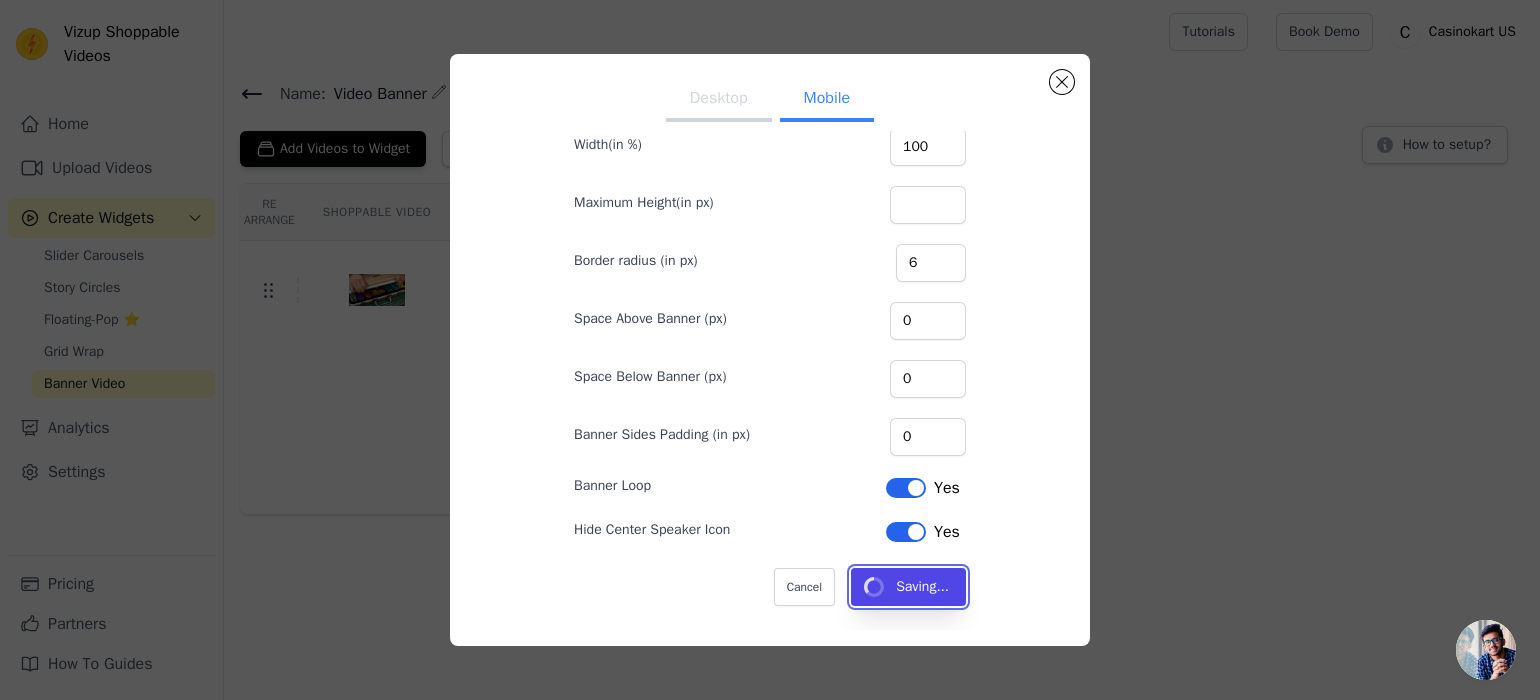 type 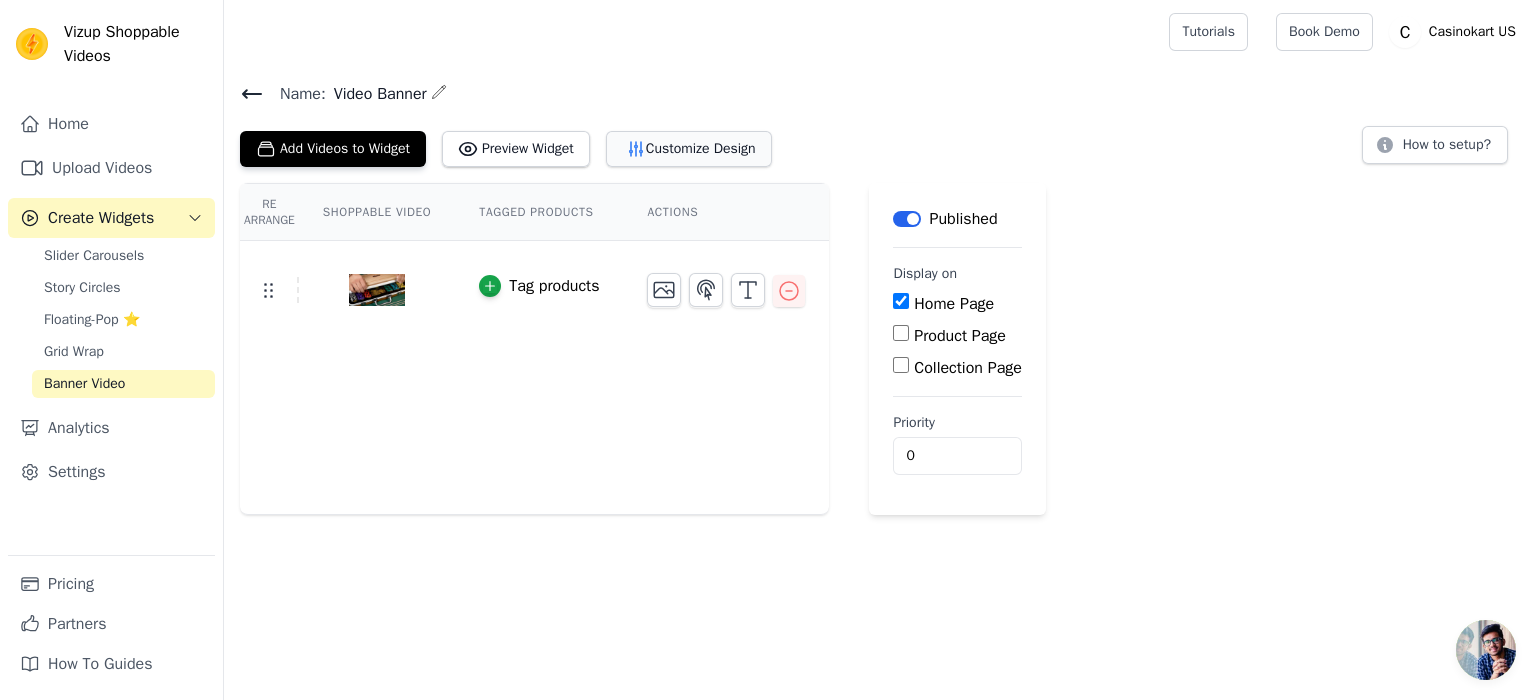 click on "Customize Design" at bounding box center (689, 149) 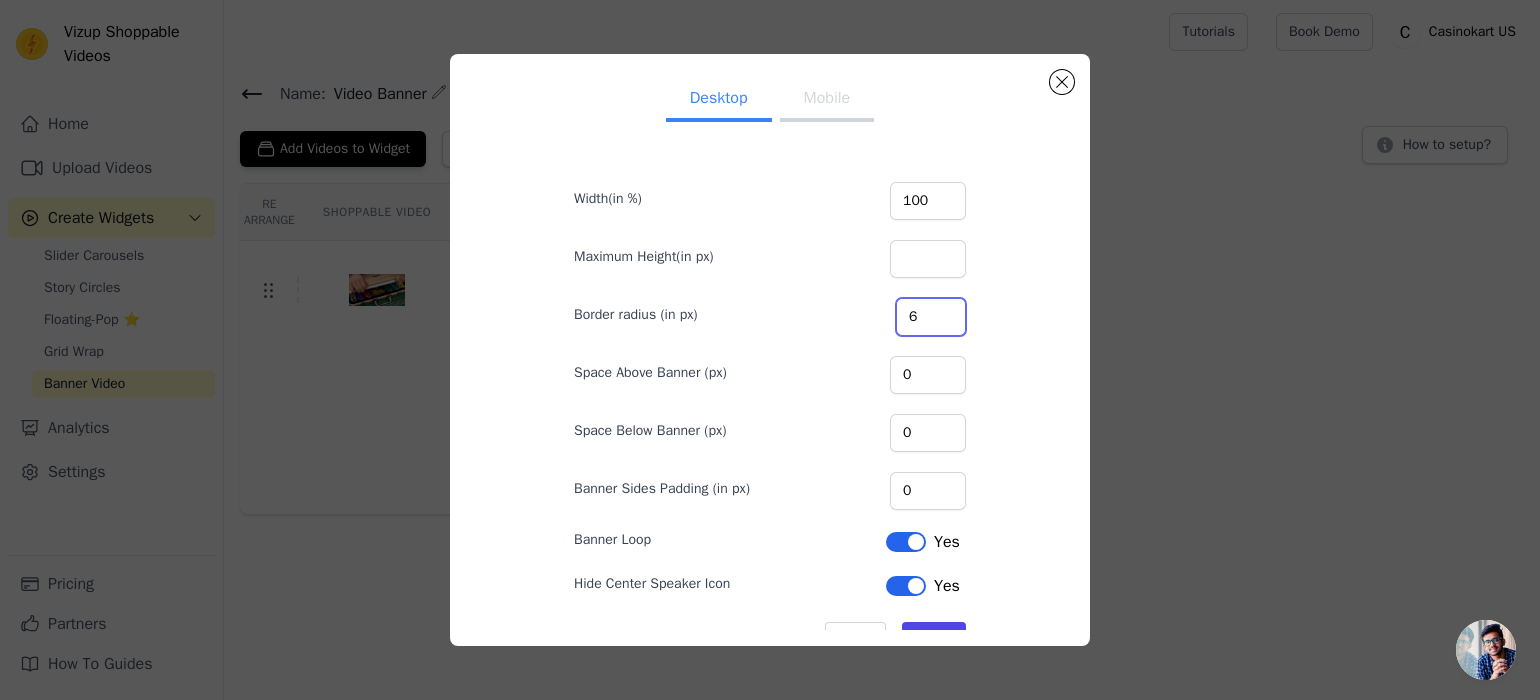 drag, startPoint x: 887, startPoint y: 315, endPoint x: 837, endPoint y: 316, distance: 50.01 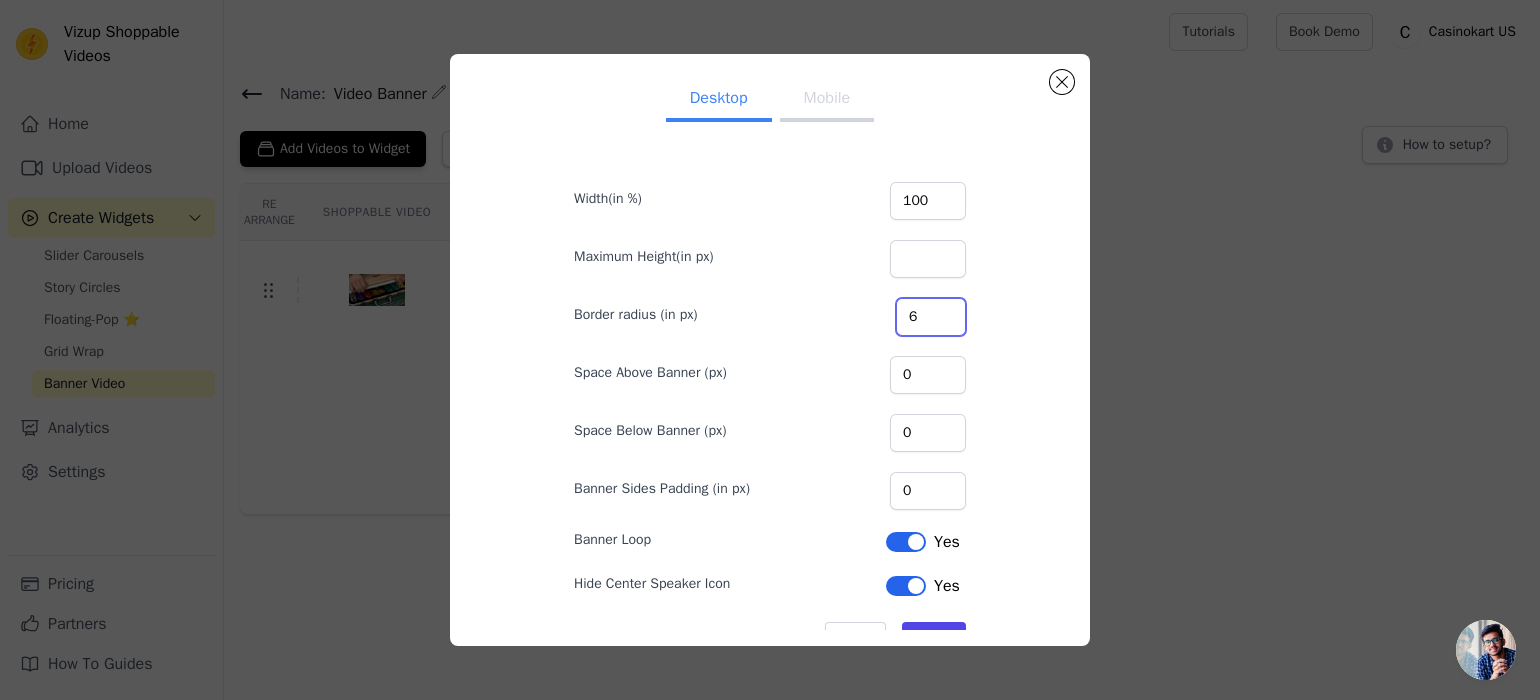 click on "Border radius (in px)   6" at bounding box center (770, 315) 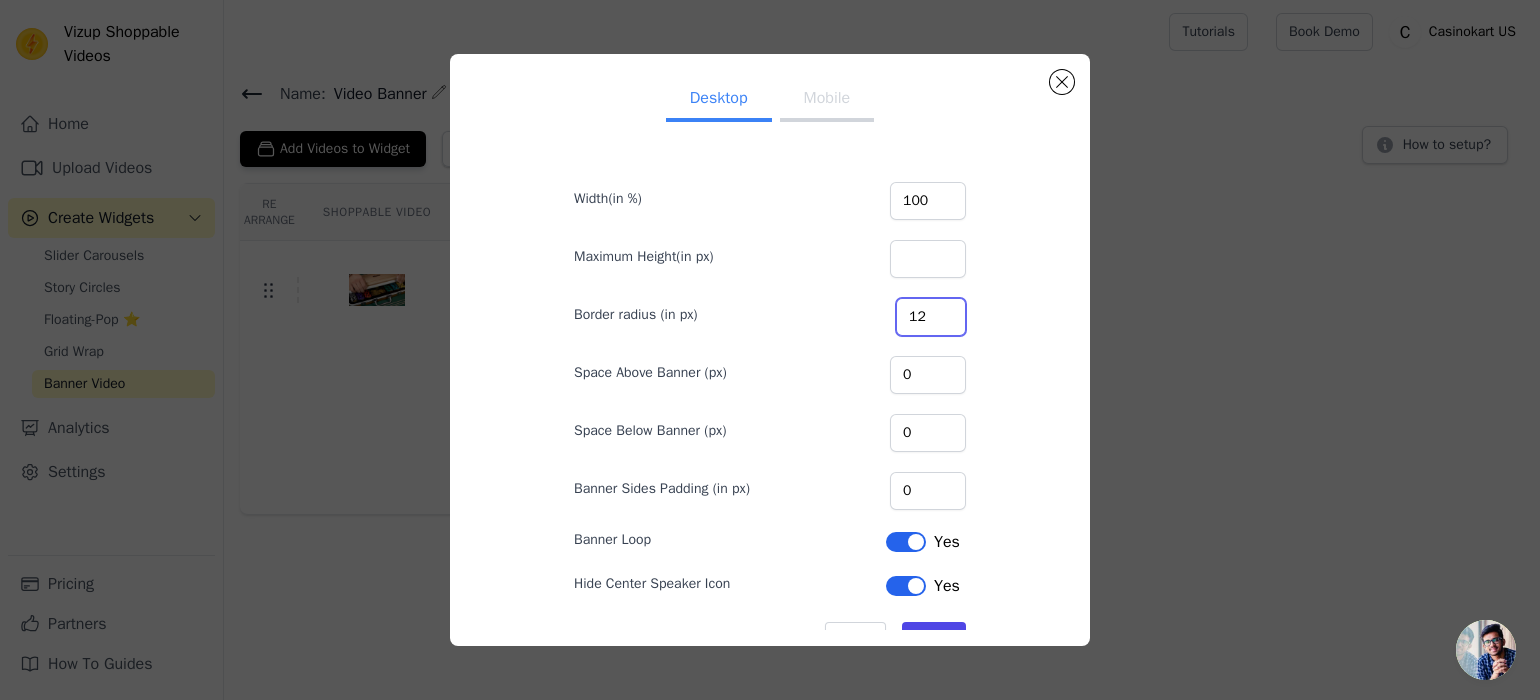 type on "12" 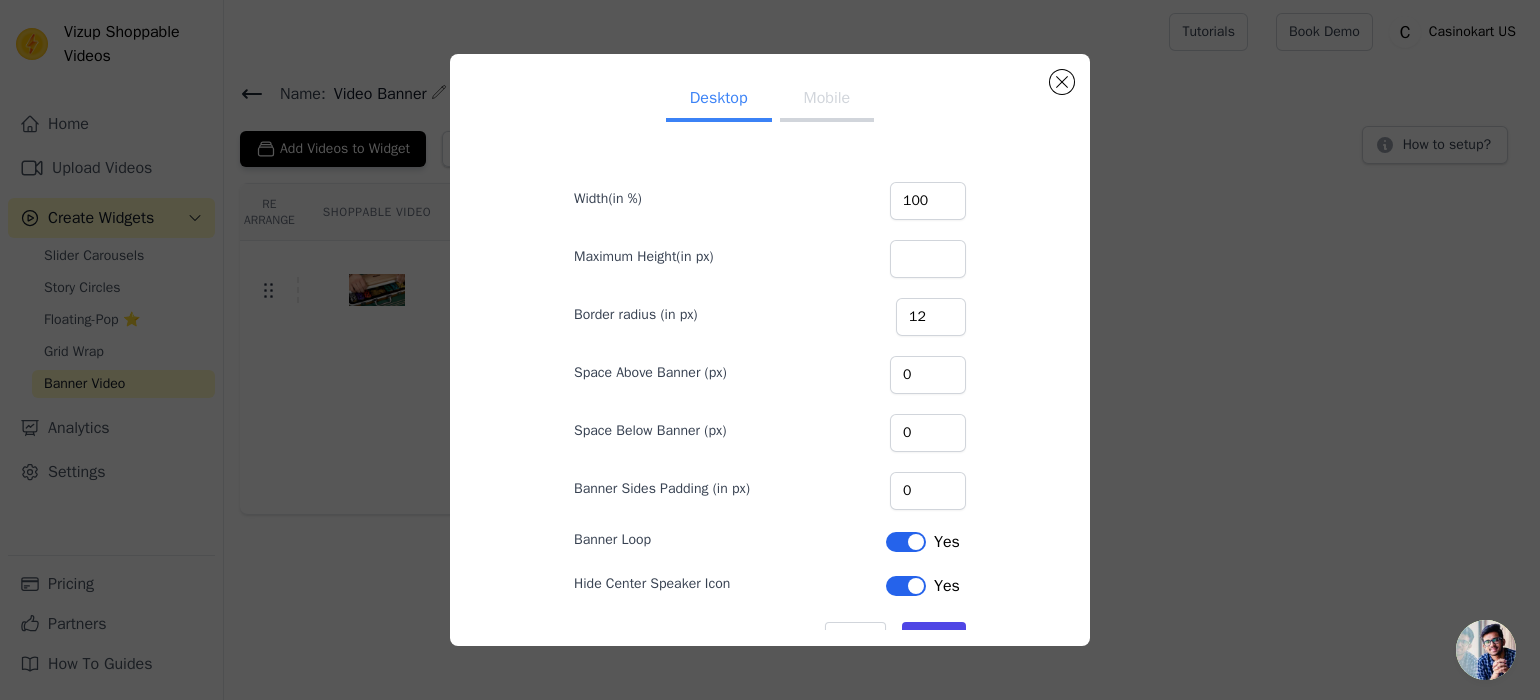 click on "Mobile" at bounding box center (827, 100) 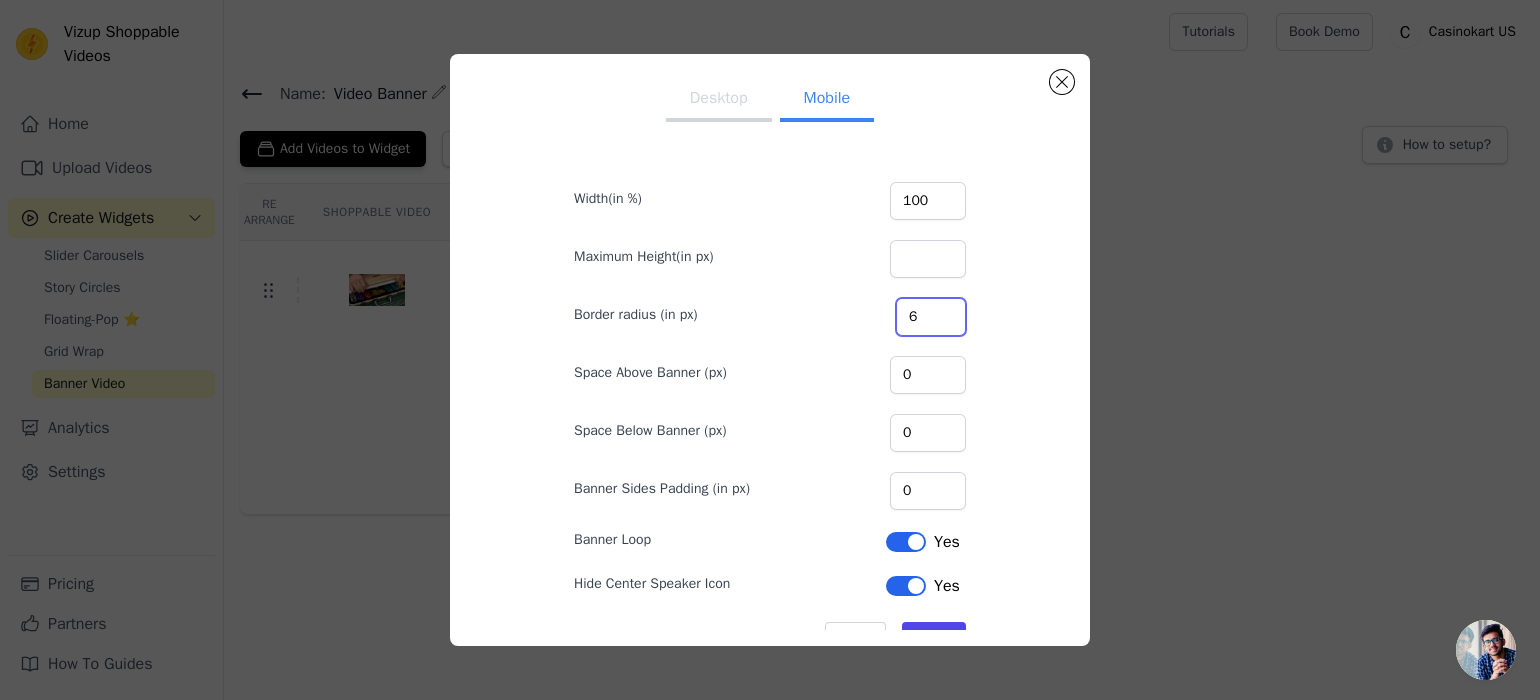drag, startPoint x: 883, startPoint y: 325, endPoint x: 832, endPoint y: 318, distance: 51.47815 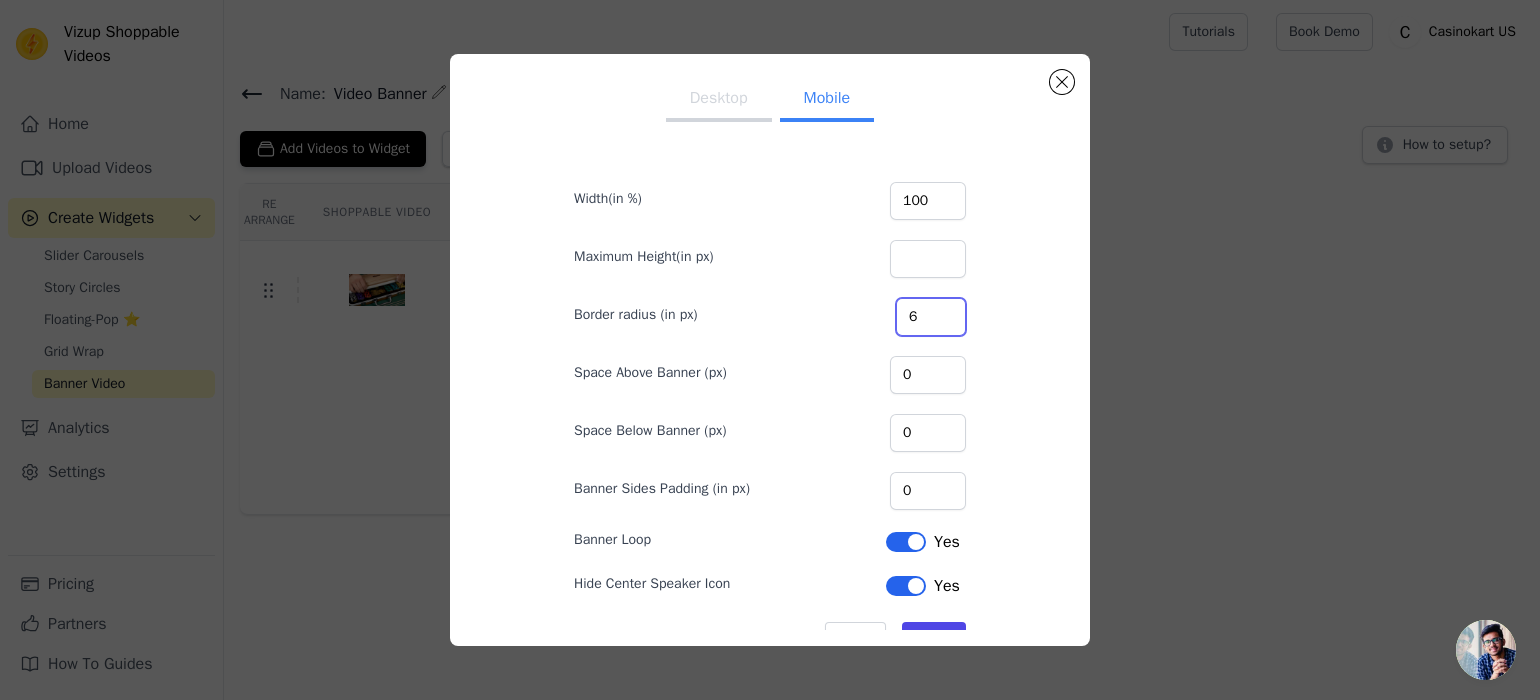 click on "Border radius (in px)   6" at bounding box center [770, 315] 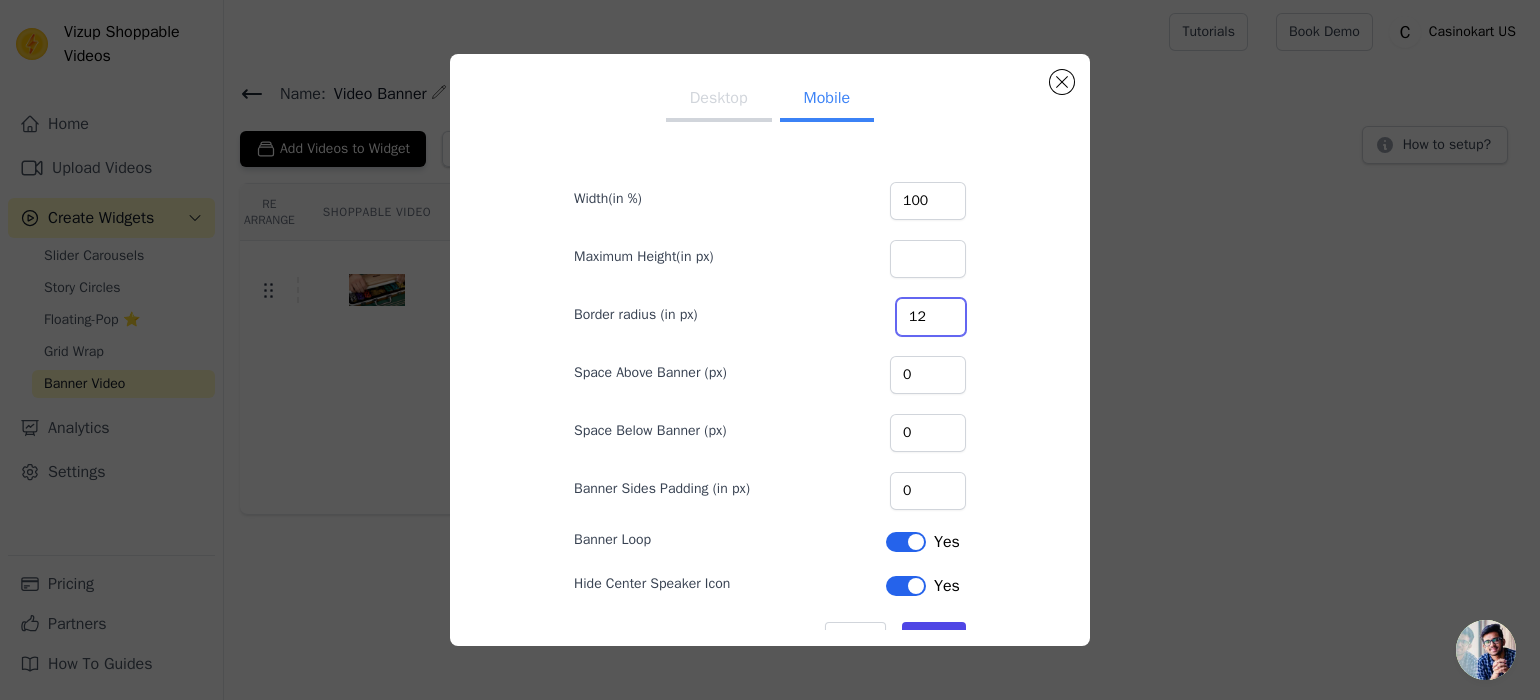 type on "12" 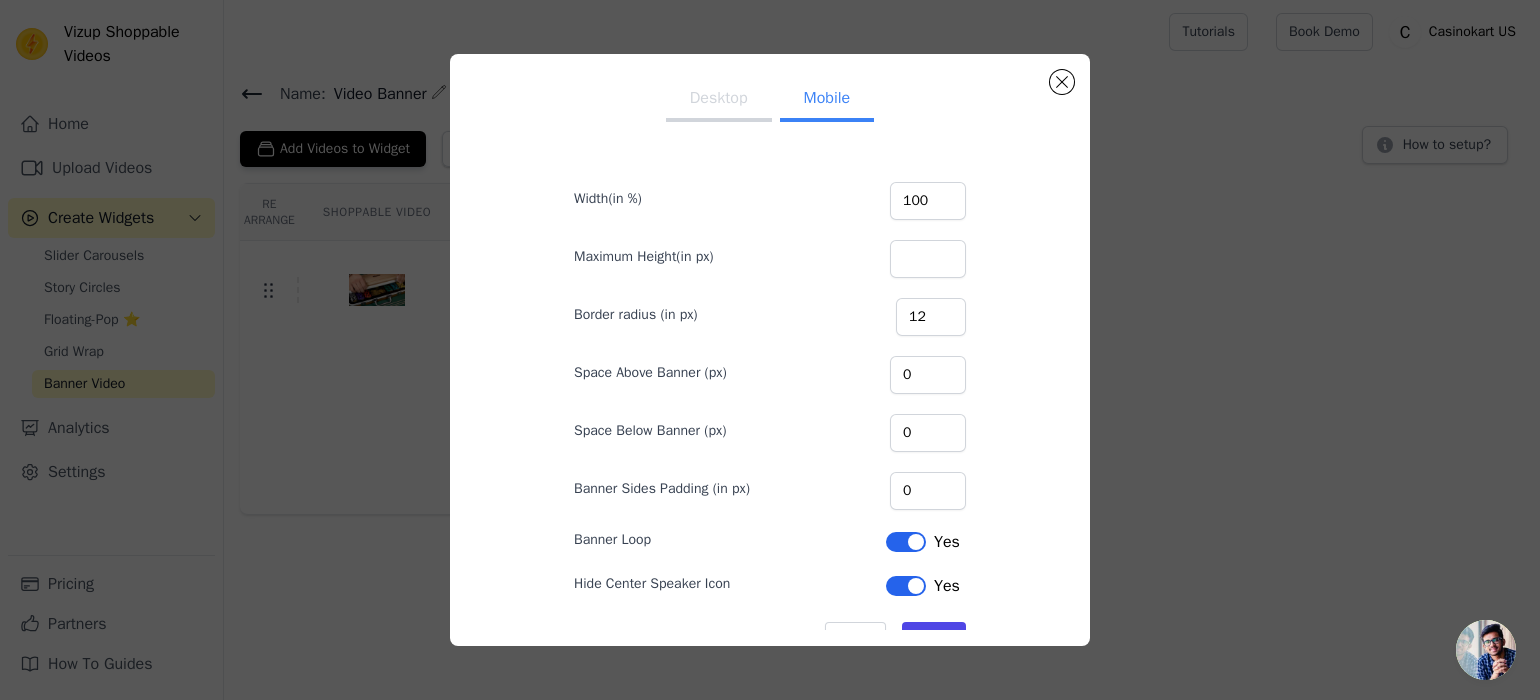 click on "Desktop Mobile   Width(in %)   100   Maximum Height(in px)     Border radius (in px)   12   Space Above Banner (px)   0   Space Below Banner (px)   0   Banner Sides Padding (in px)   0   Banner Loop   Label     Yes   Hide Center Speaker Icon   Label     Yes   Cancel   Save" at bounding box center [770, 379] 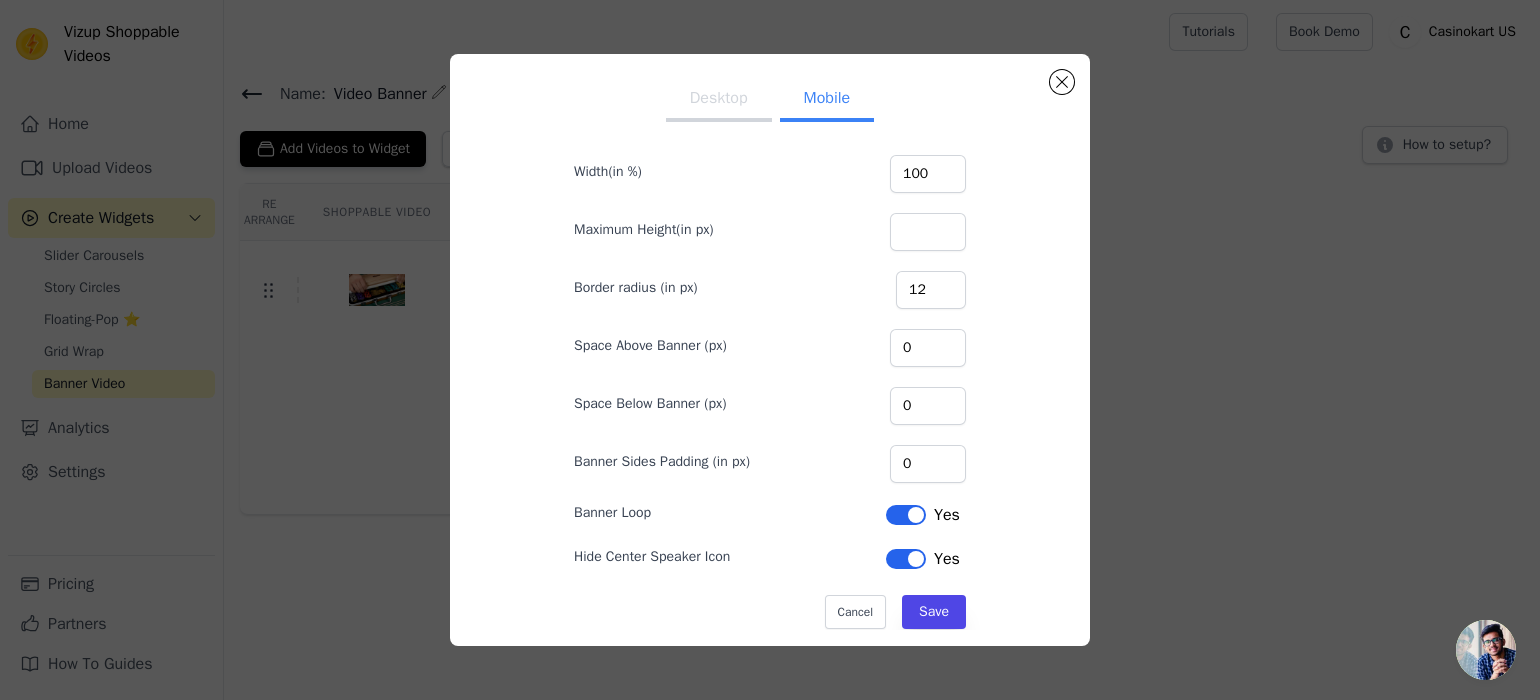scroll, scrollTop: 54, scrollLeft: 0, axis: vertical 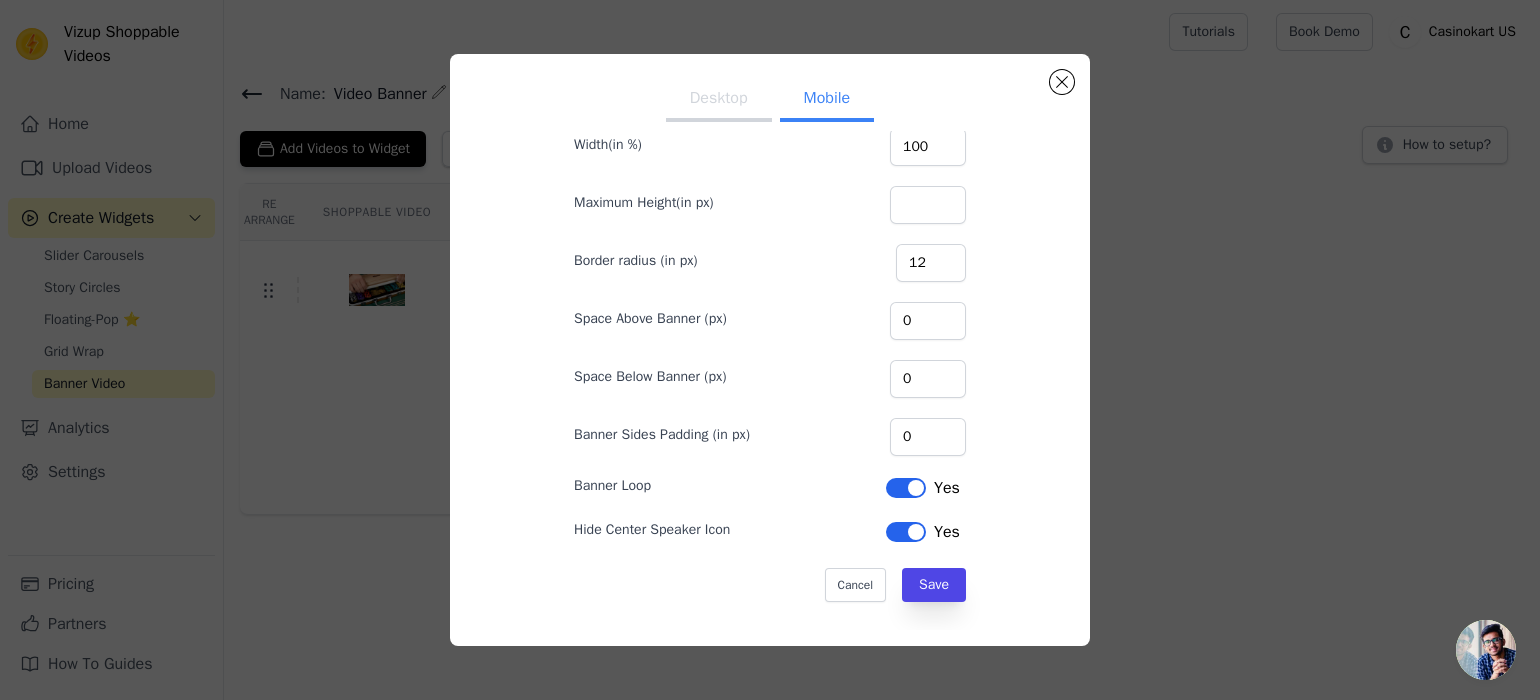 click on "Width(in %)   100   Maximum Height(in px)     Border radius (in px)   12   Space Above Banner (px)   0   Space Below Banner (px)   0   Banner Sides Padding (in px)   0   Banner Loop   Label     Yes   Hide Center Speaker Icon   Label     Yes   Cancel   Save" at bounding box center (770, 355) 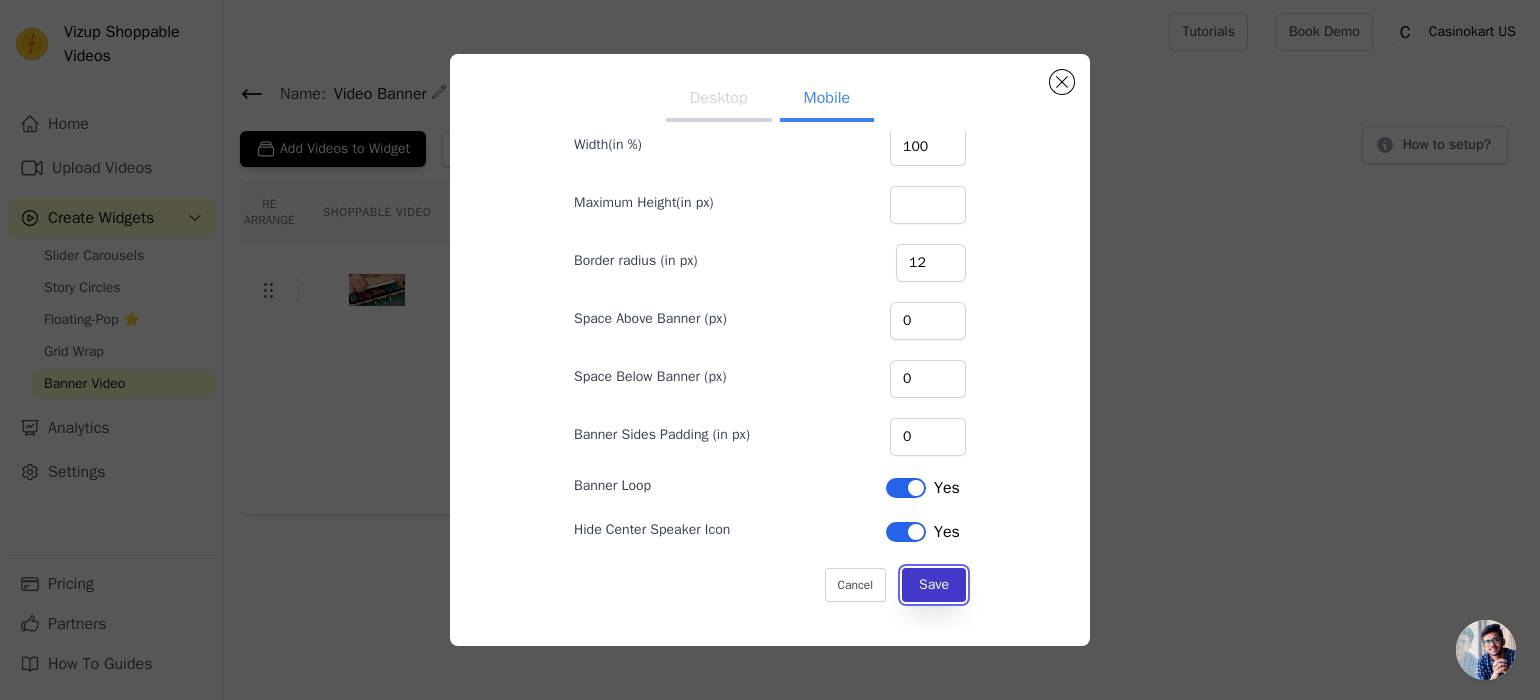 click on "Save" at bounding box center [934, 585] 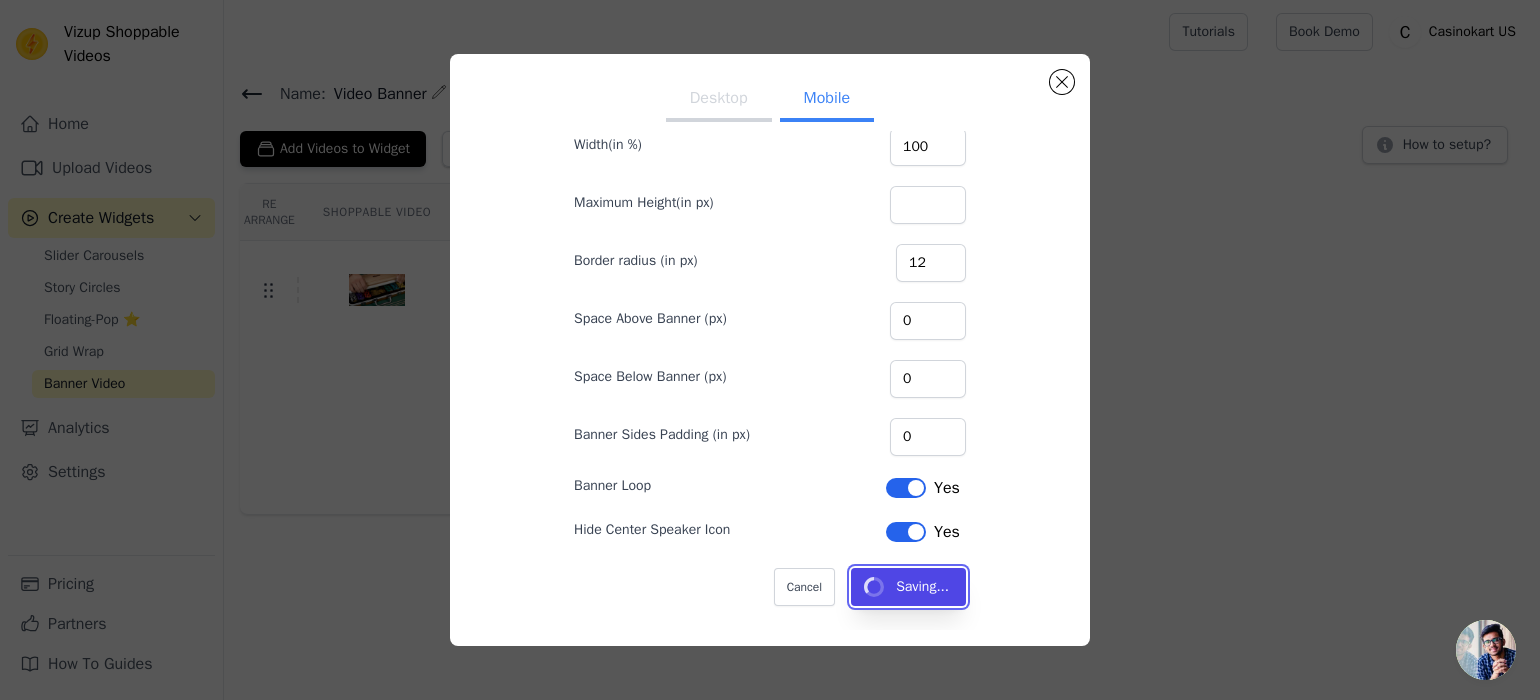 type 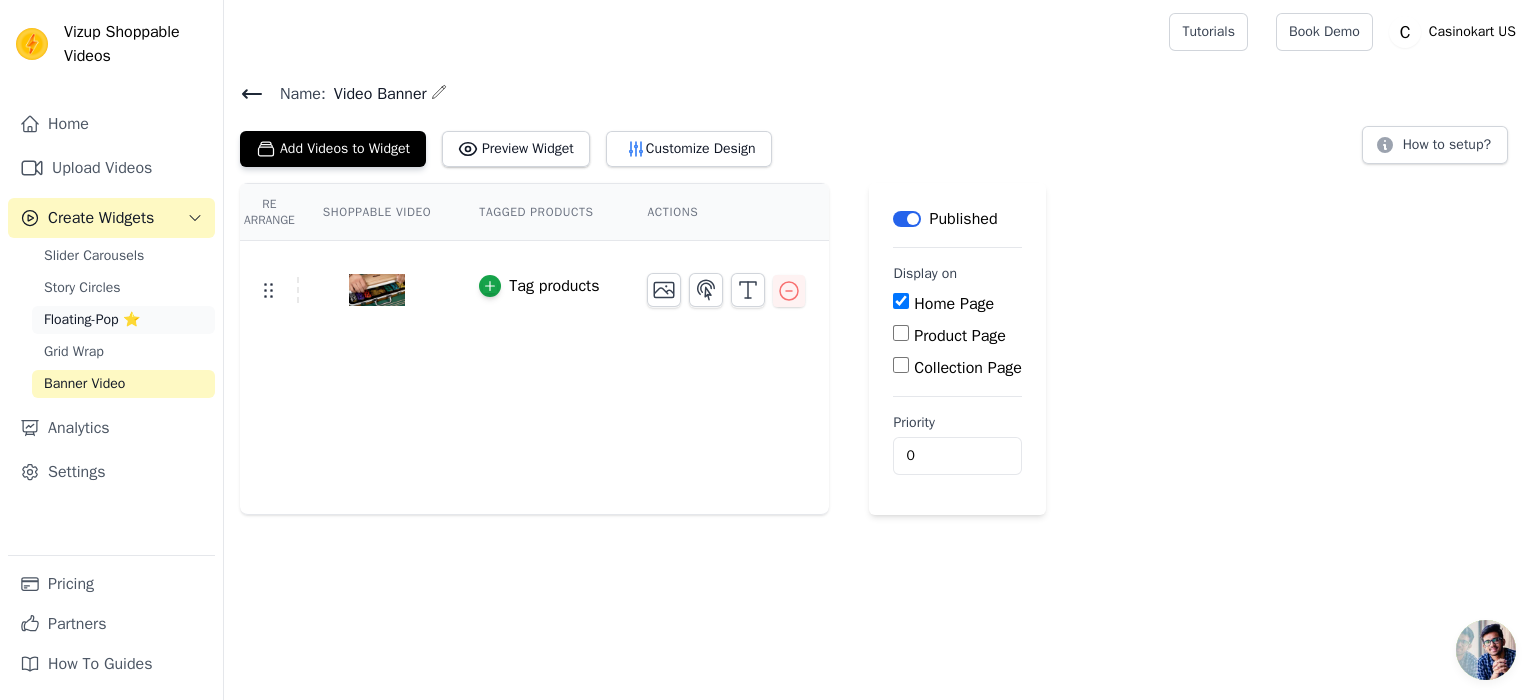 click on "Floating-Pop ⭐" at bounding box center [92, 320] 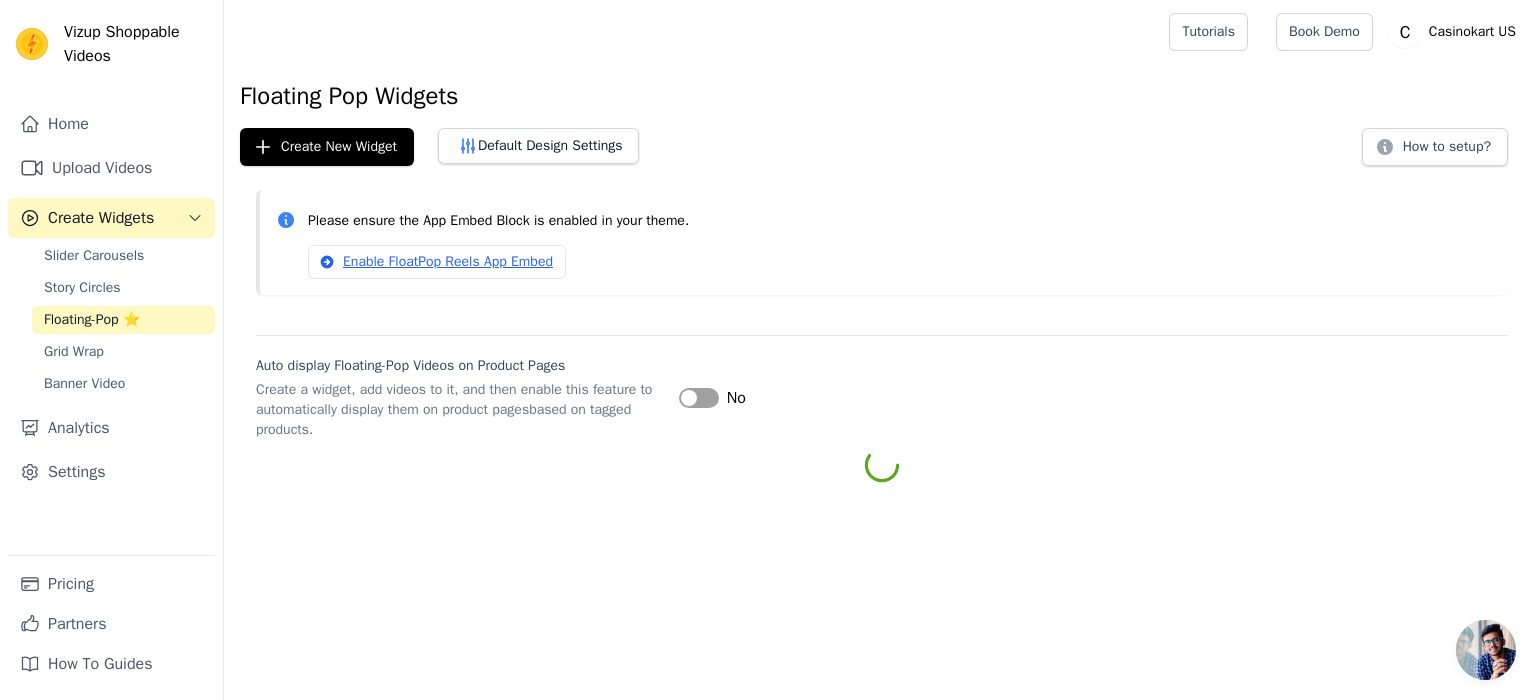 click on "Label" at bounding box center (699, 398) 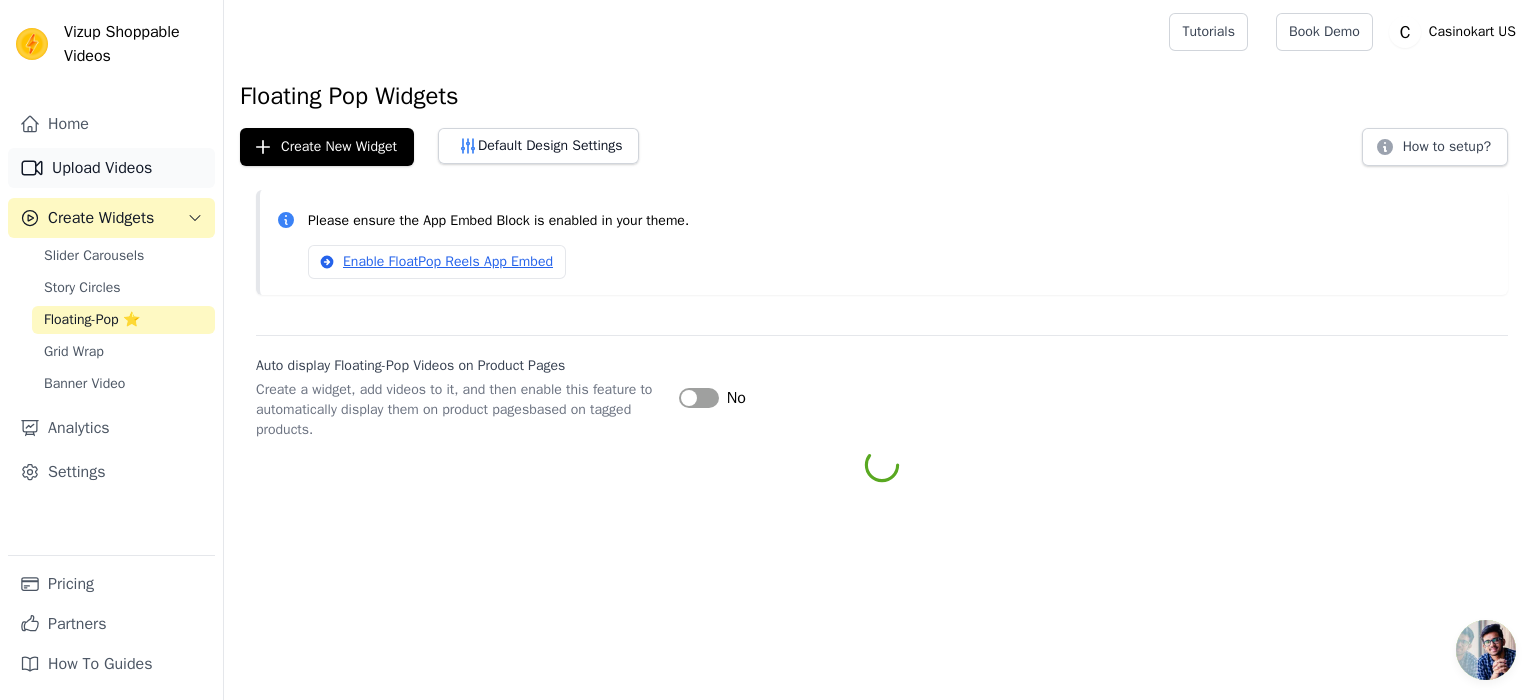 click on "Upload Videos" at bounding box center [111, 168] 